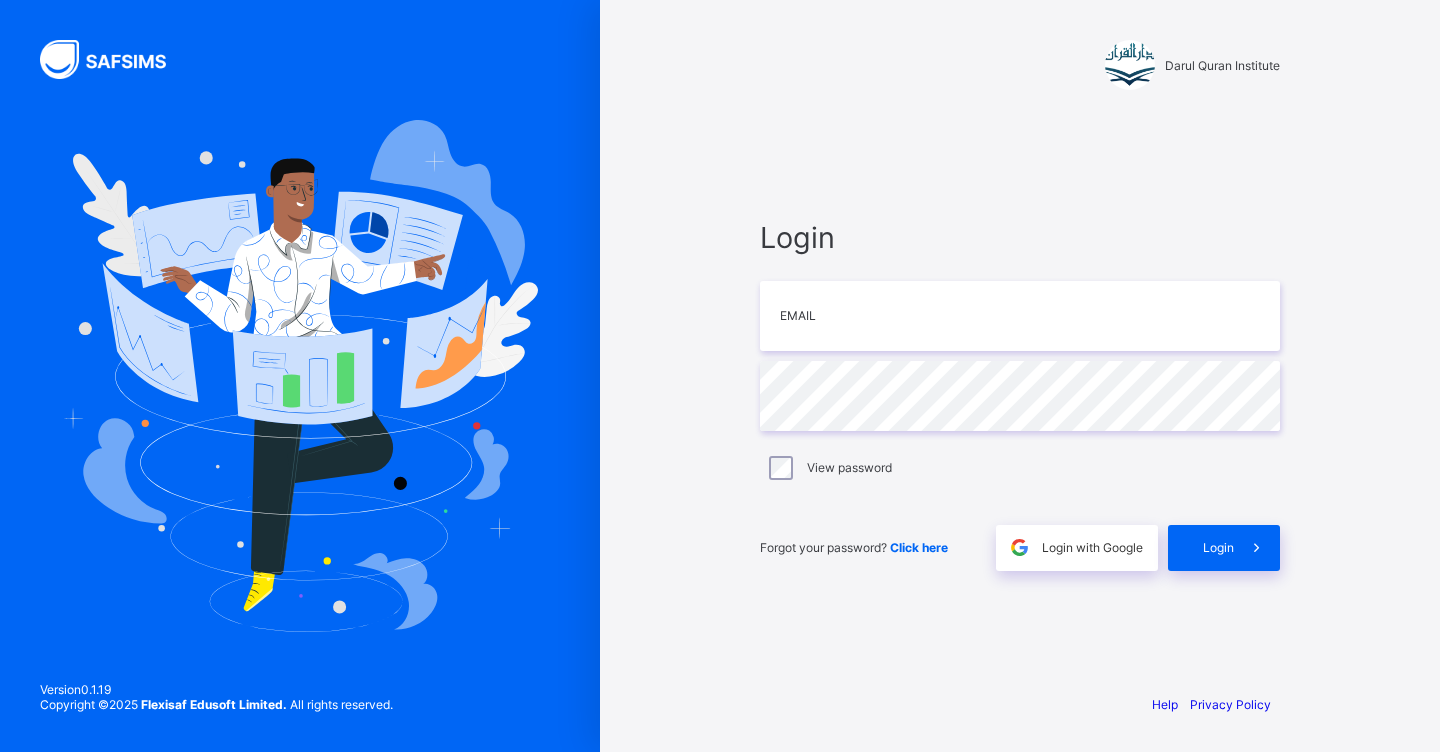 scroll, scrollTop: 0, scrollLeft: 0, axis: both 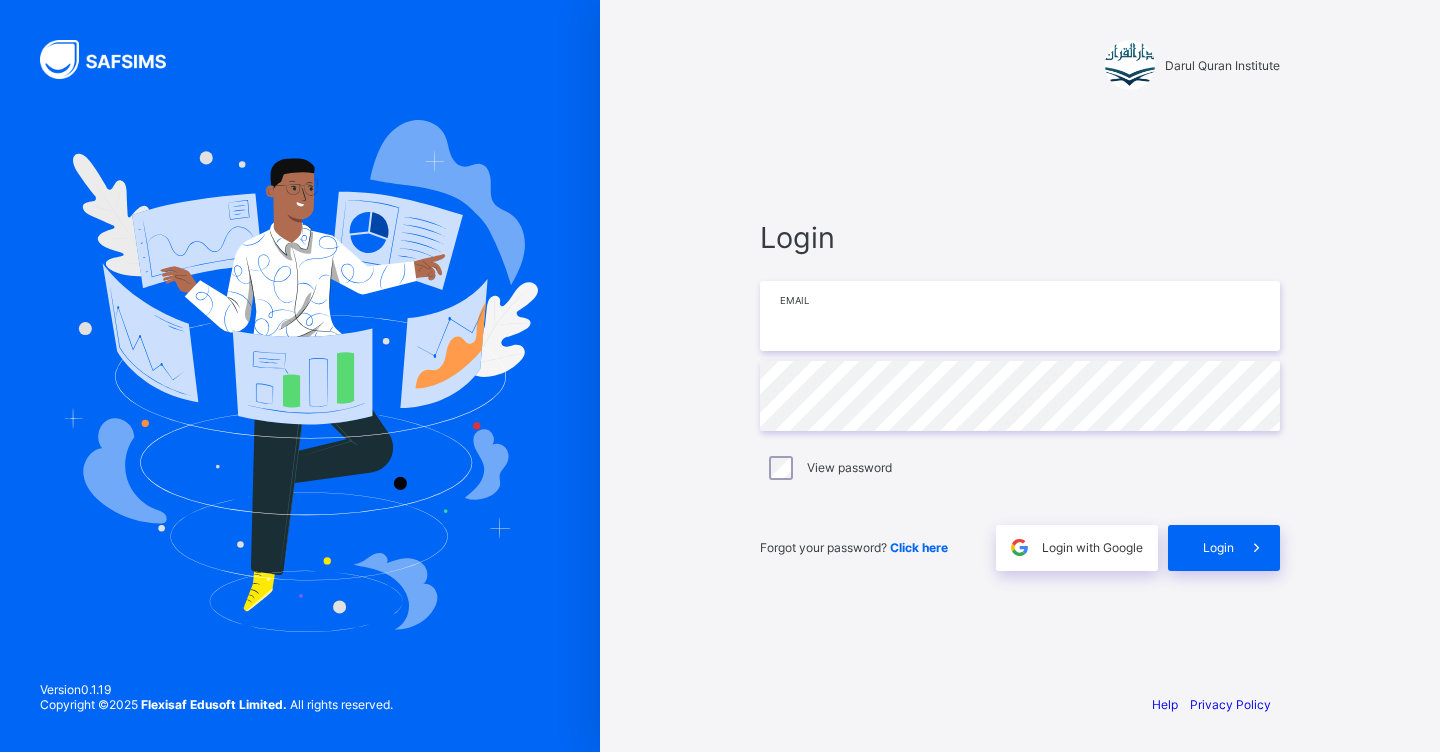 type on "**********" 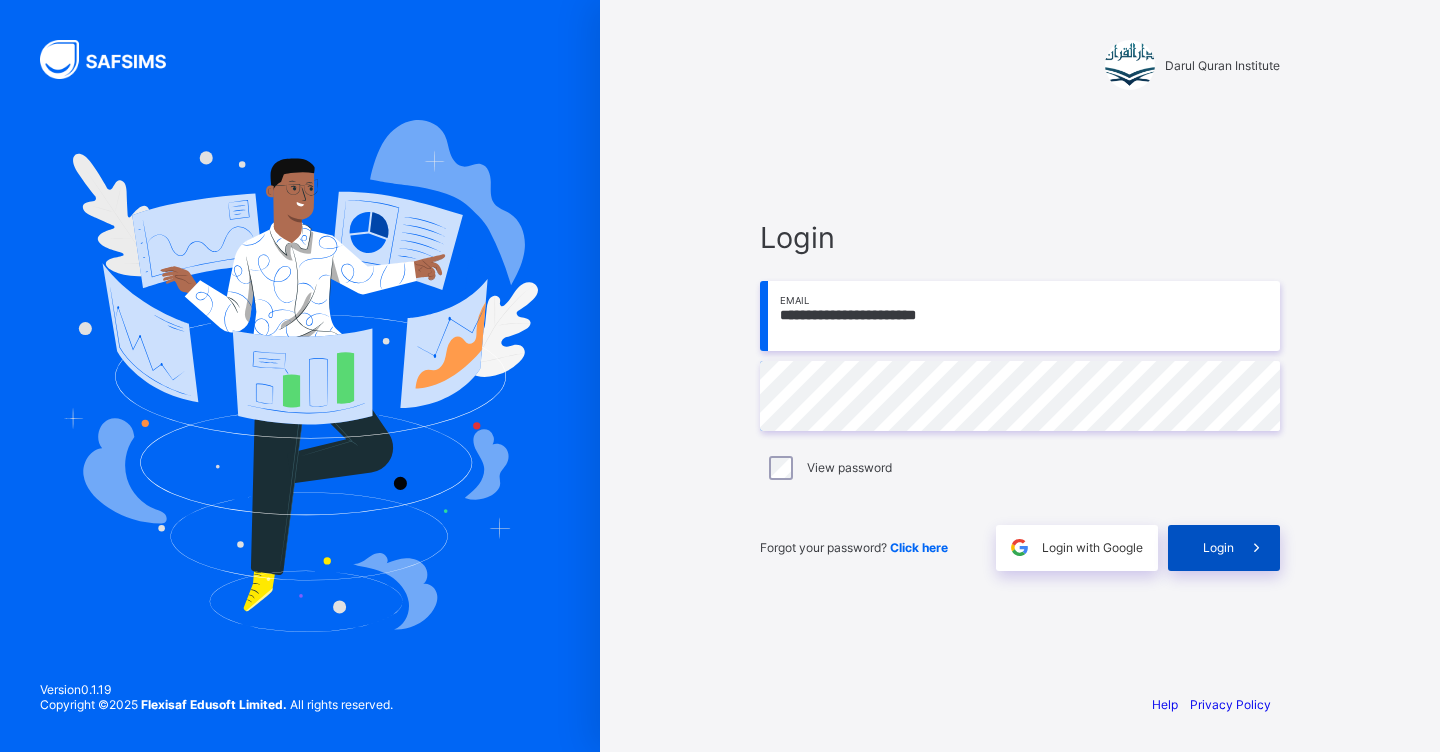 click on "Login" at bounding box center [1224, 548] 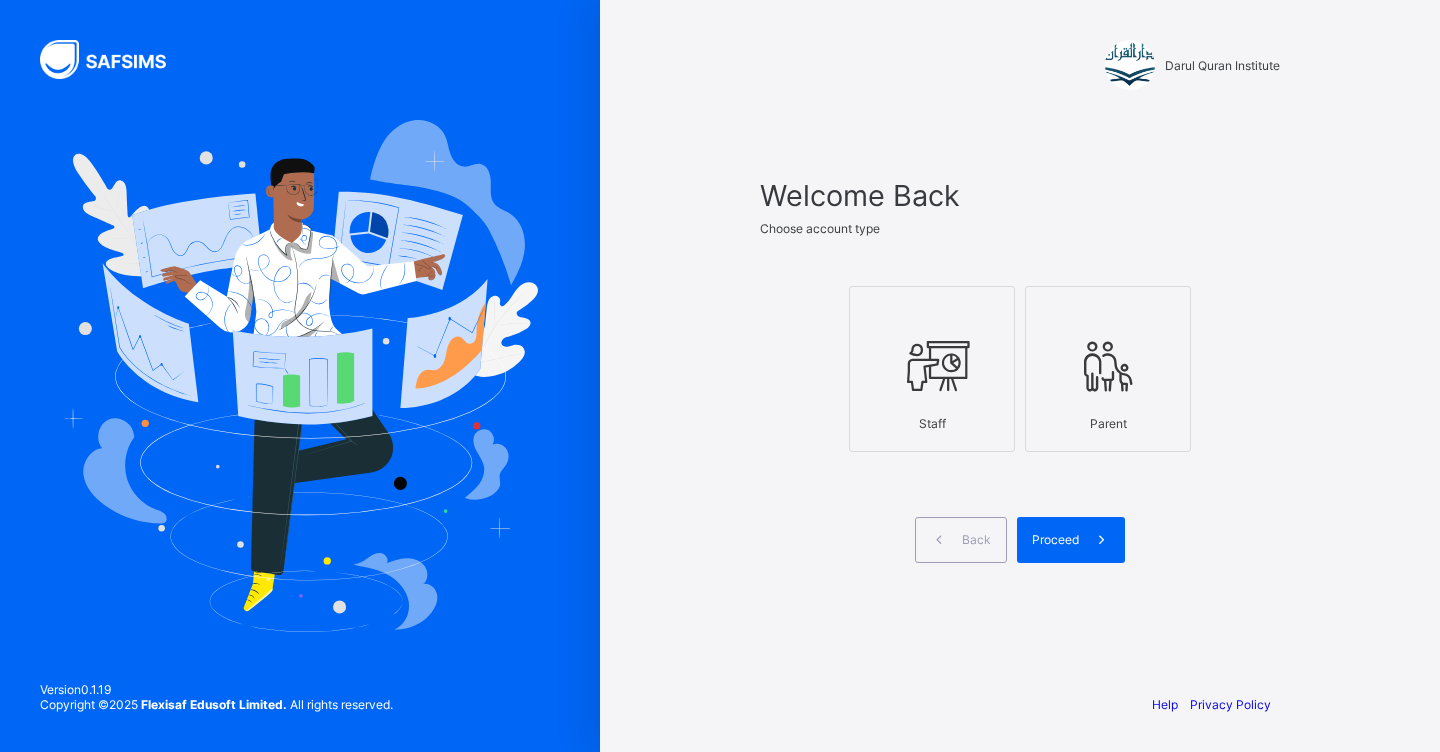 click on "Staff" at bounding box center (932, 423) 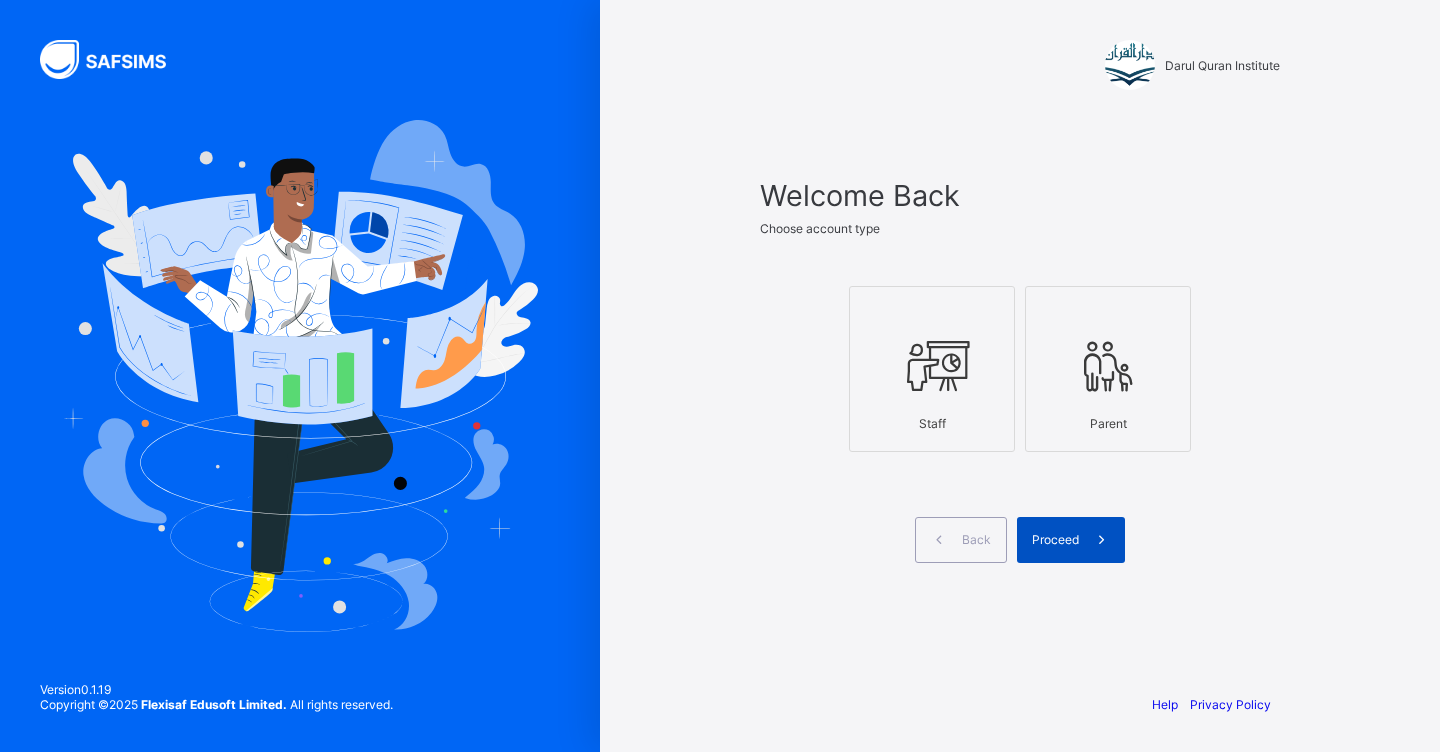 click on "Proceed" at bounding box center (1055, 539) 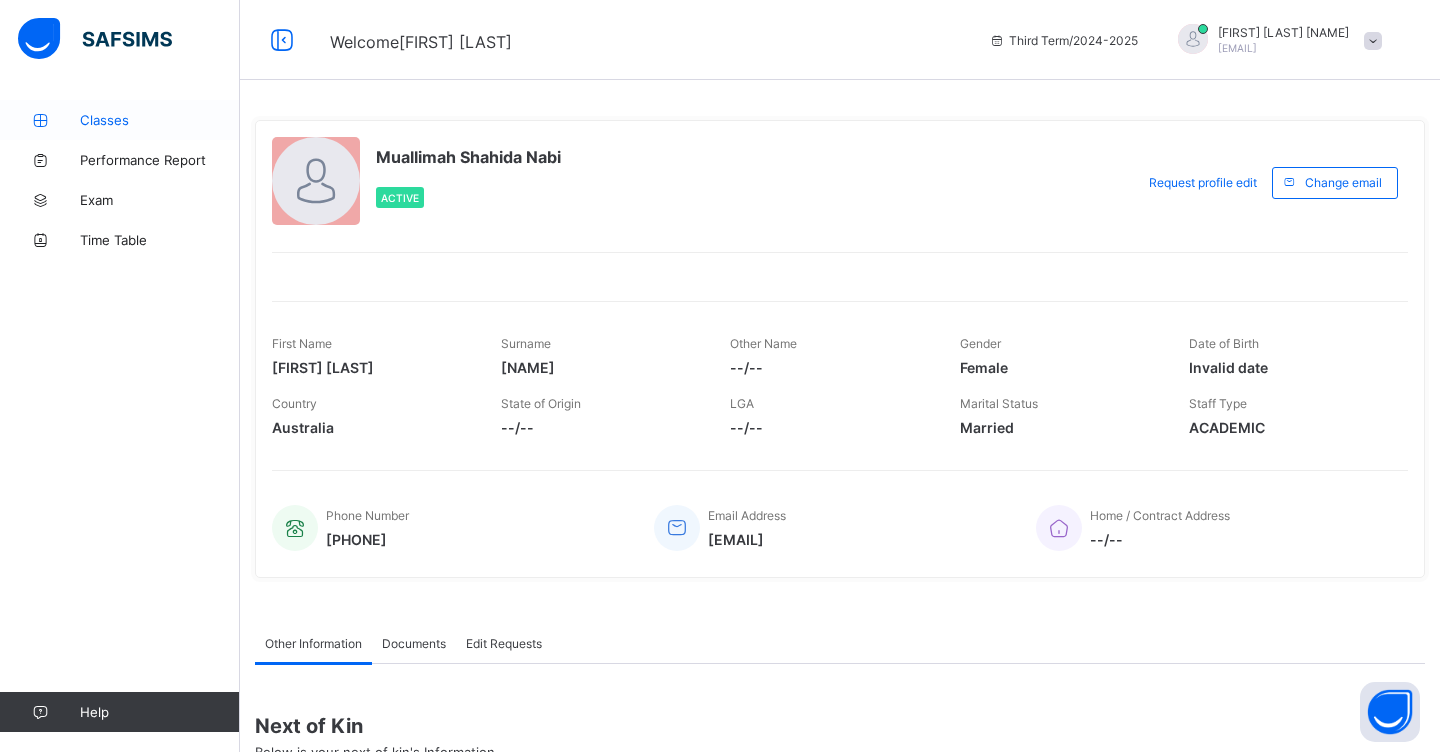click on "Classes" at bounding box center (160, 120) 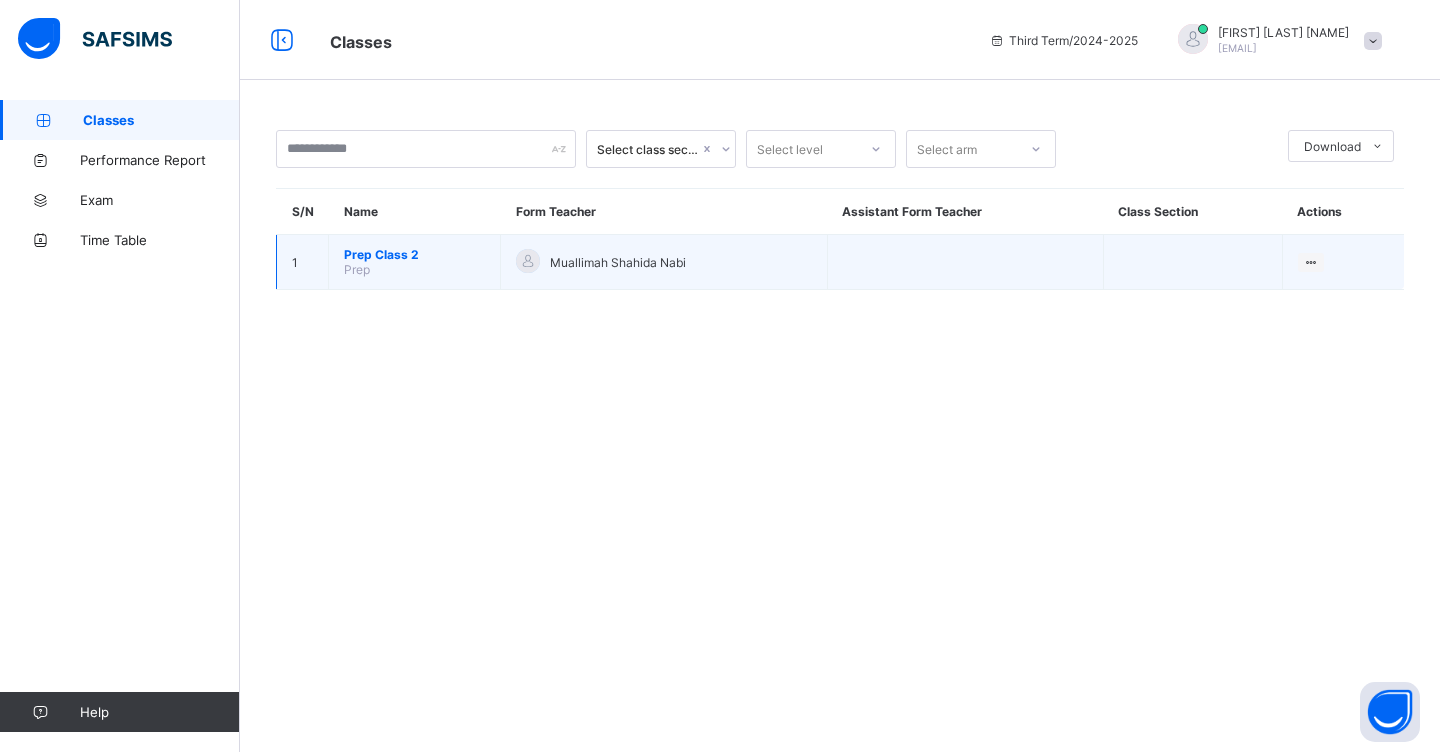 click on "Prep   Class 2" at bounding box center (414, 254) 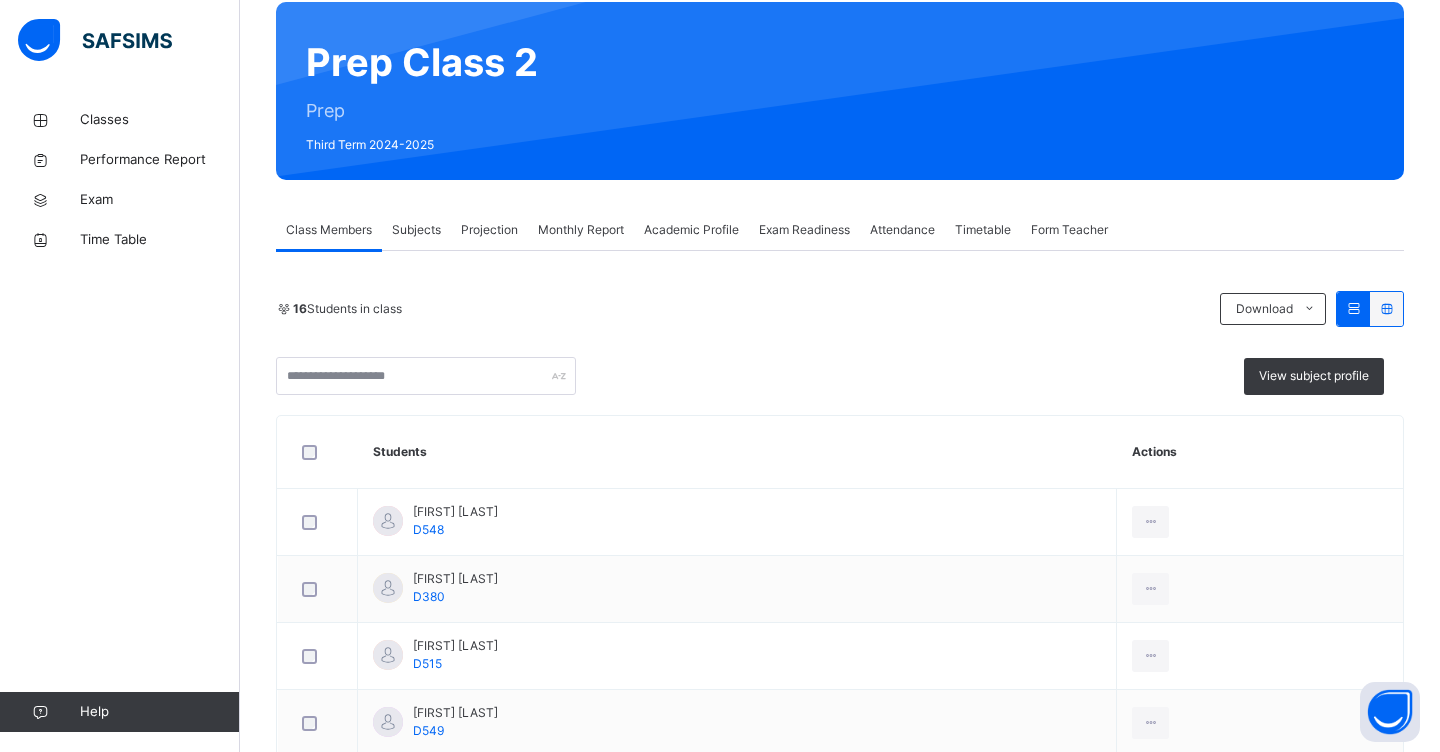 select on "****" 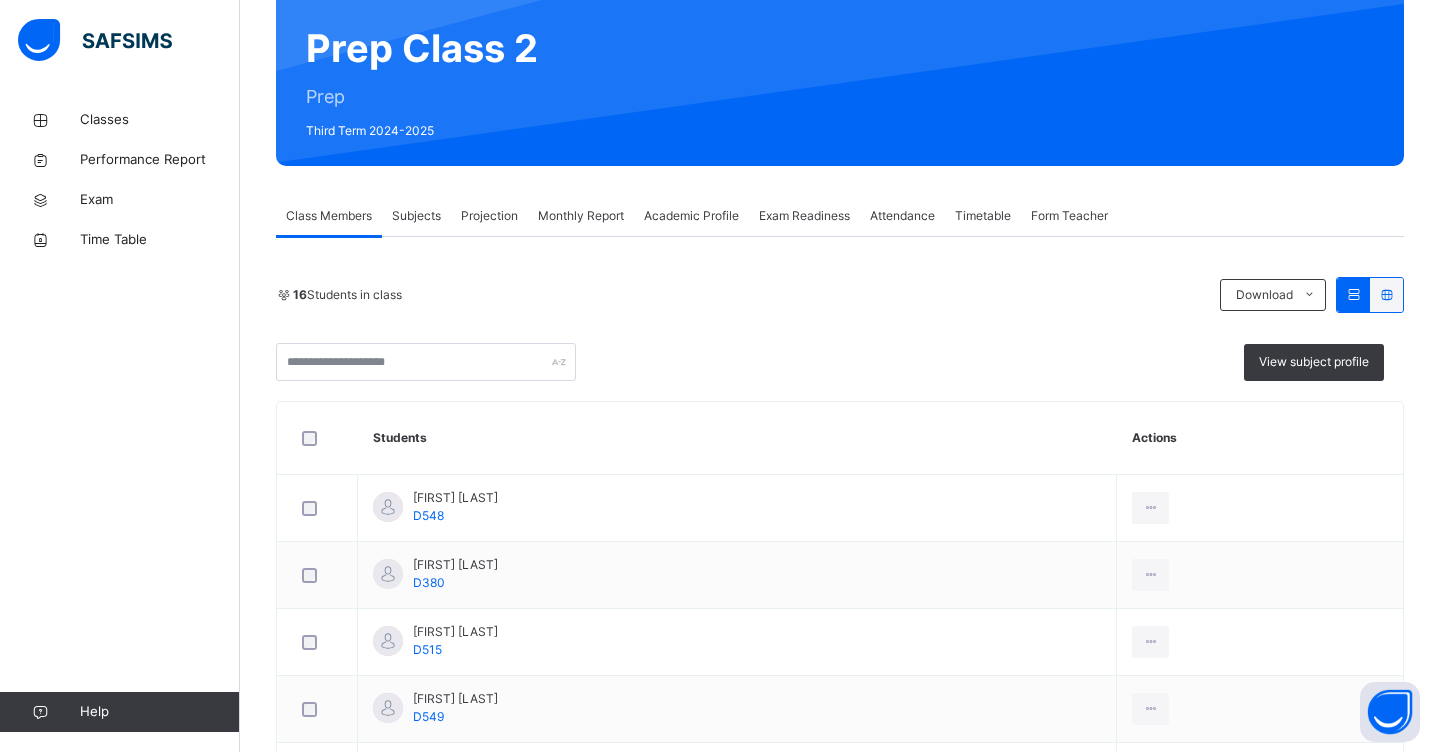 click on "Monthly Report" at bounding box center (581, 216) 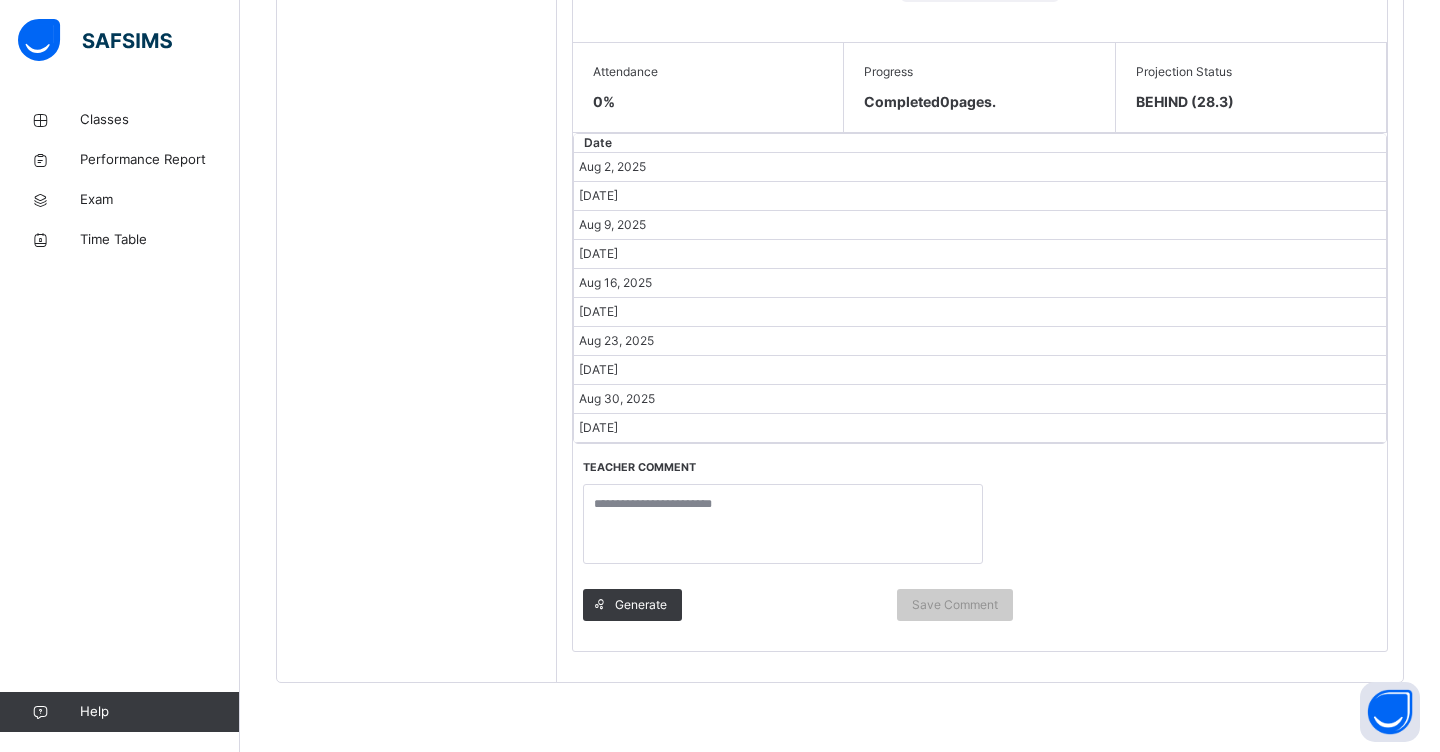 scroll, scrollTop: 955, scrollLeft: 0, axis: vertical 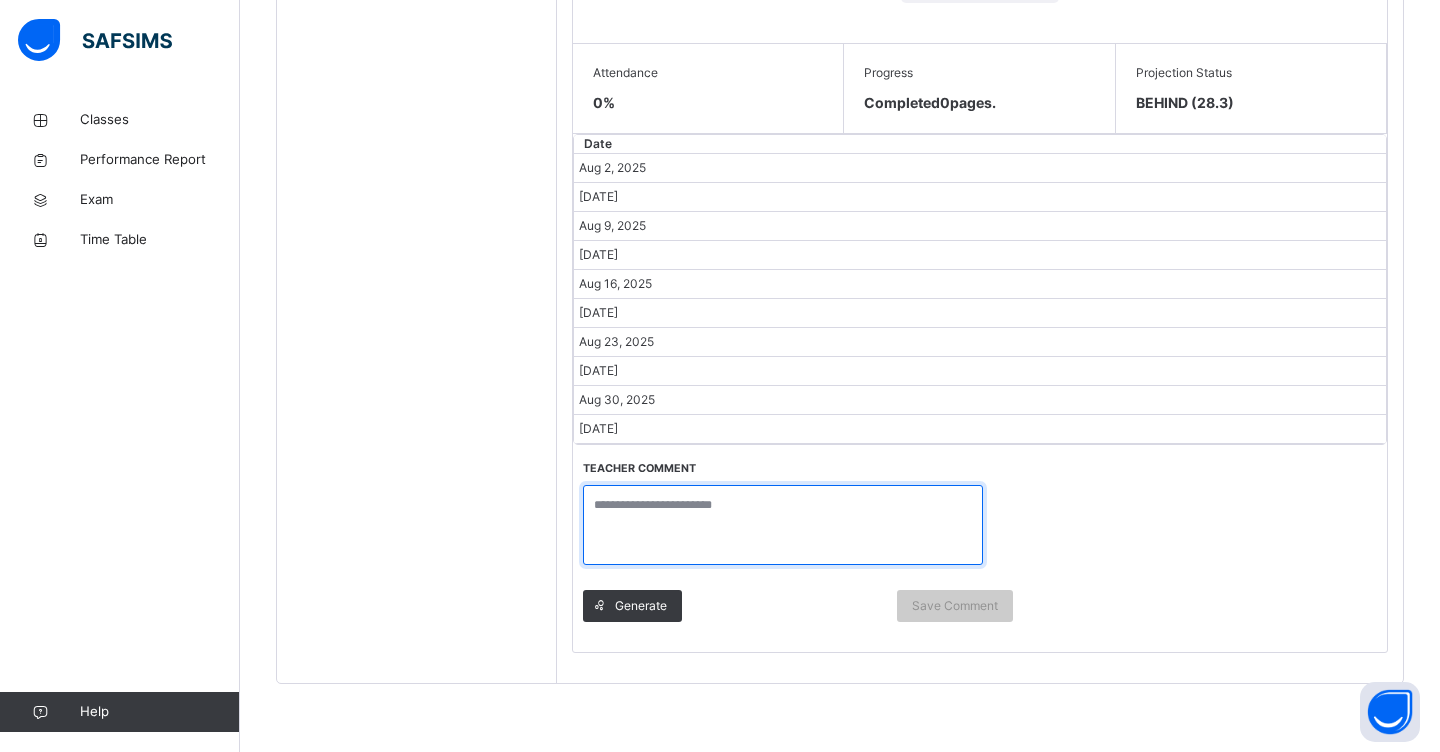 click at bounding box center (783, 525) 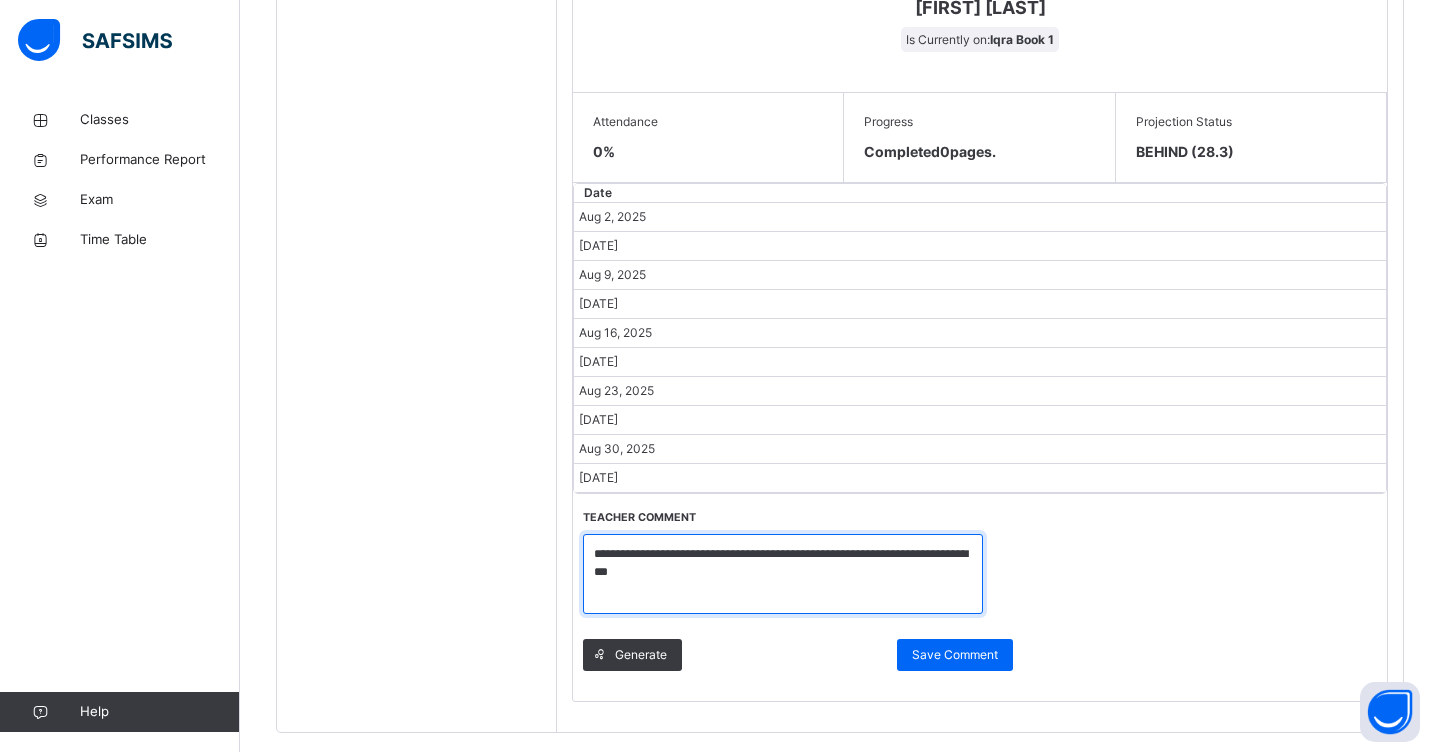 scroll, scrollTop: 906, scrollLeft: 0, axis: vertical 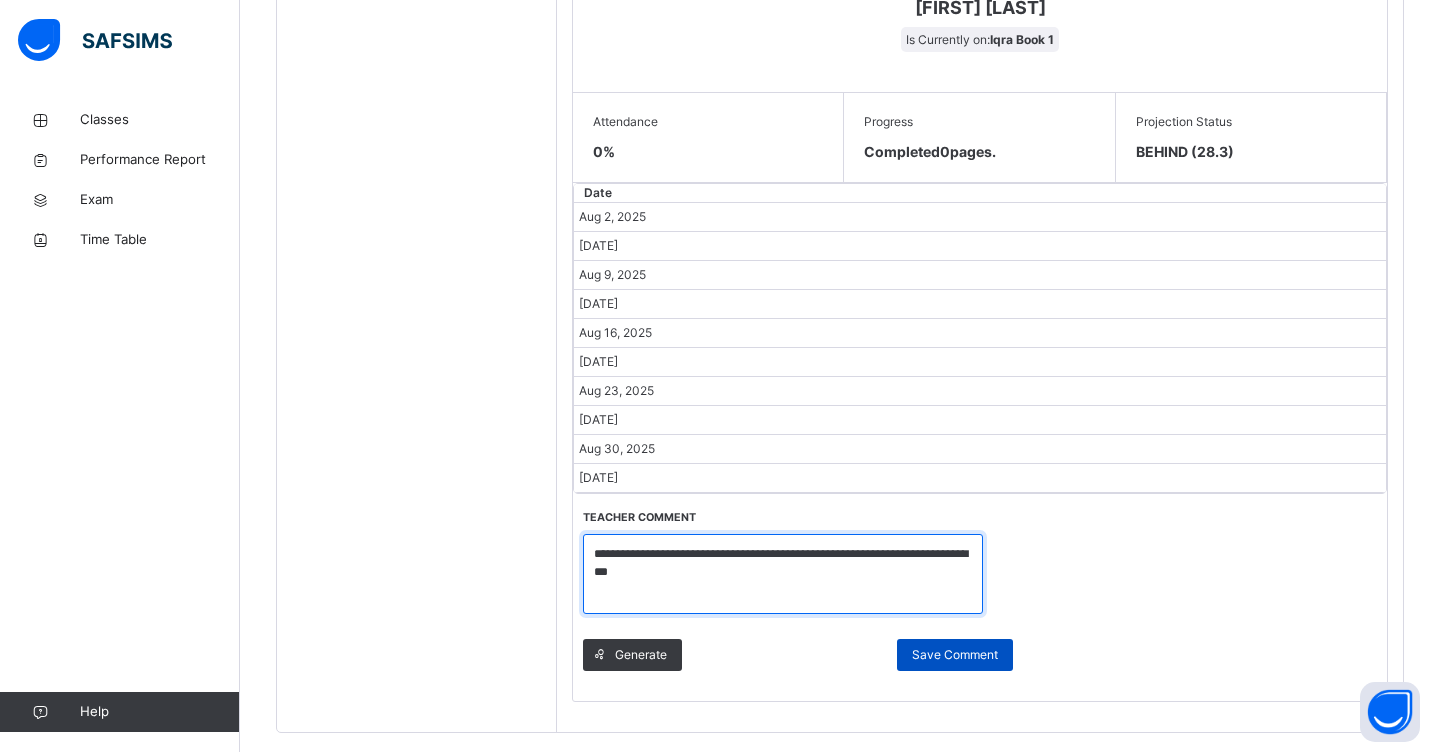type on "**********" 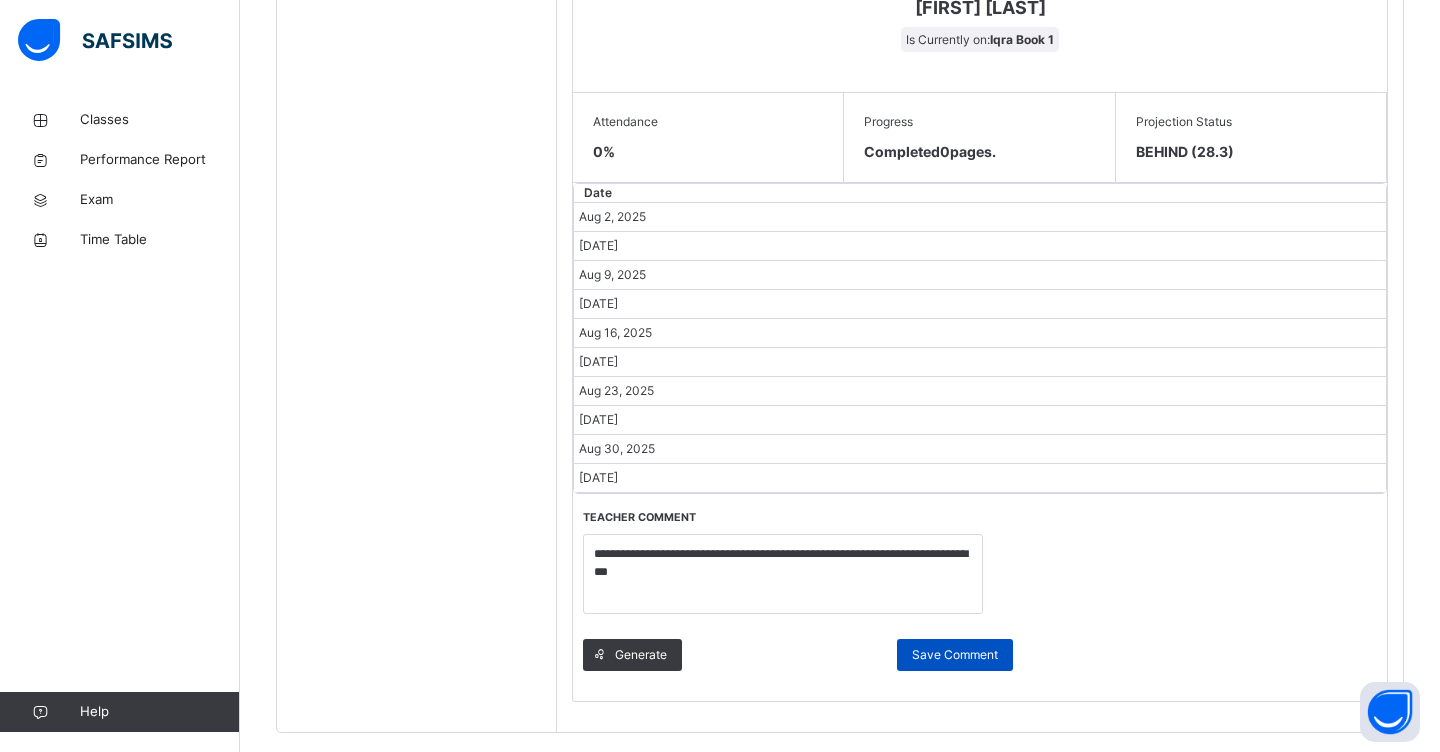 click on "Save Comment" at bounding box center (955, 655) 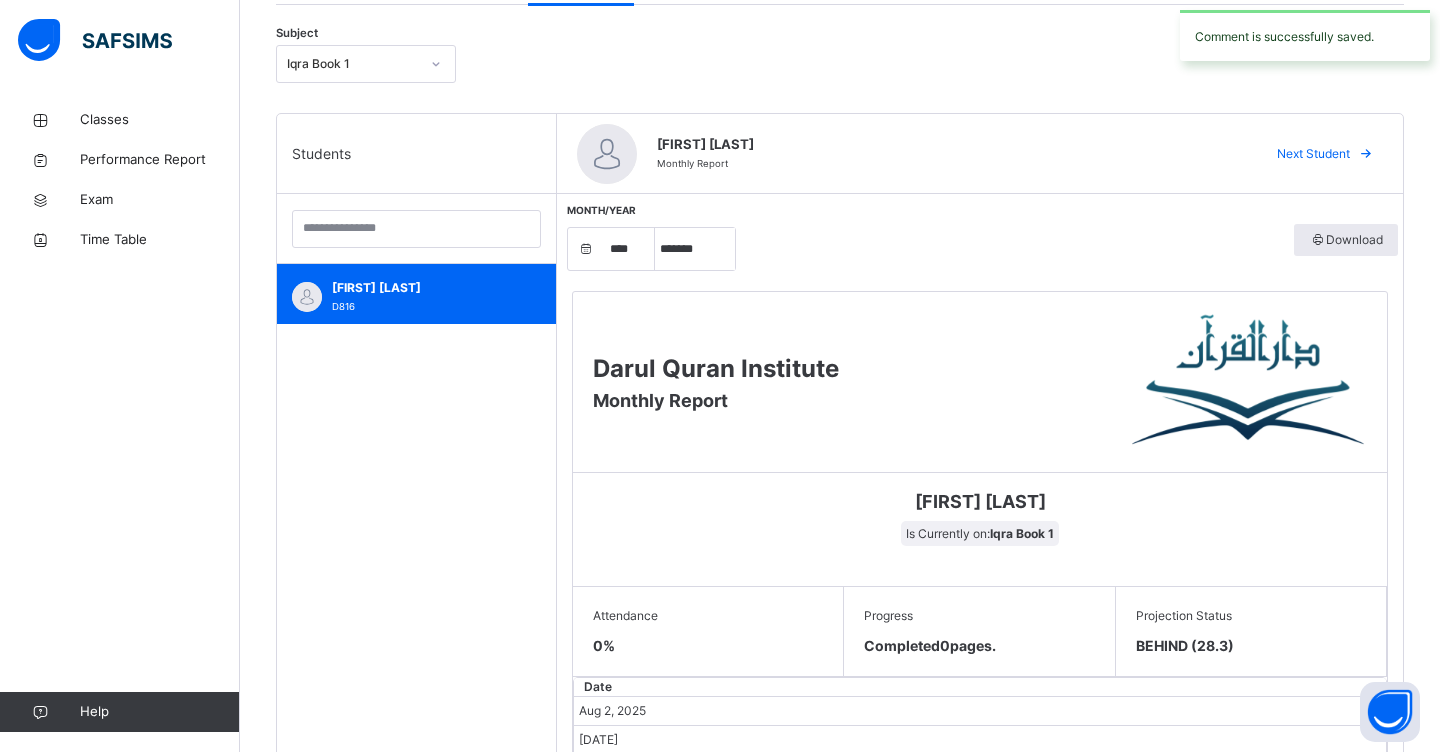 scroll, scrollTop: 411, scrollLeft: 0, axis: vertical 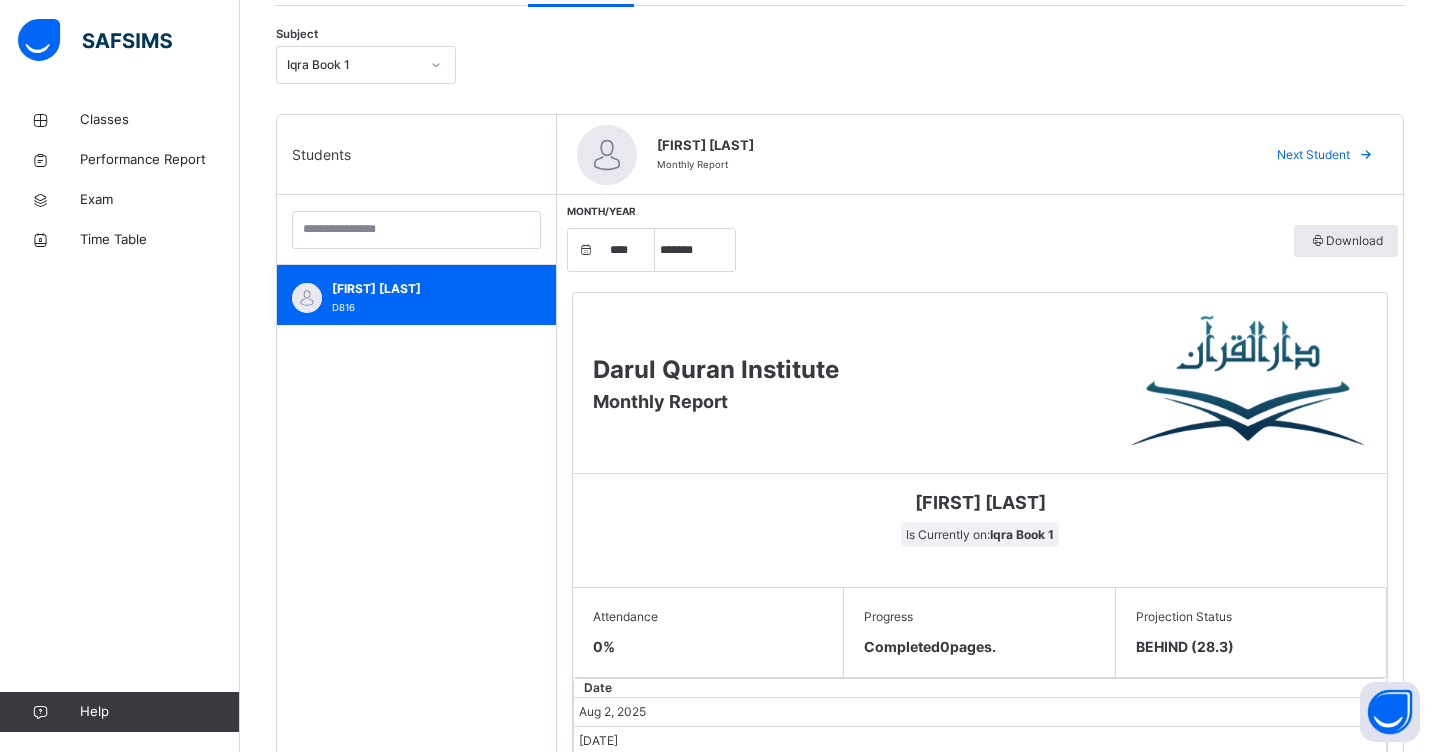 click on "Next Student" at bounding box center [1313, 155] 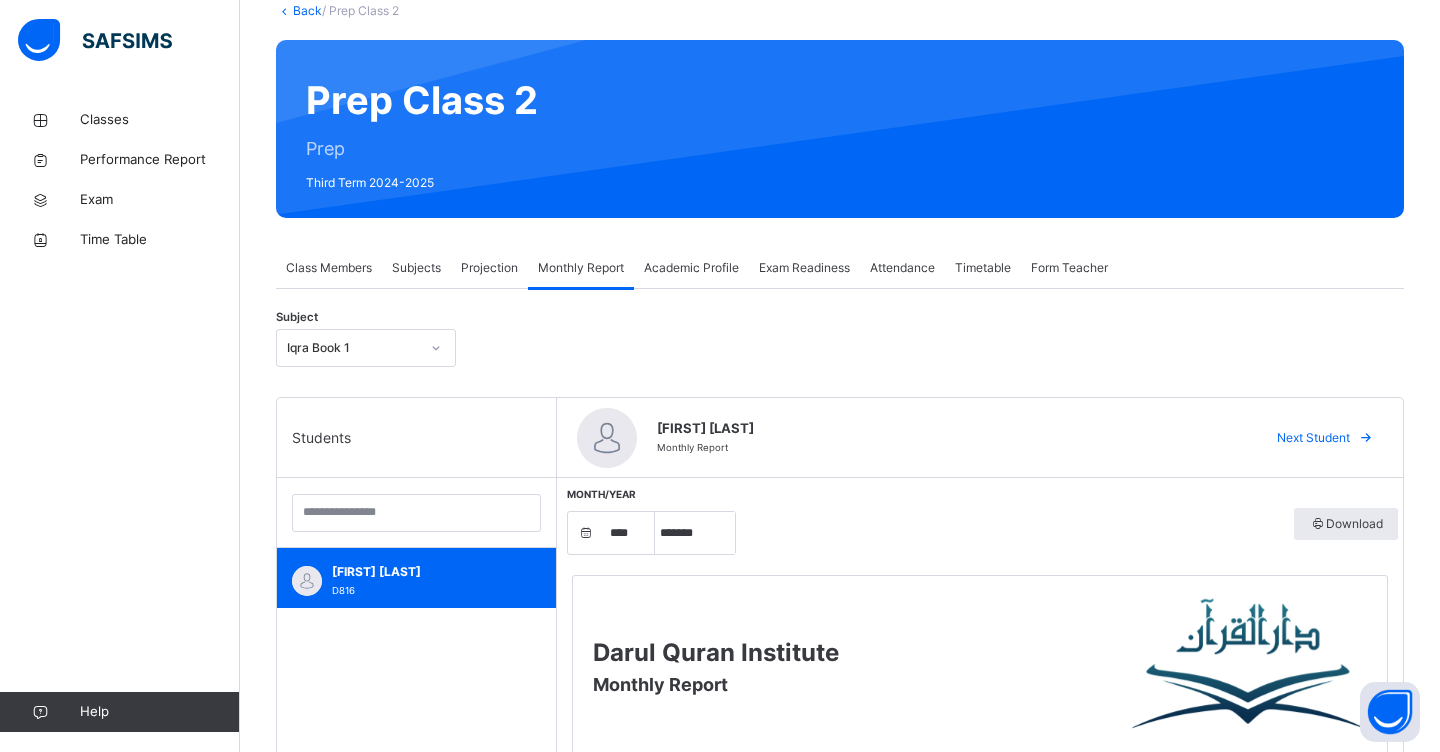 scroll, scrollTop: 192, scrollLeft: 0, axis: vertical 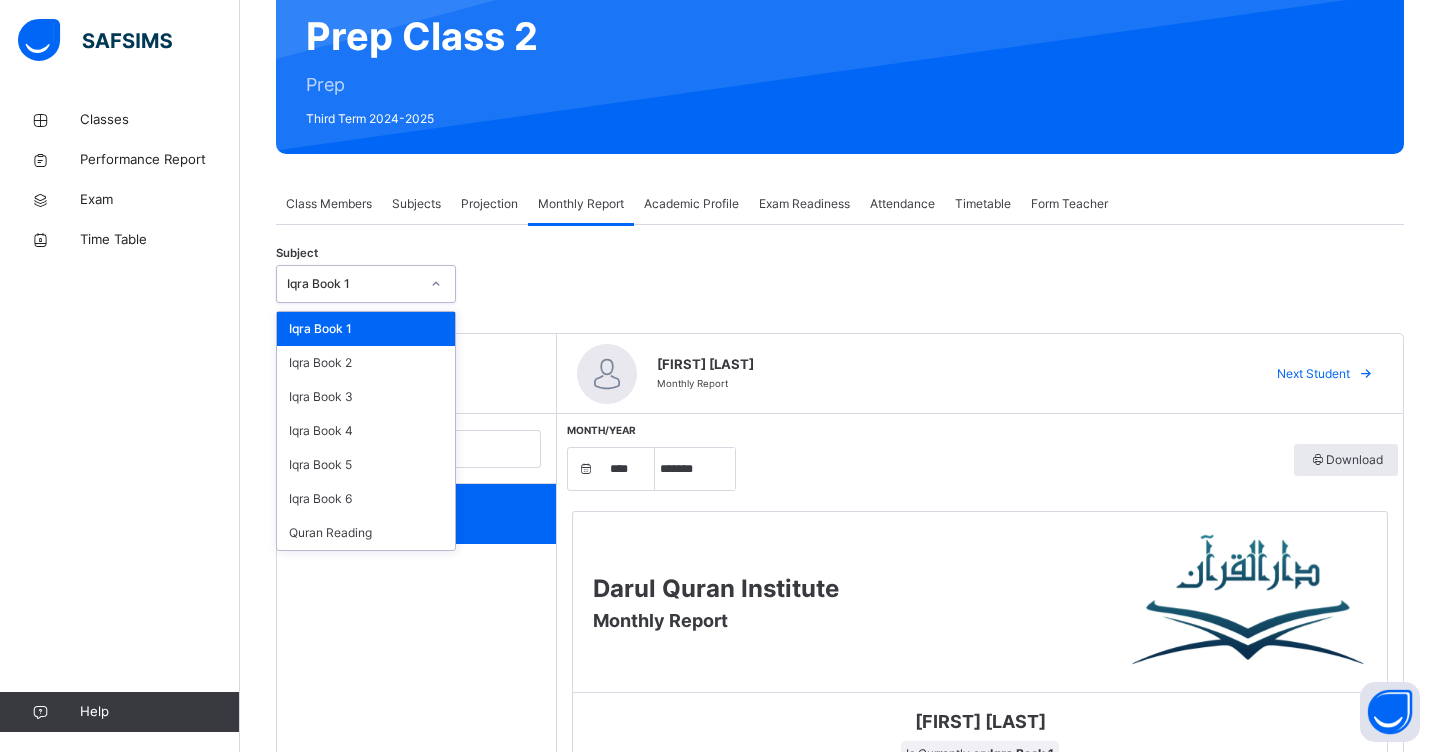 click 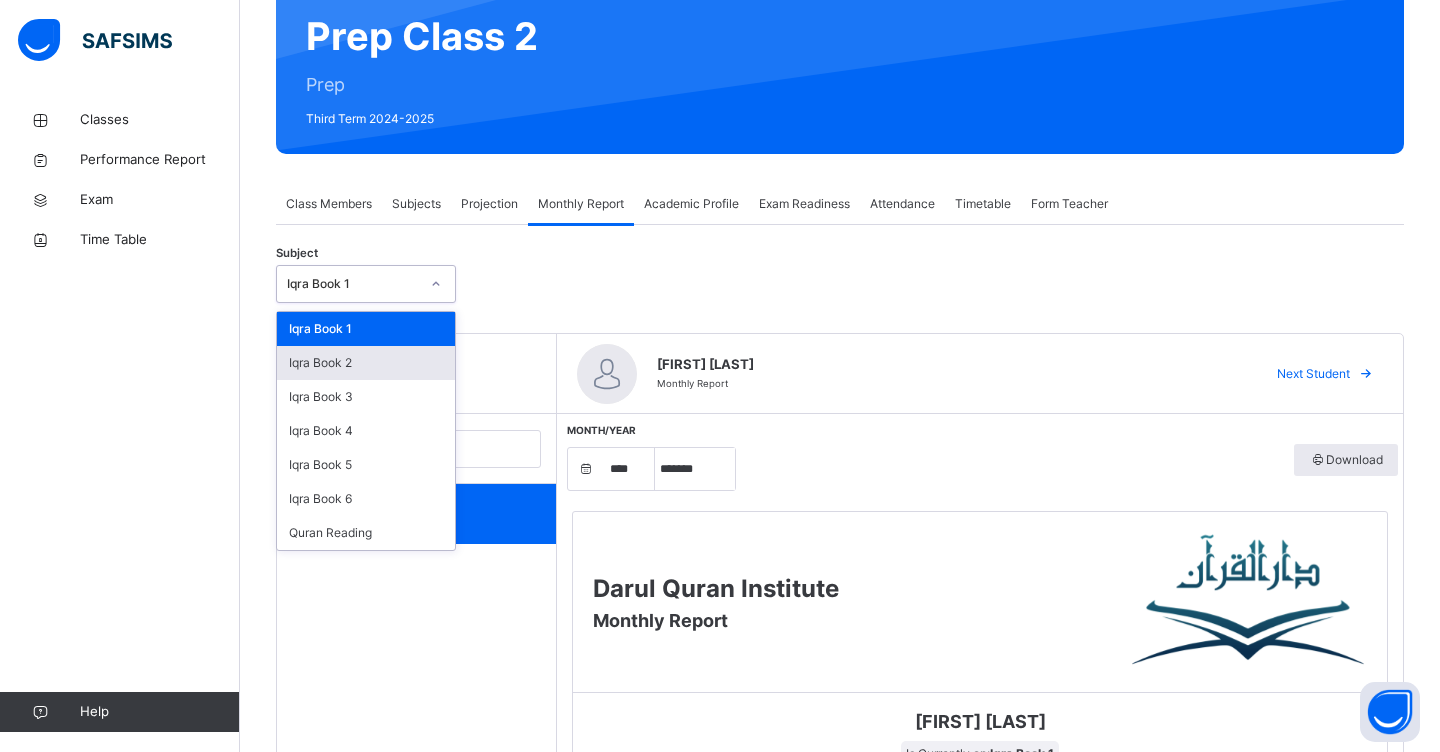 click on "Iqra Book 2" at bounding box center (366, 363) 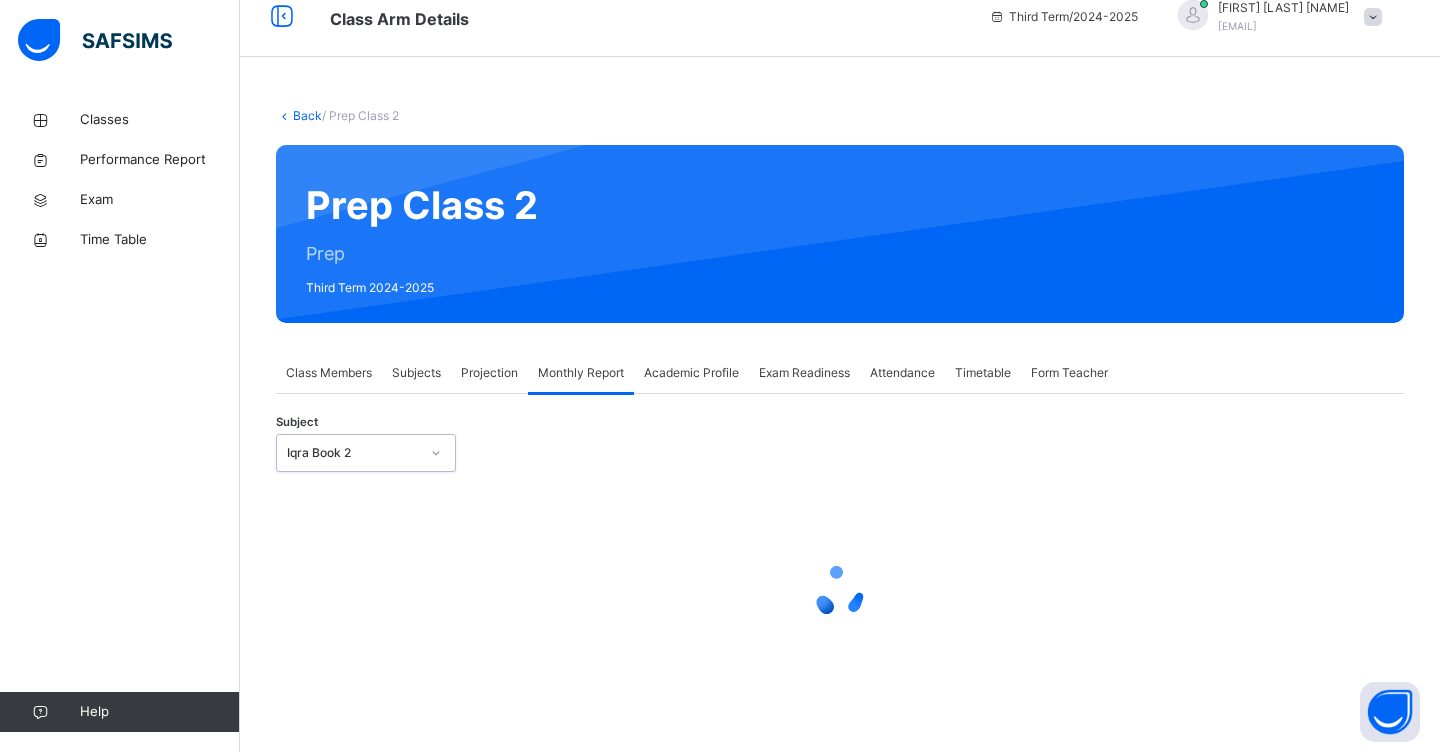scroll, scrollTop: 23, scrollLeft: 0, axis: vertical 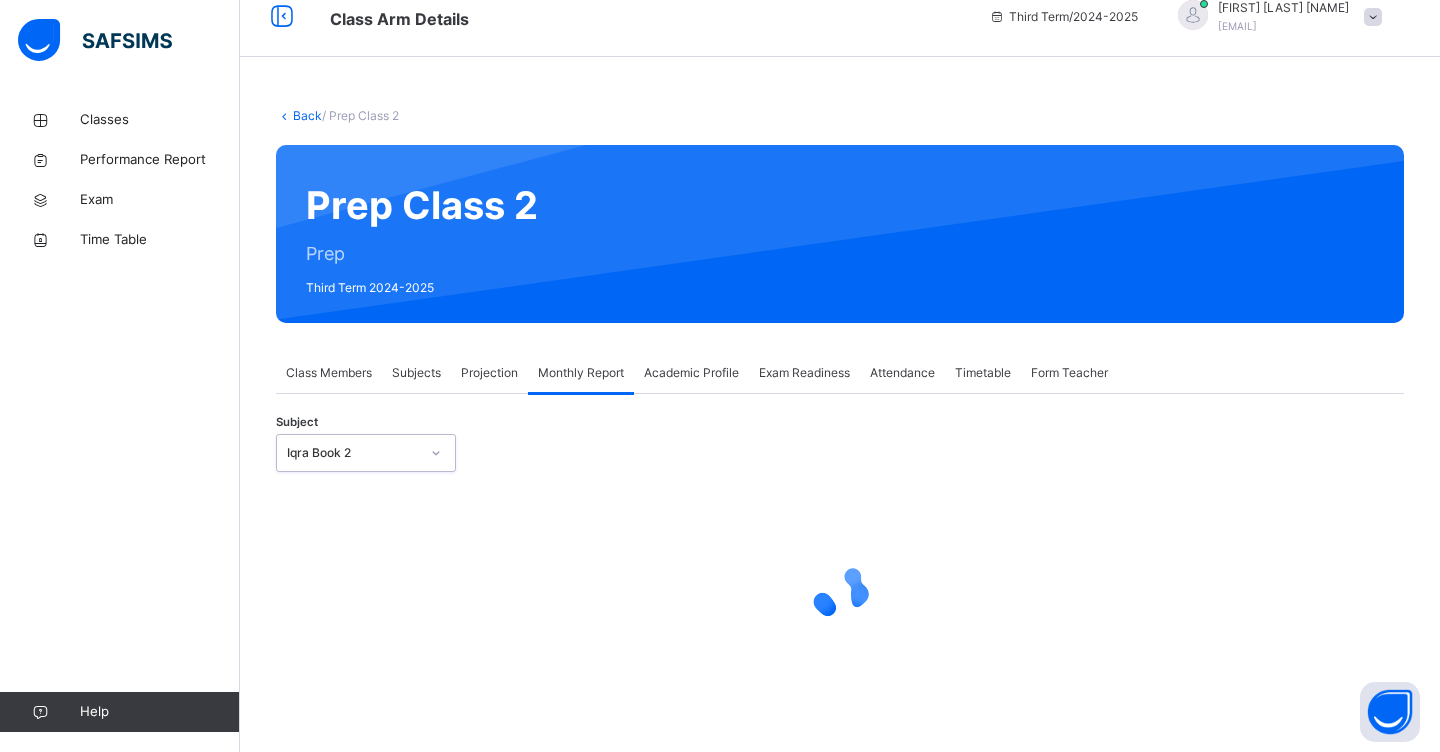 select on "****" 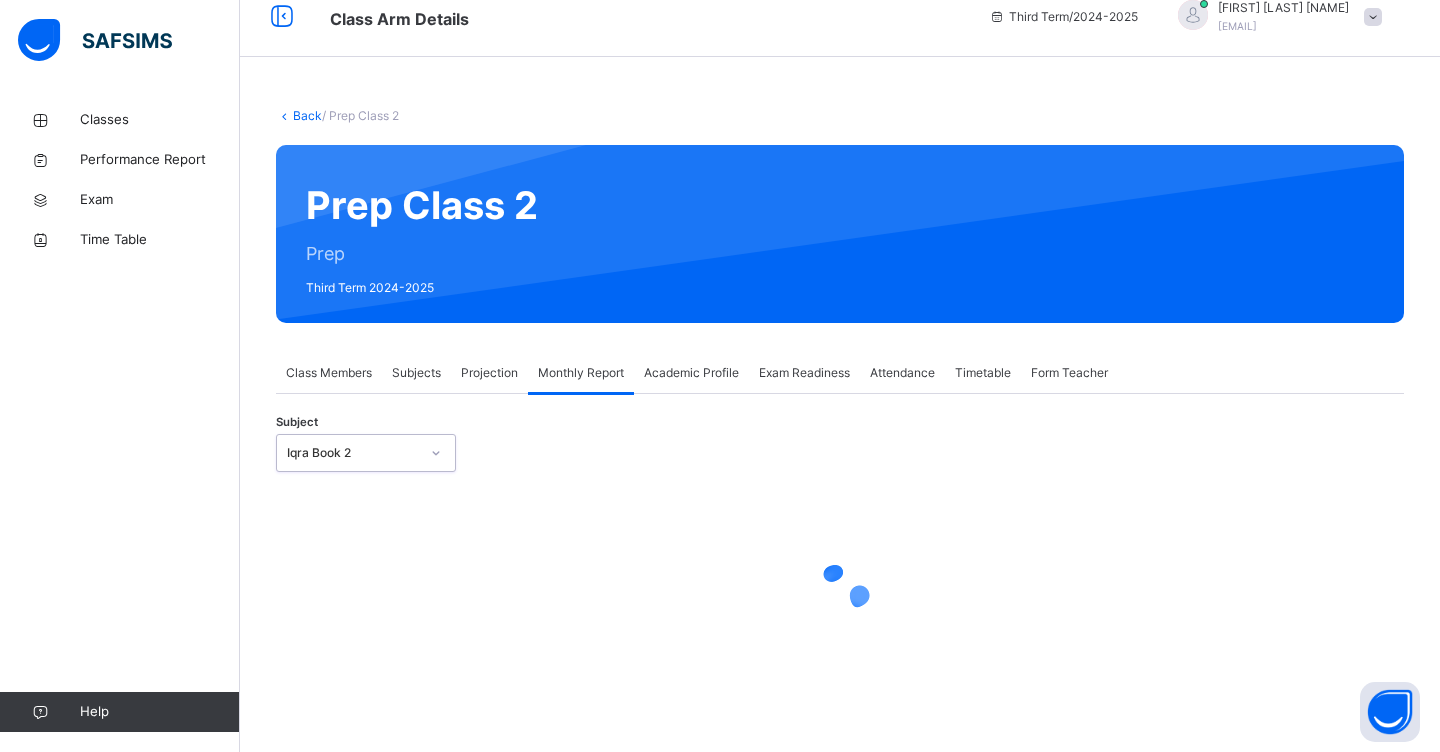 select on "*" 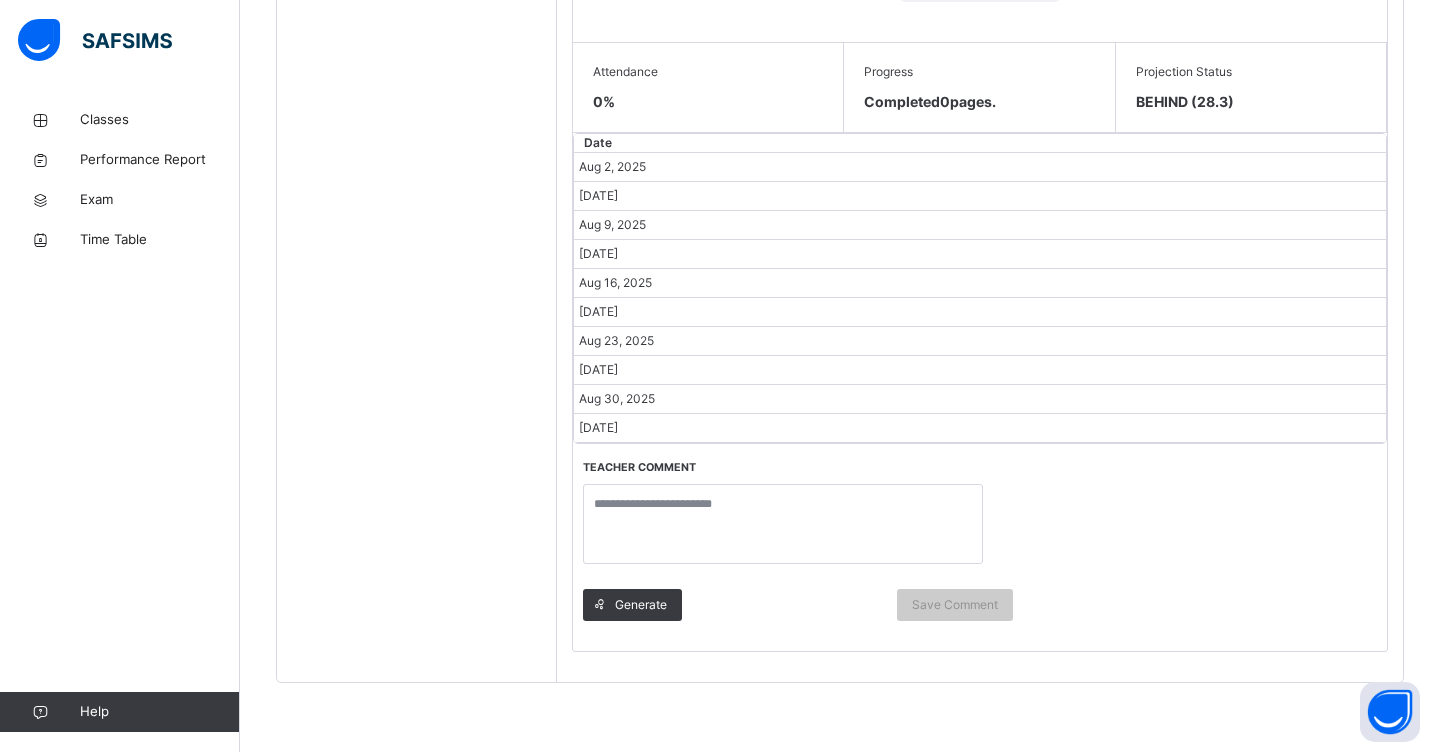 scroll, scrollTop: 955, scrollLeft: 0, axis: vertical 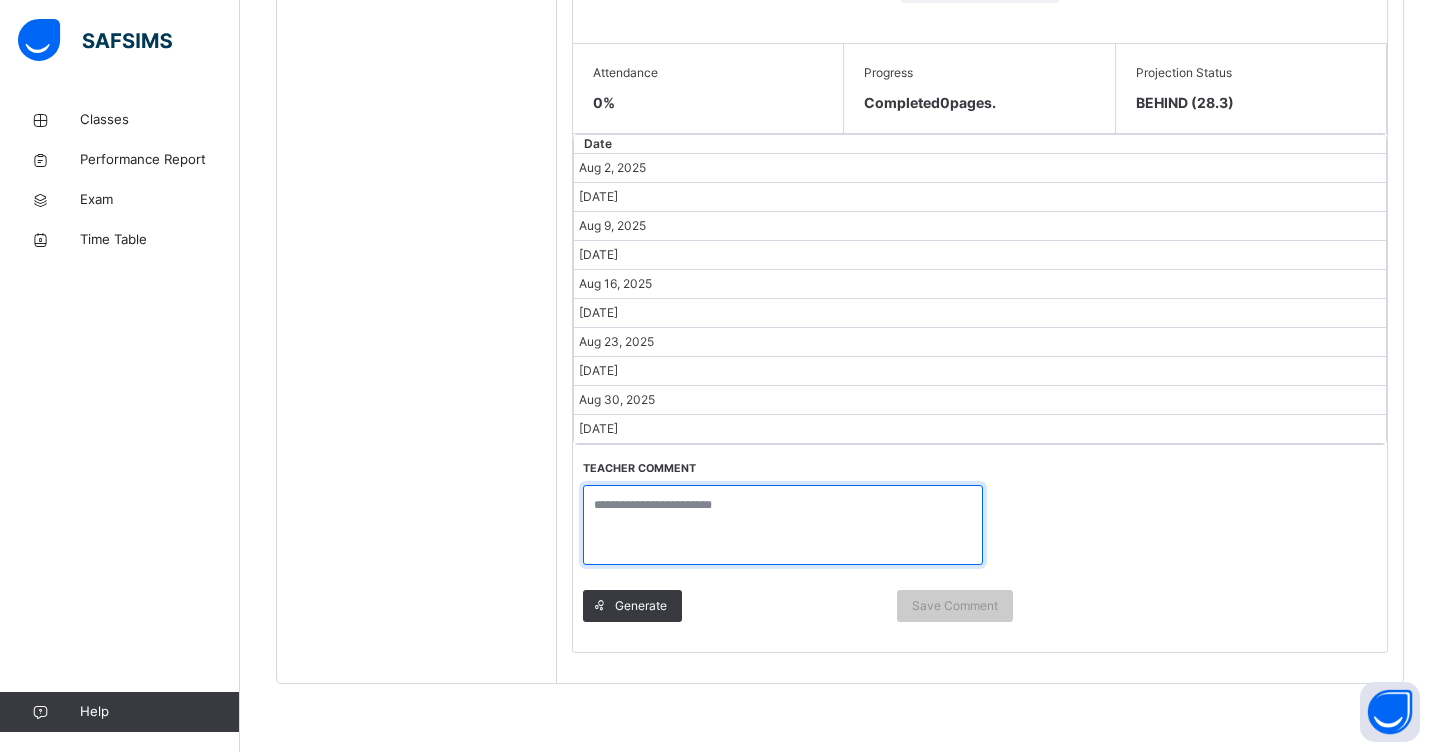 click at bounding box center (783, 525) 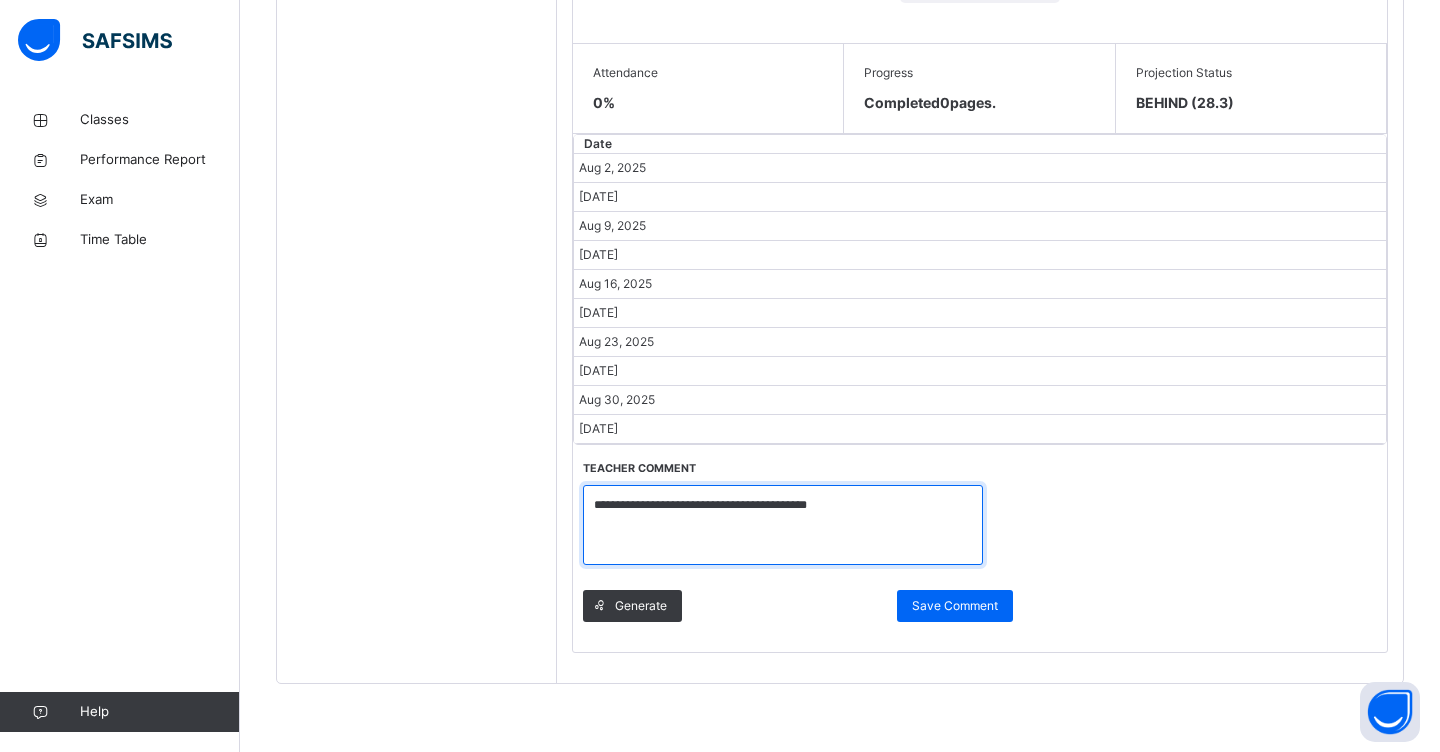 click on "**********" at bounding box center (783, 525) 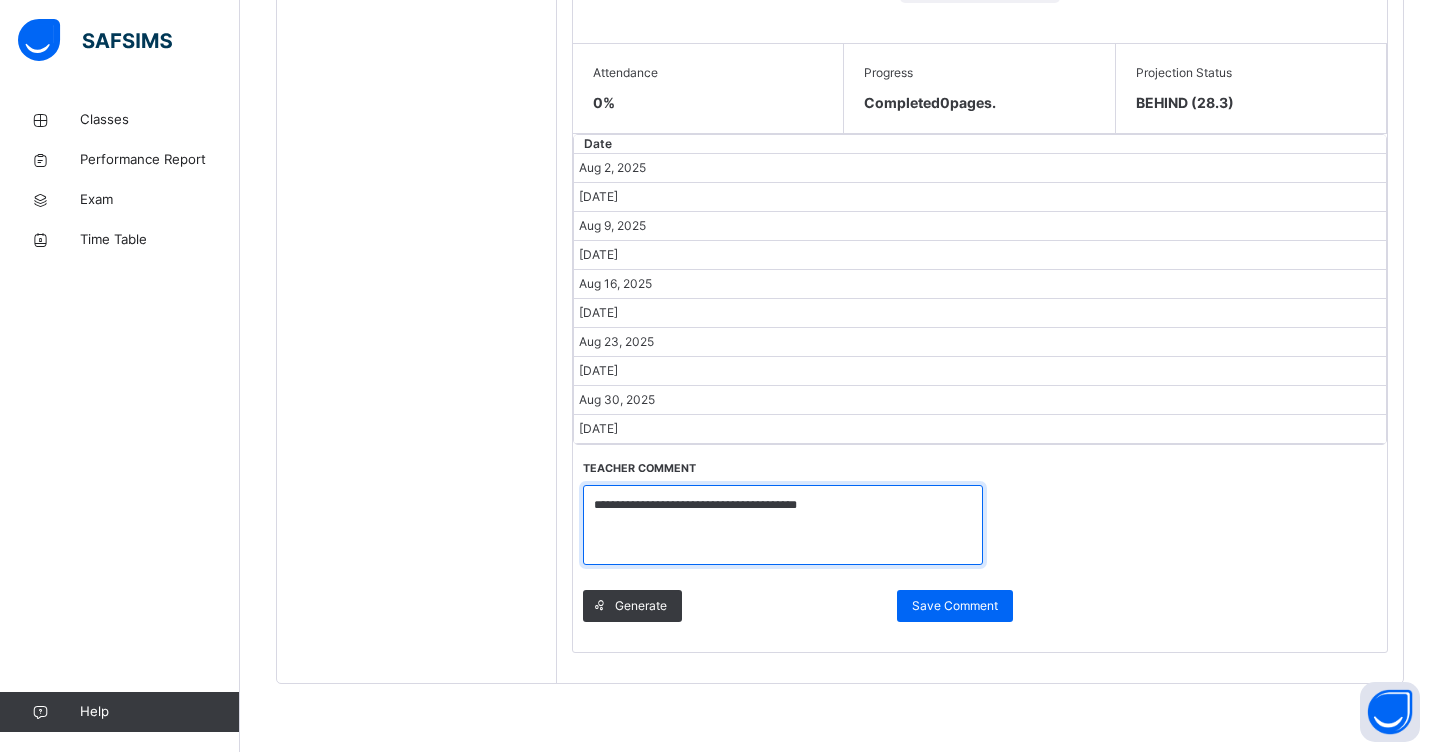 click on "**********" at bounding box center (783, 525) 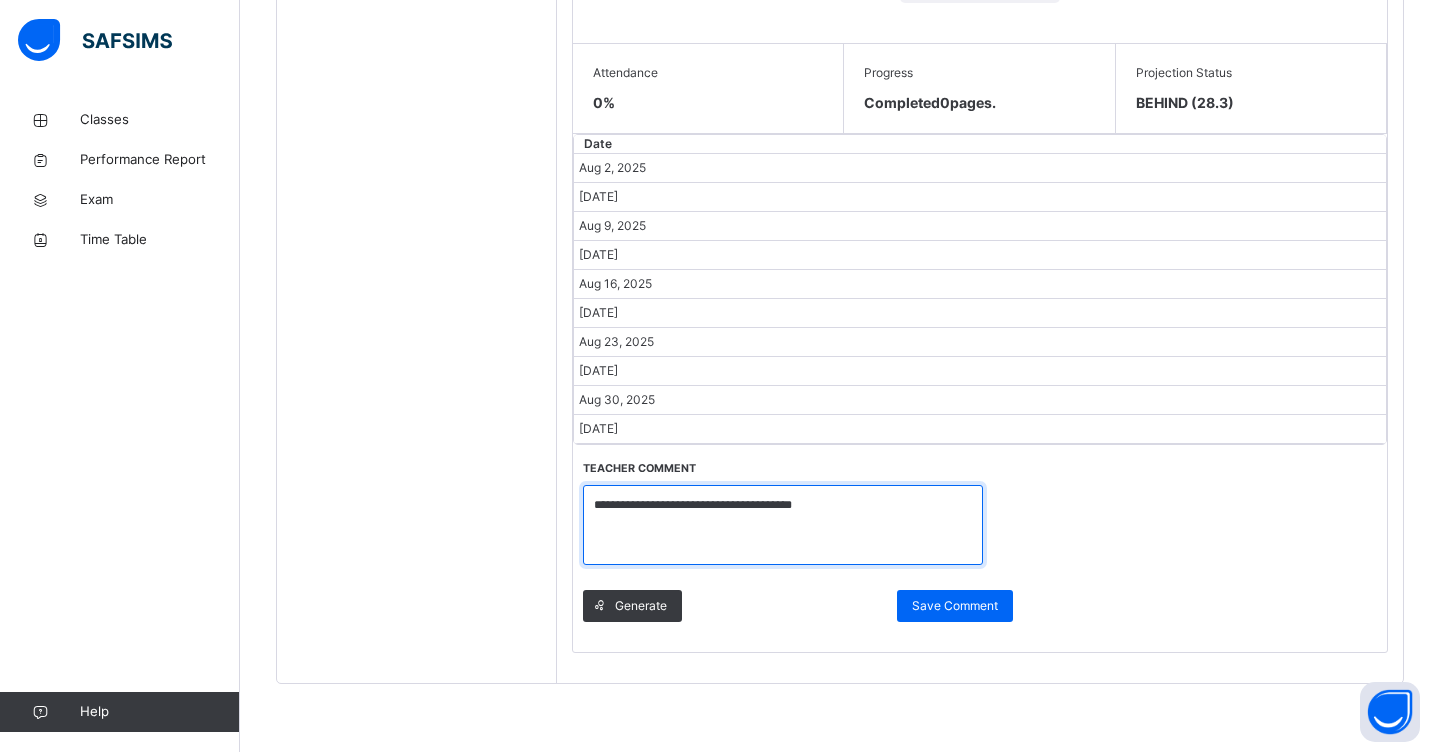 click on "**********" at bounding box center (783, 525) 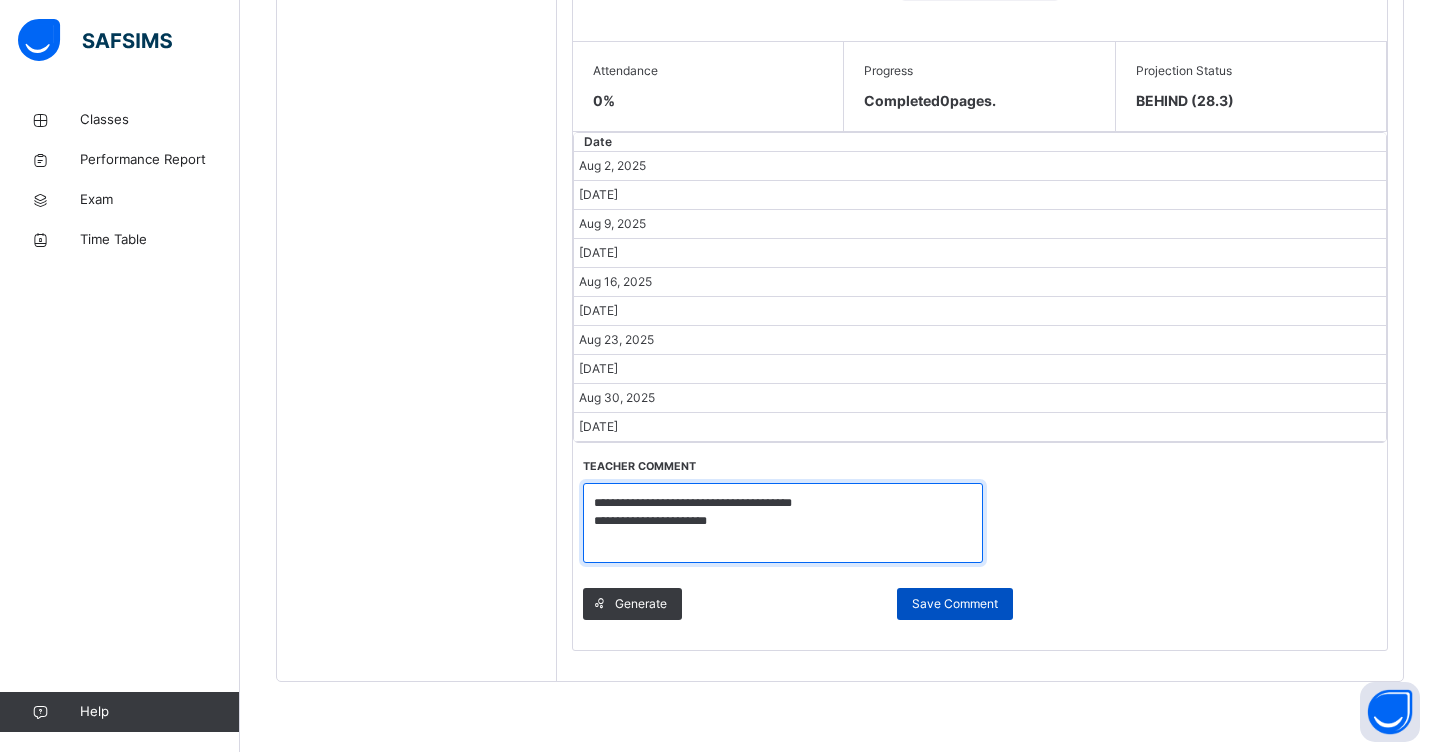 scroll, scrollTop: 955, scrollLeft: 0, axis: vertical 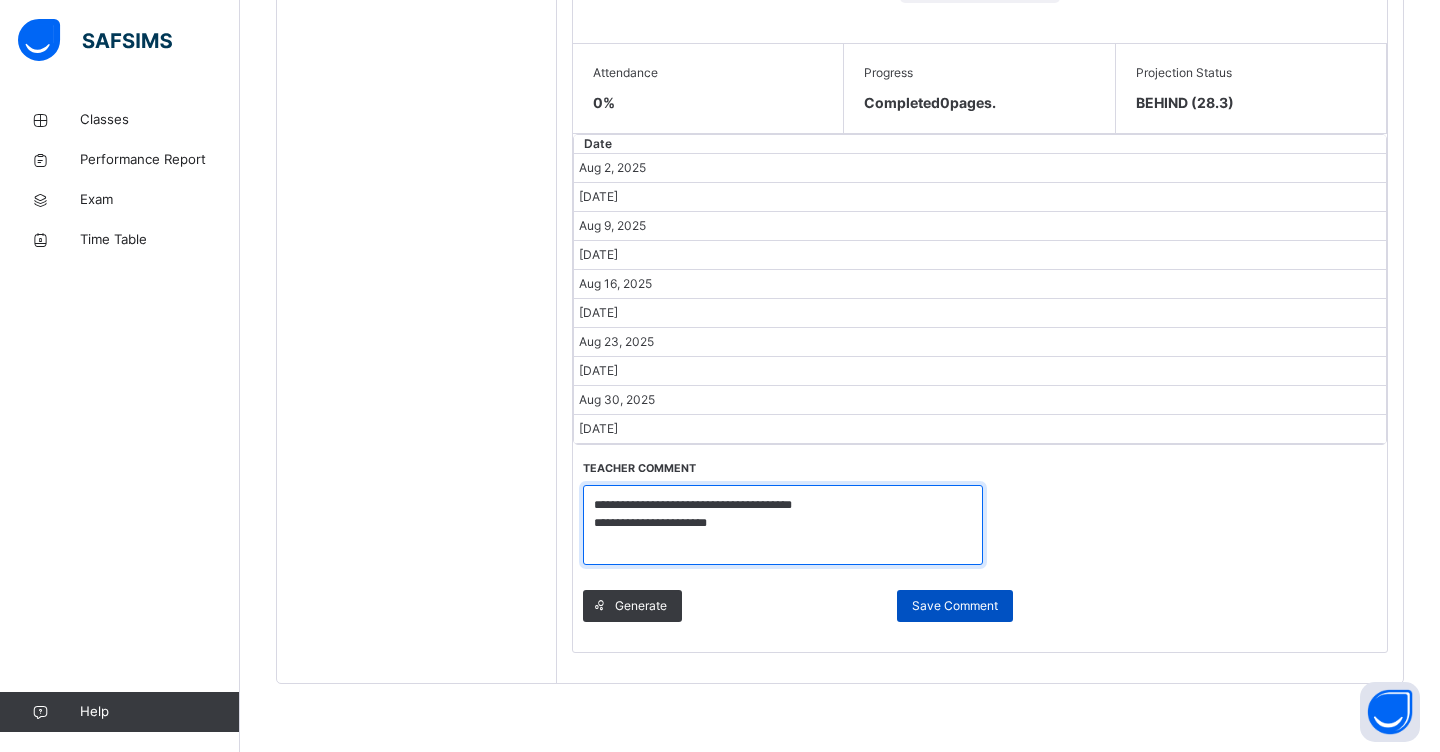 type on "**********" 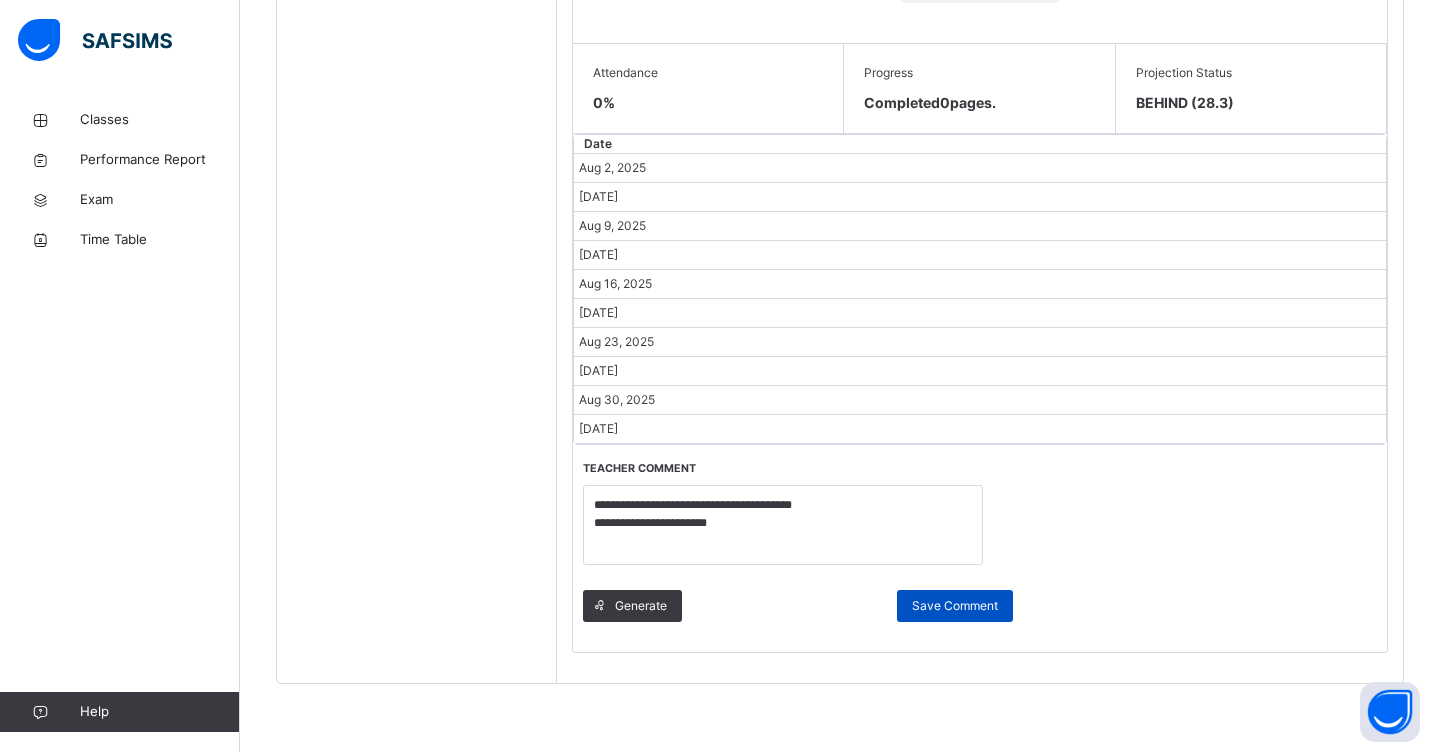 click on "Save Comment" at bounding box center [955, 606] 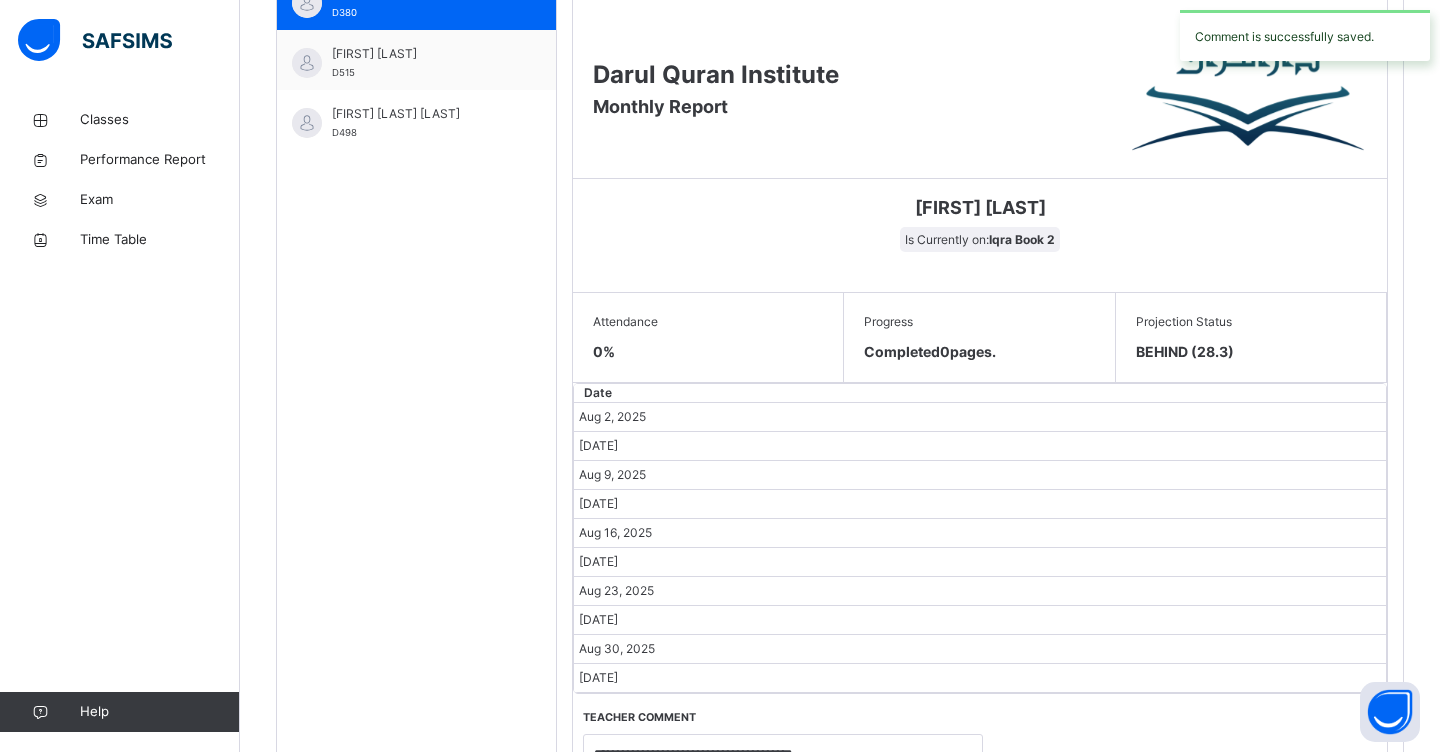 scroll, scrollTop: 705, scrollLeft: 2, axis: both 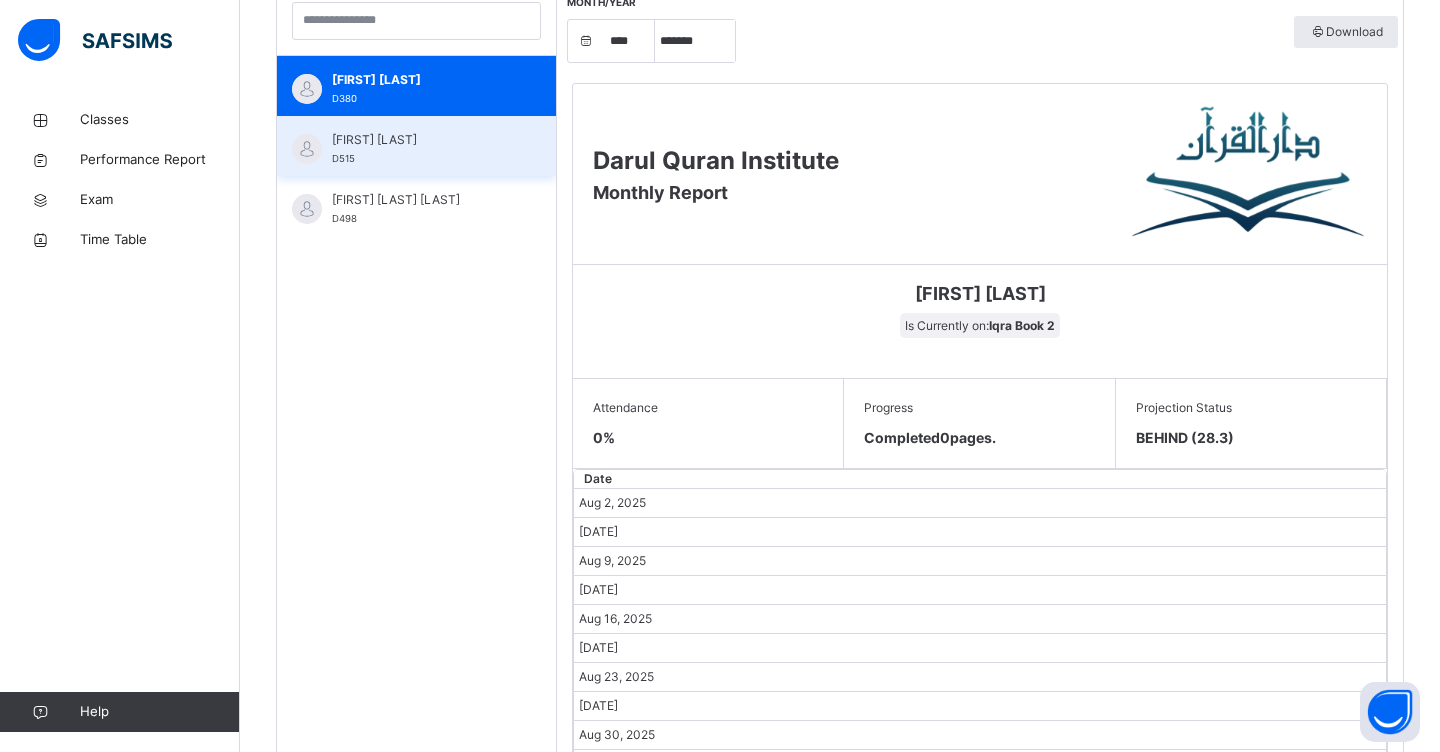 click on "[FIRST]  [LAST] [ID]" at bounding box center [421, 149] 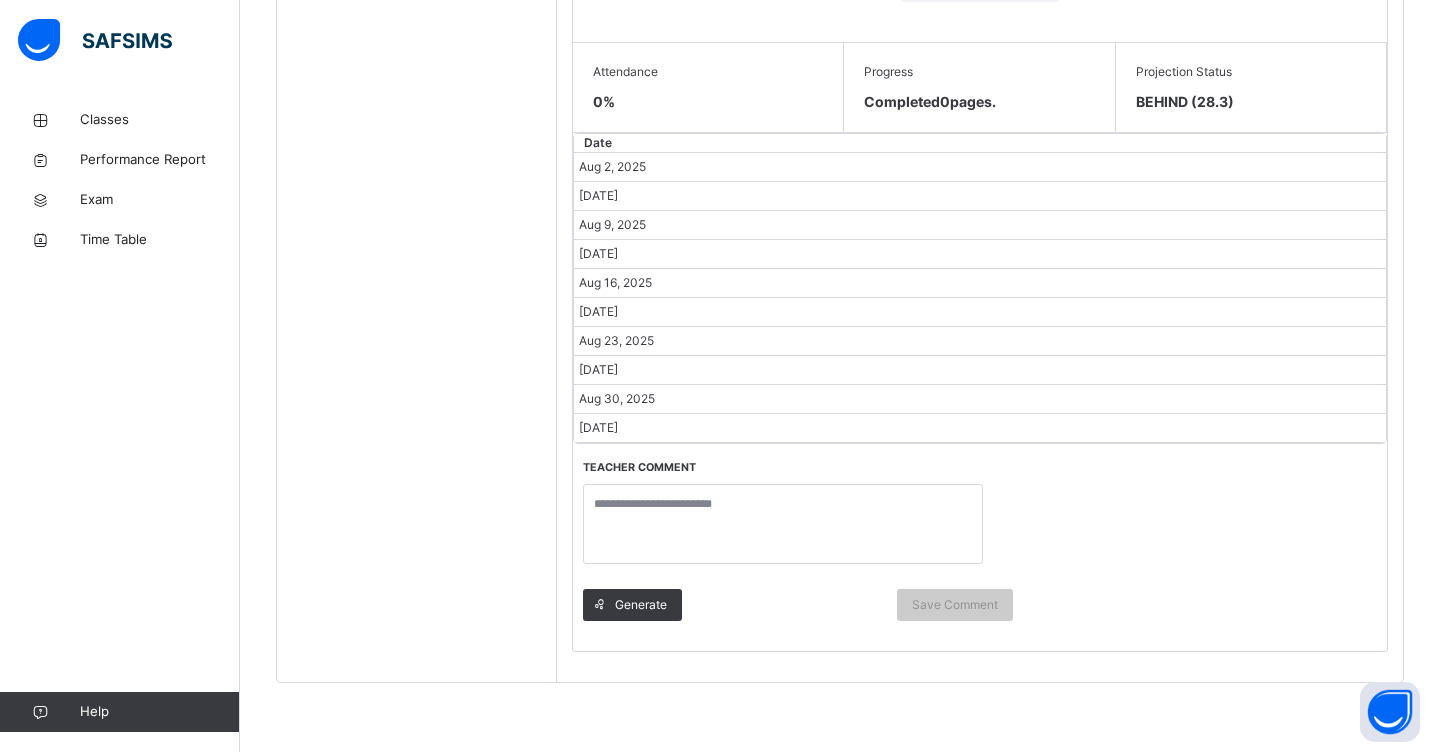 scroll, scrollTop: 955, scrollLeft: 0, axis: vertical 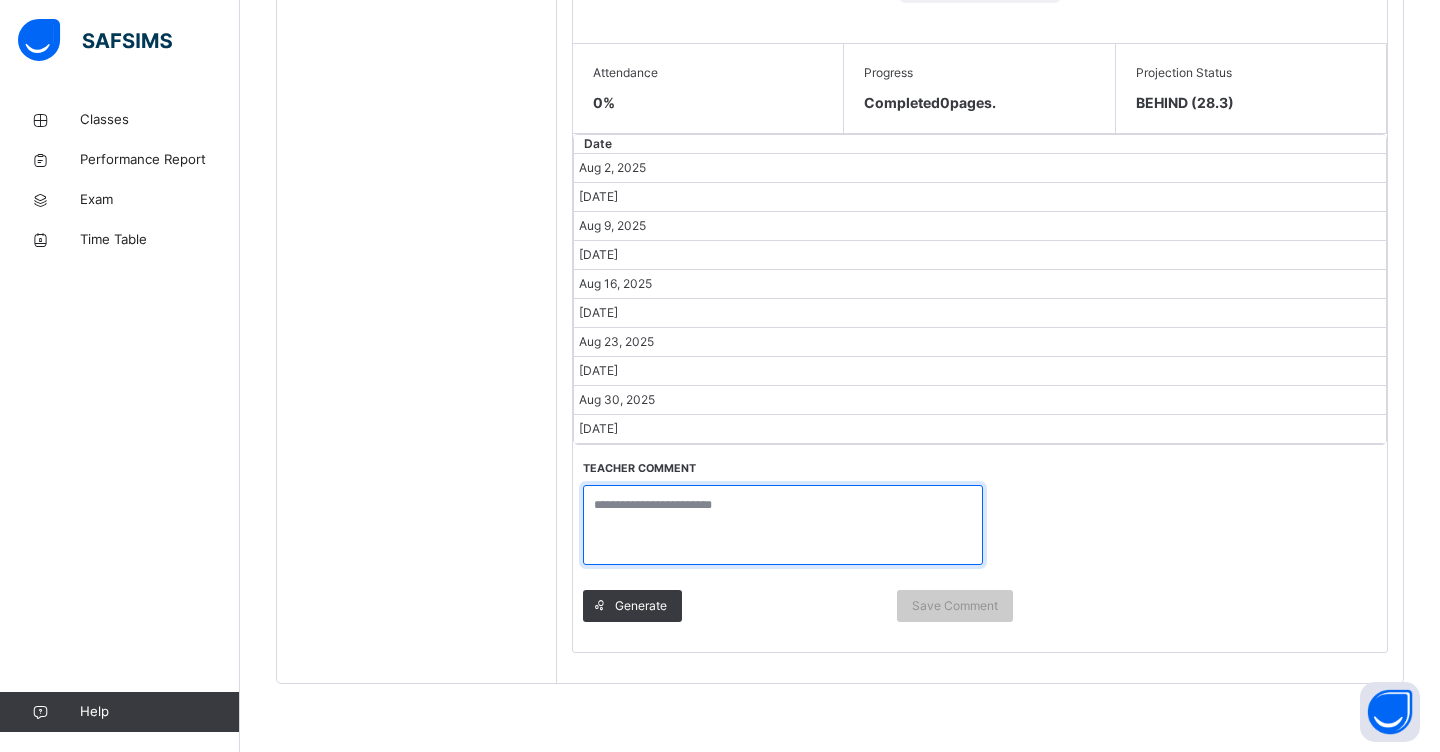 click at bounding box center [783, 525] 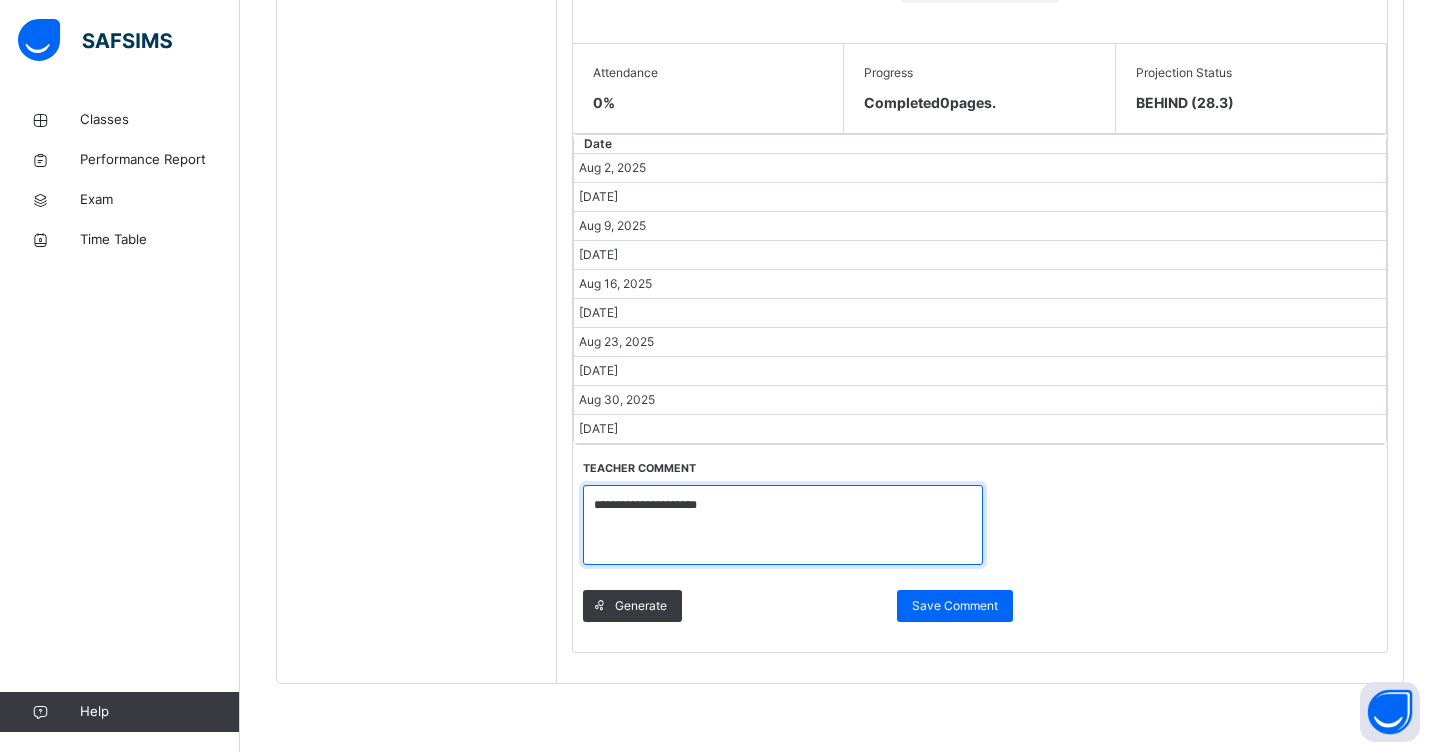 click on "**********" at bounding box center [783, 525] 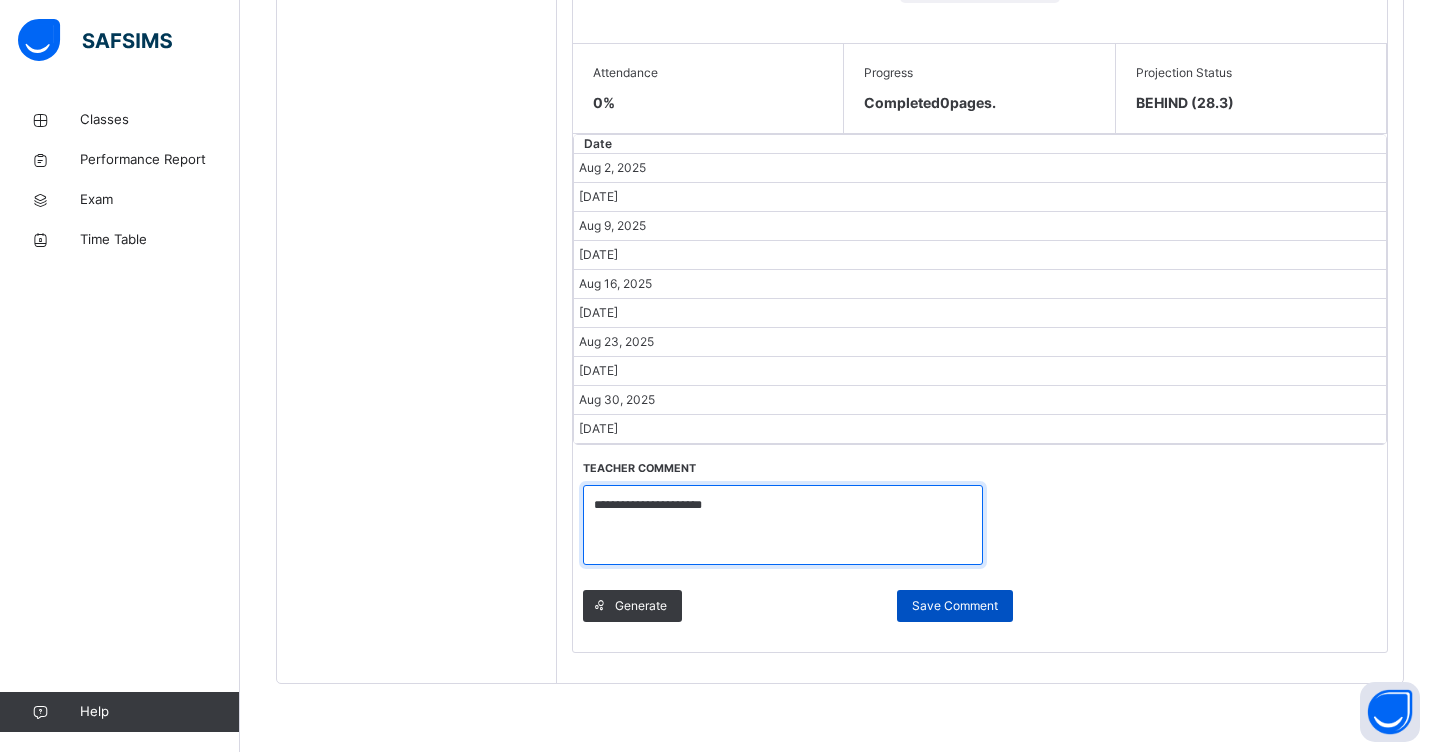 type on "**********" 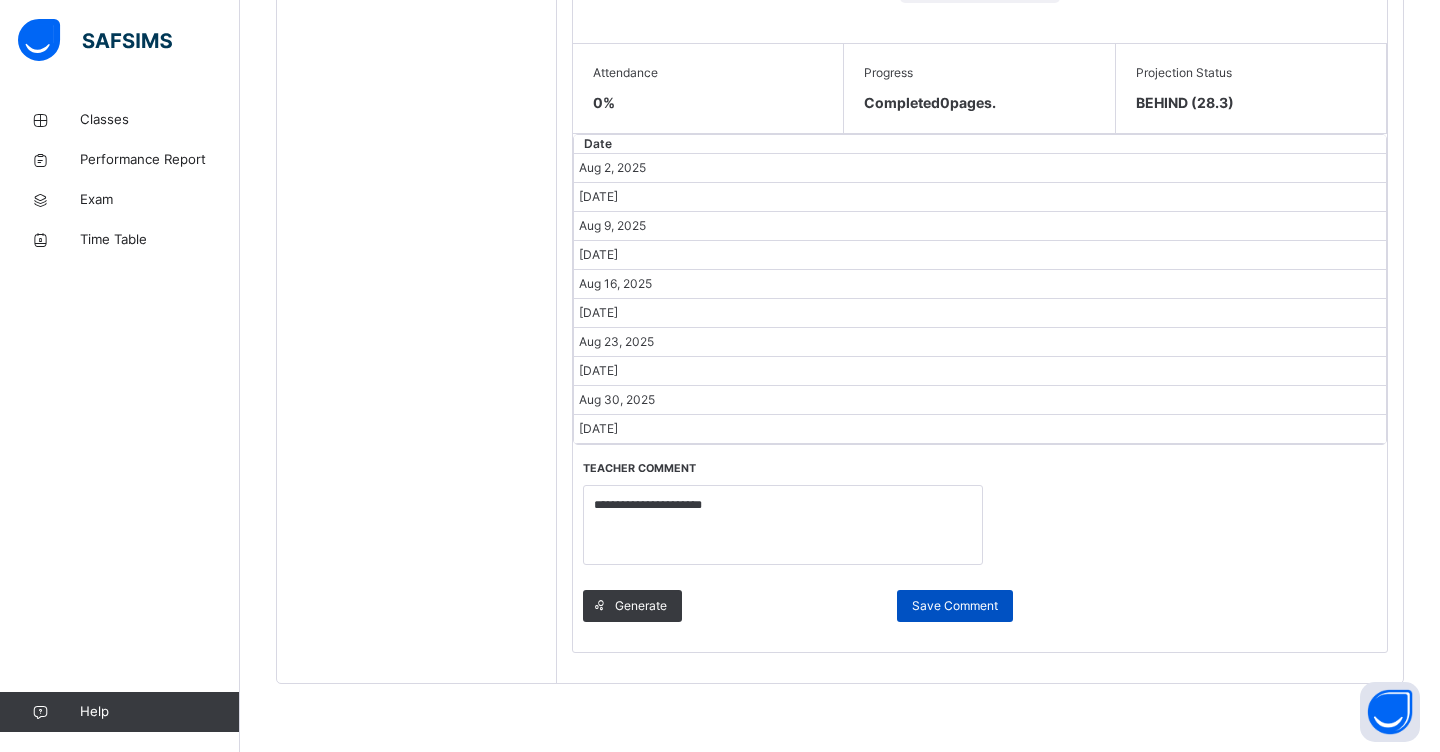 click on "Save Comment" at bounding box center (955, 606) 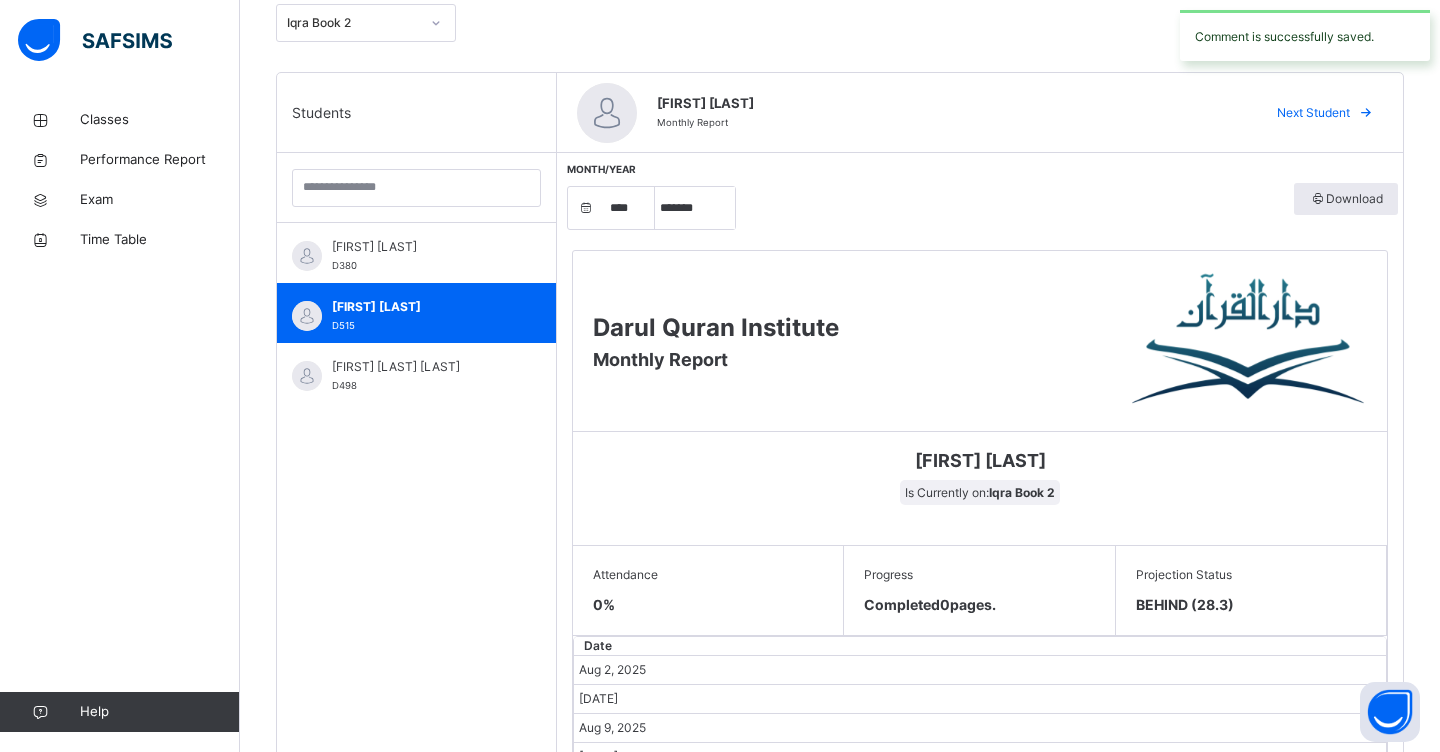 scroll, scrollTop: 422, scrollLeft: 0, axis: vertical 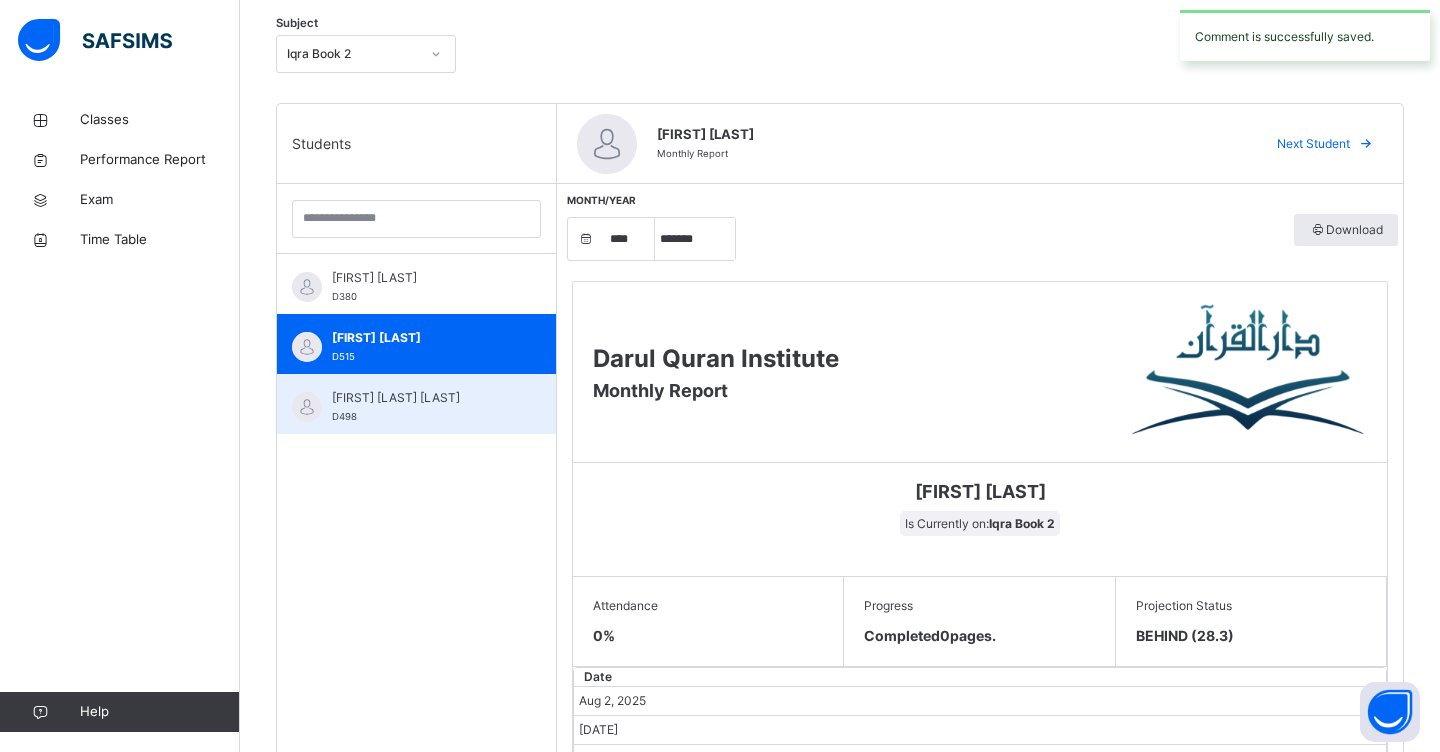click on "[FIRST]   [LAST] [LAST] [ID]" at bounding box center (421, 407) 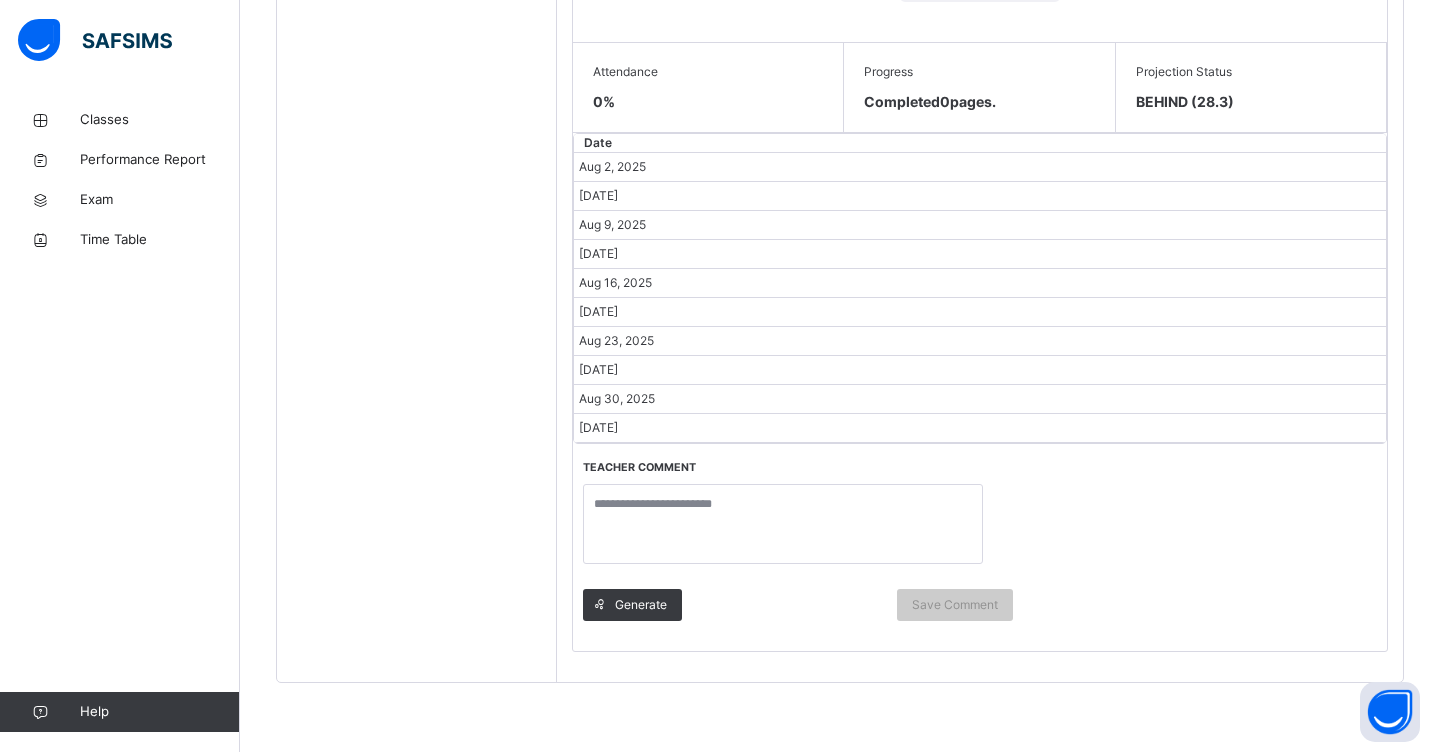 scroll, scrollTop: 955, scrollLeft: 0, axis: vertical 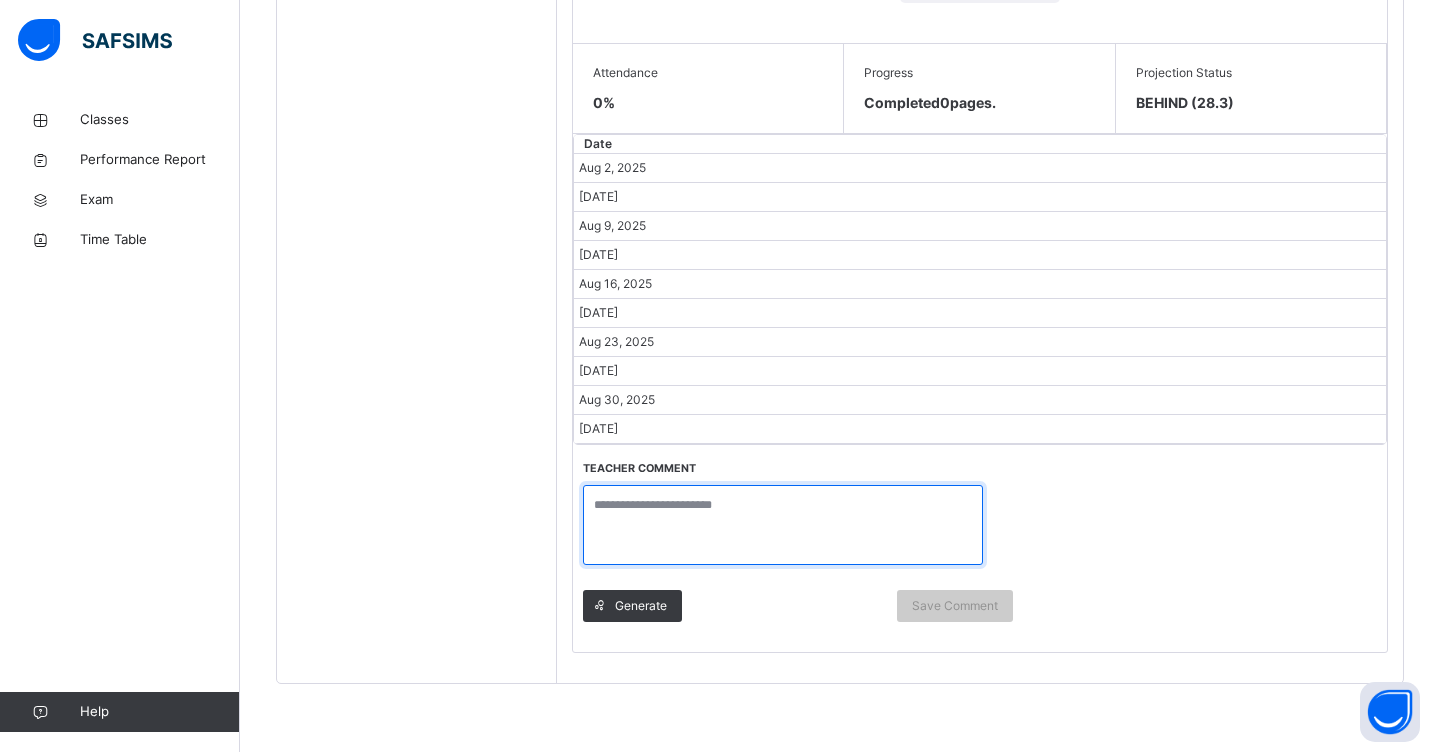 click at bounding box center (783, 525) 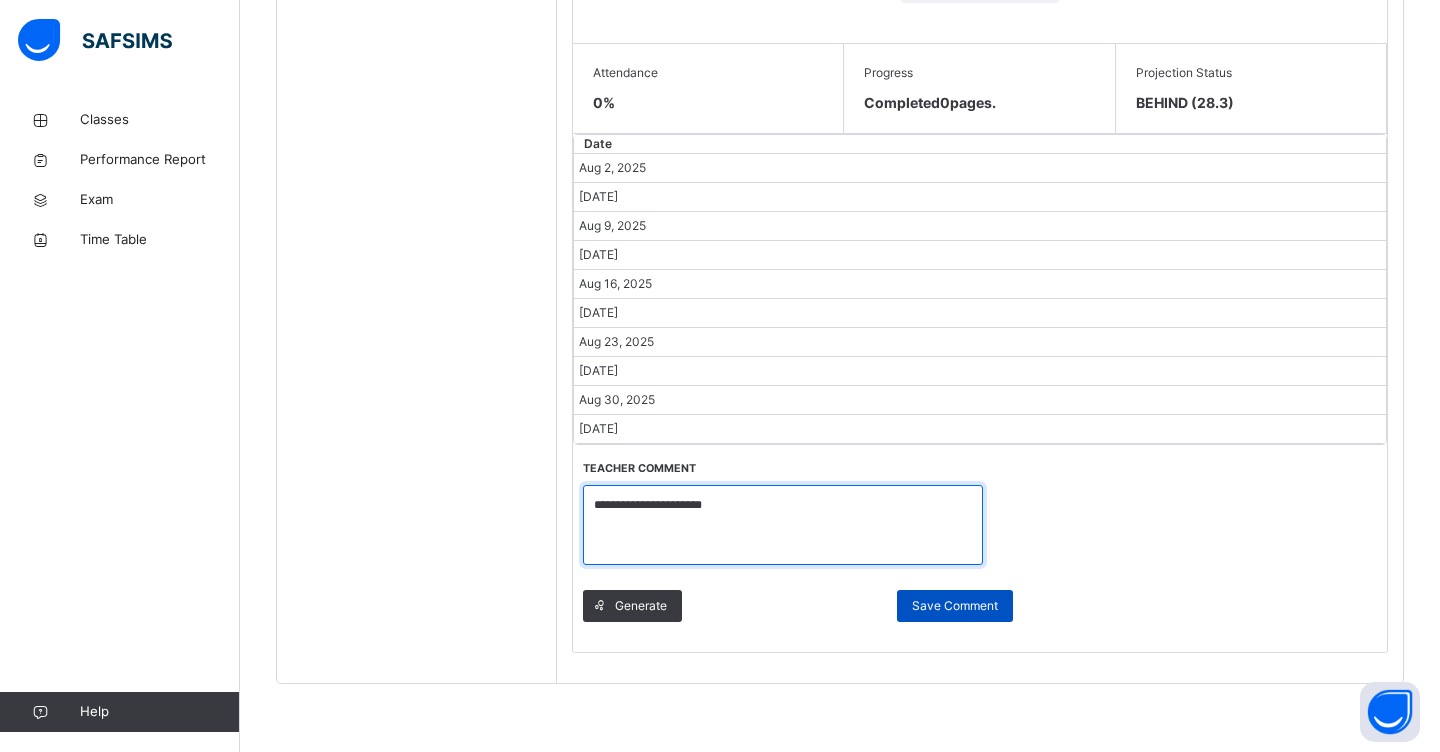 type on "**********" 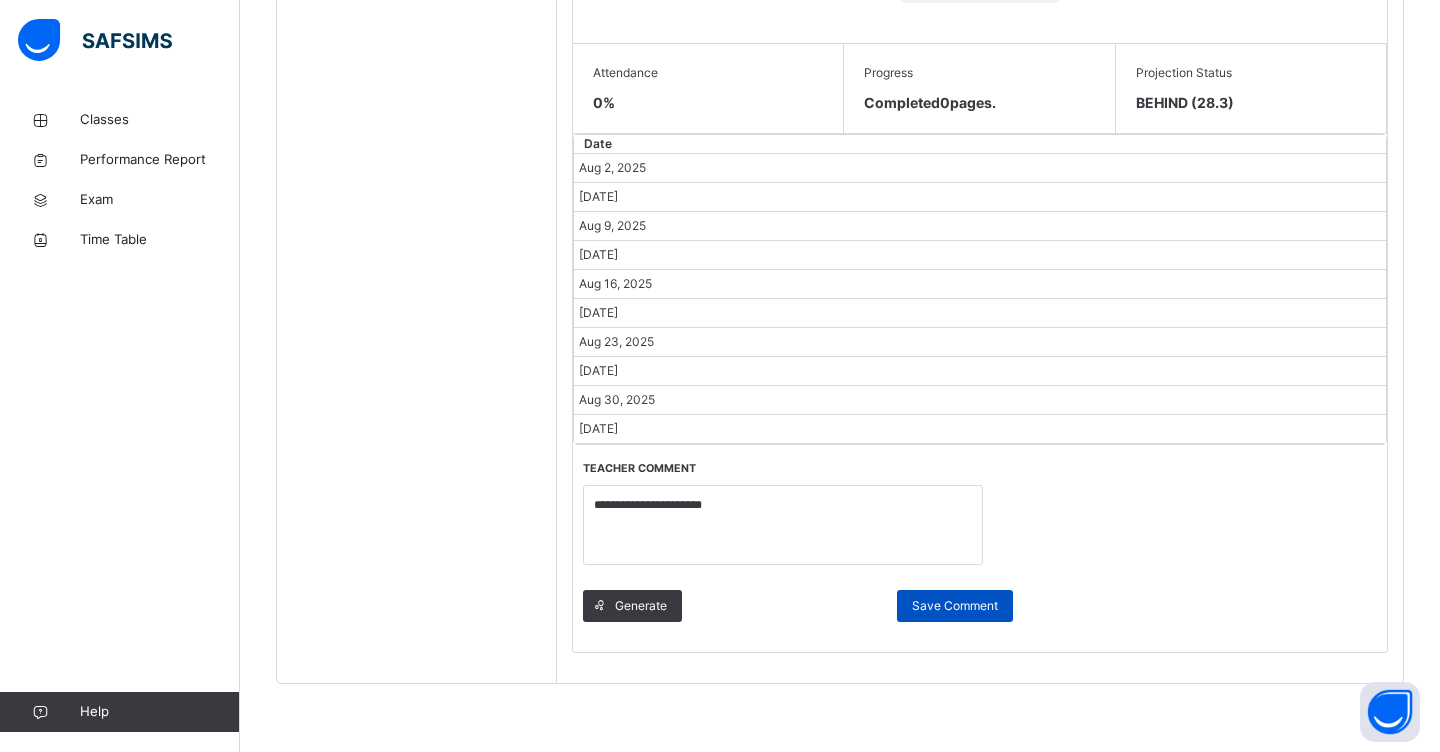 click on "Save Comment" at bounding box center [955, 606] 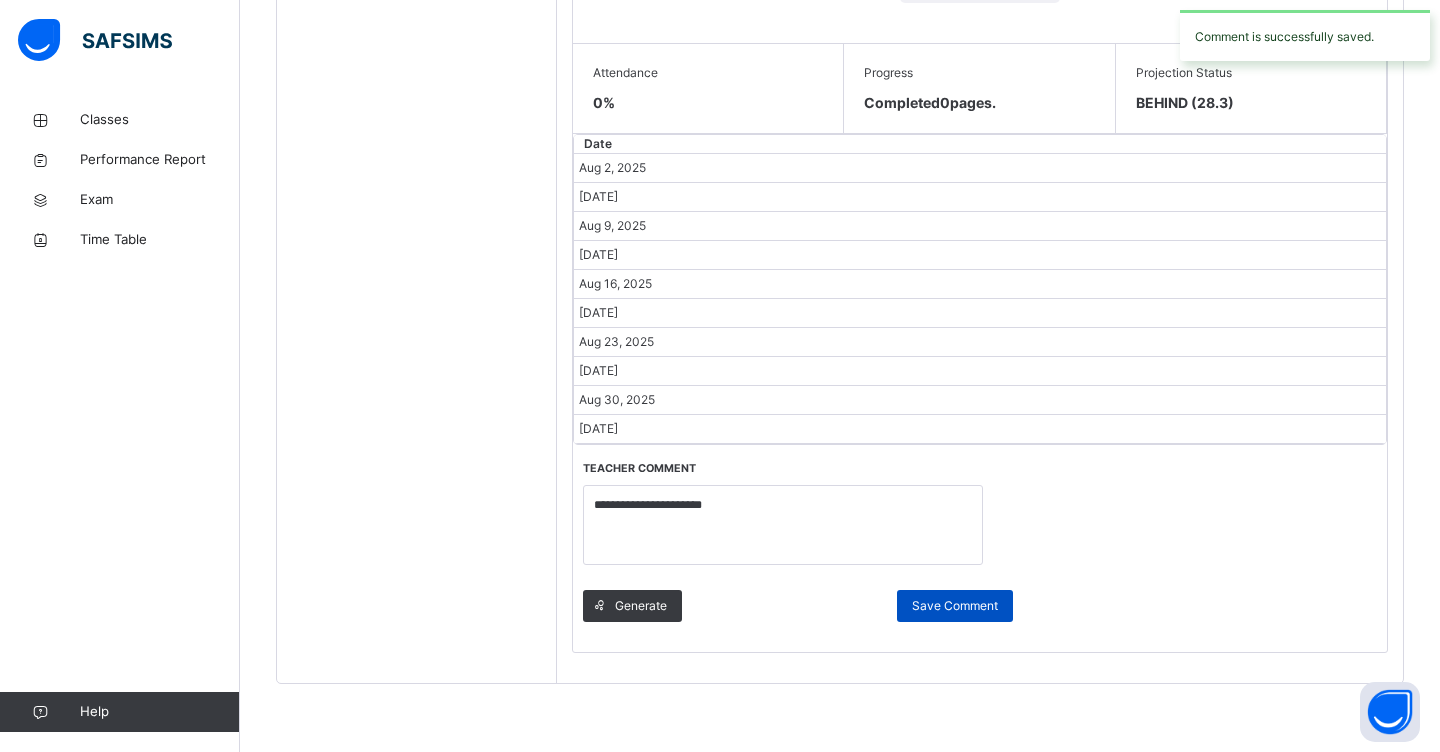 click on "Save Comment" at bounding box center [955, 606] 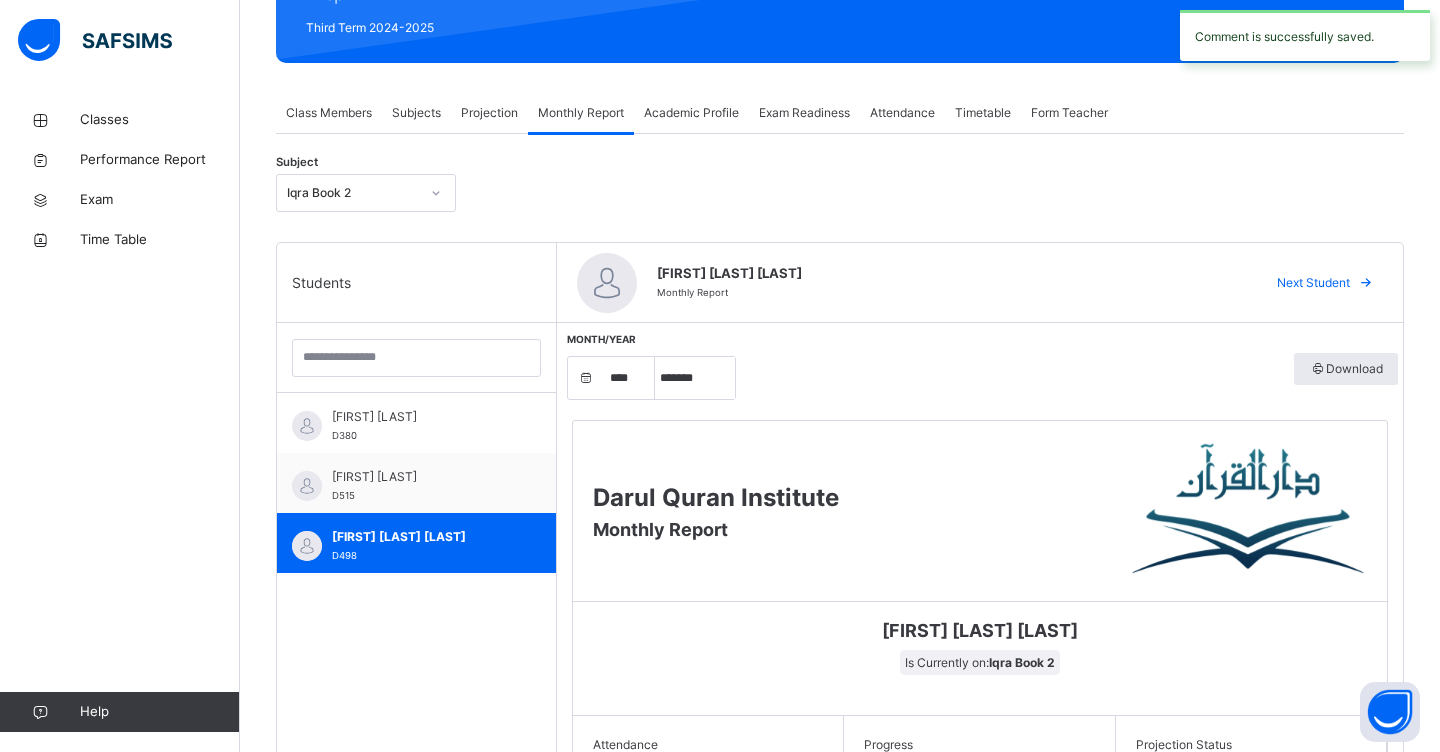scroll, scrollTop: 290, scrollLeft: 0, axis: vertical 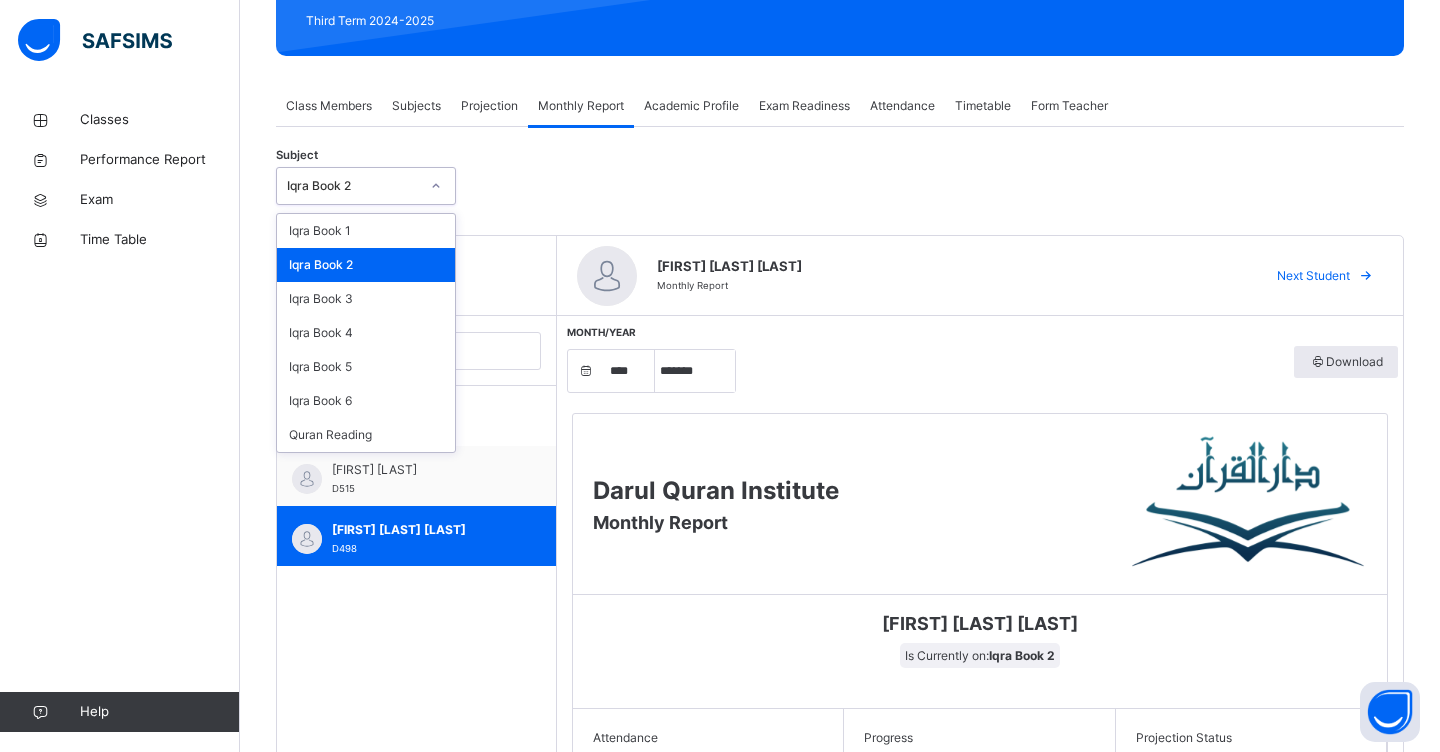 click 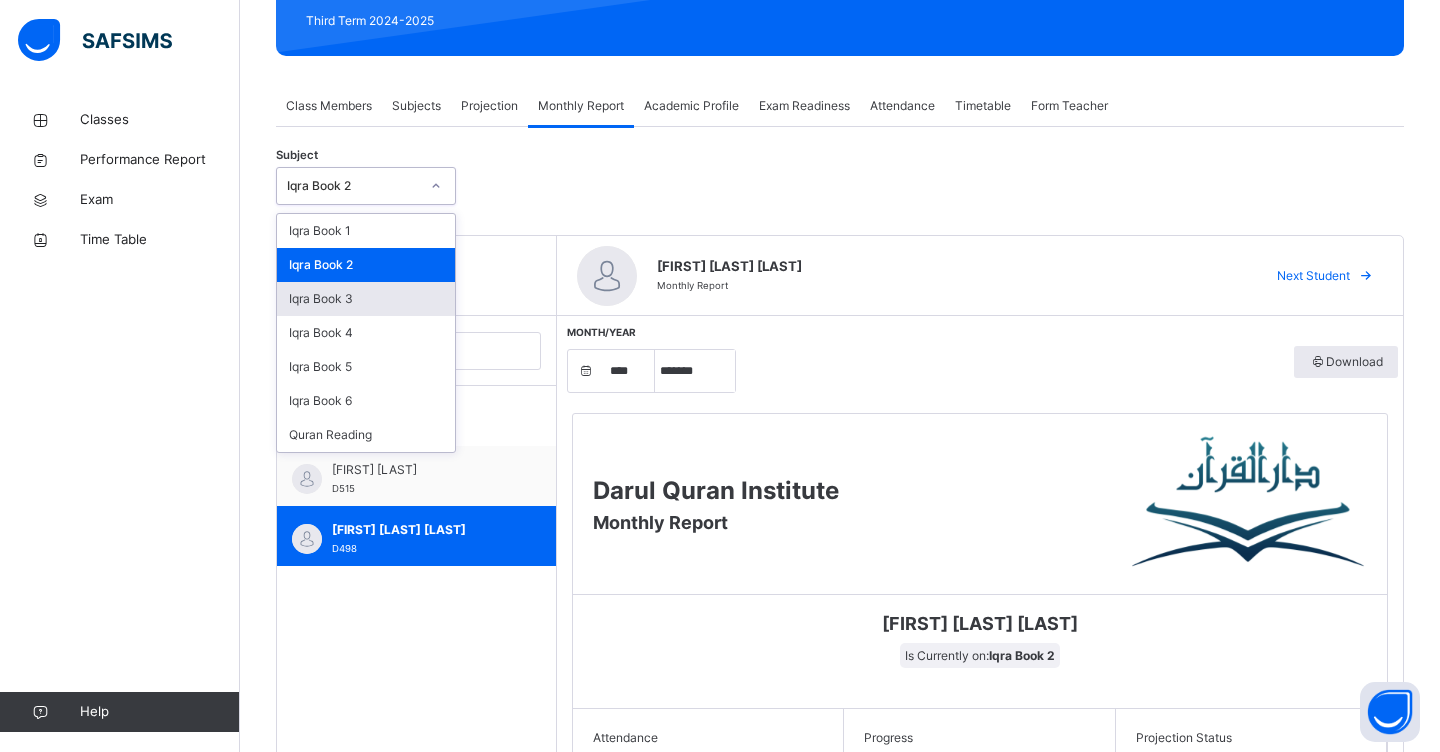 click on "Iqra Book 3" at bounding box center (366, 299) 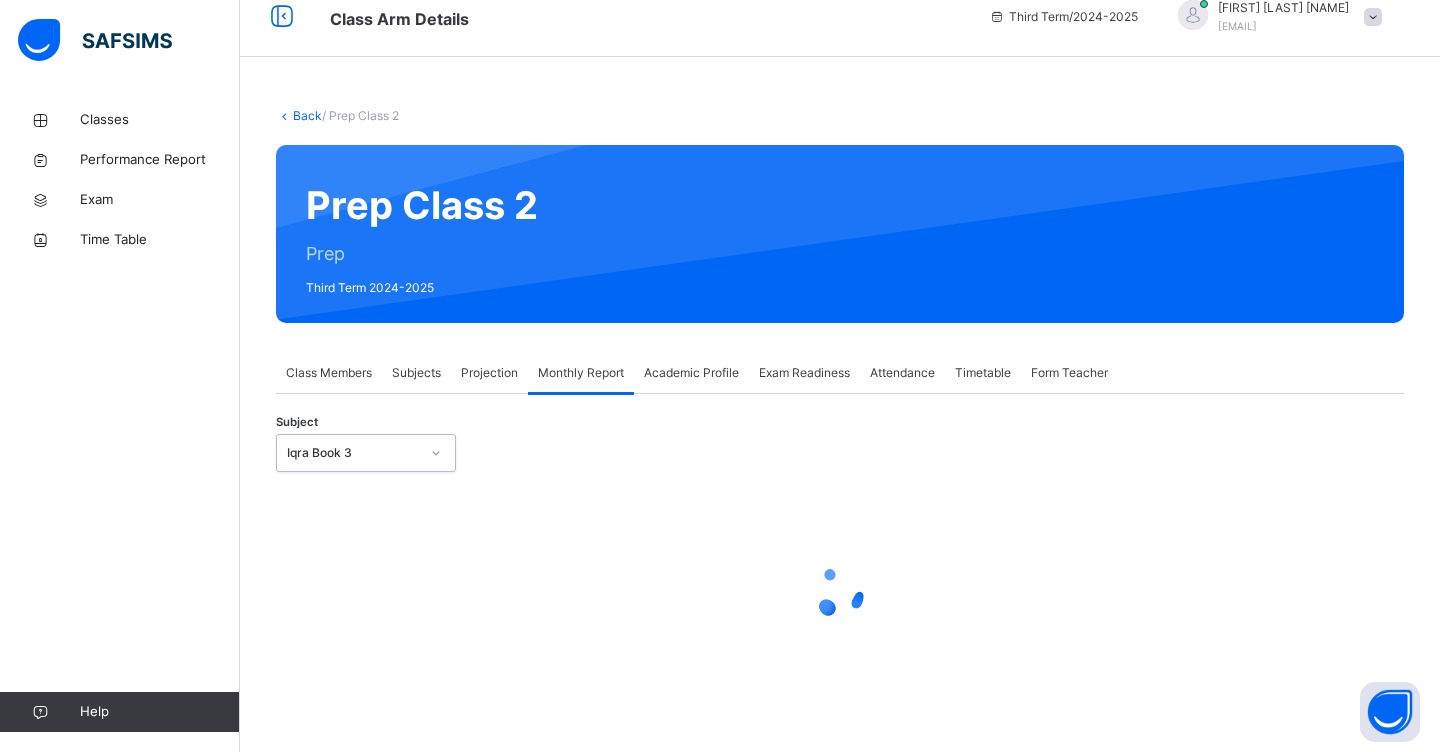 scroll, scrollTop: 23, scrollLeft: 0, axis: vertical 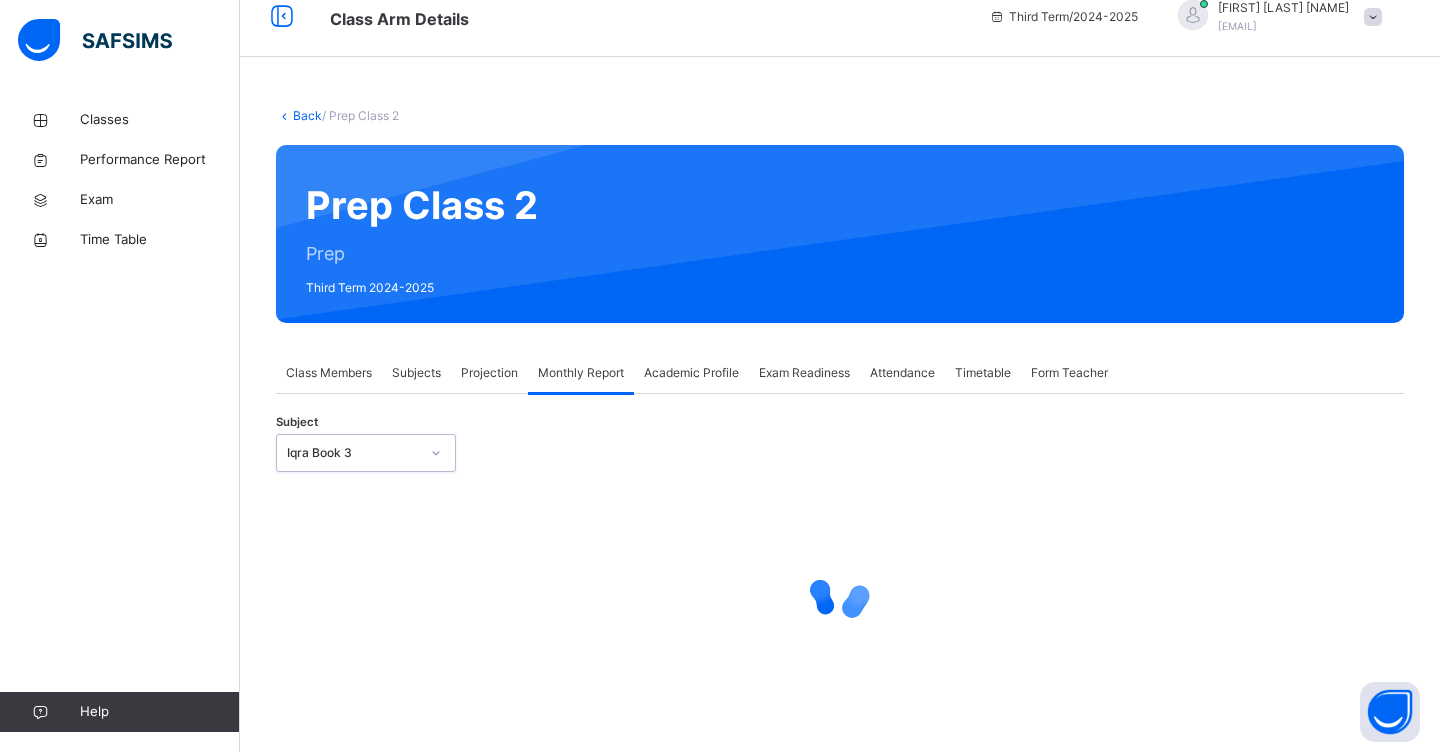 select on "****" 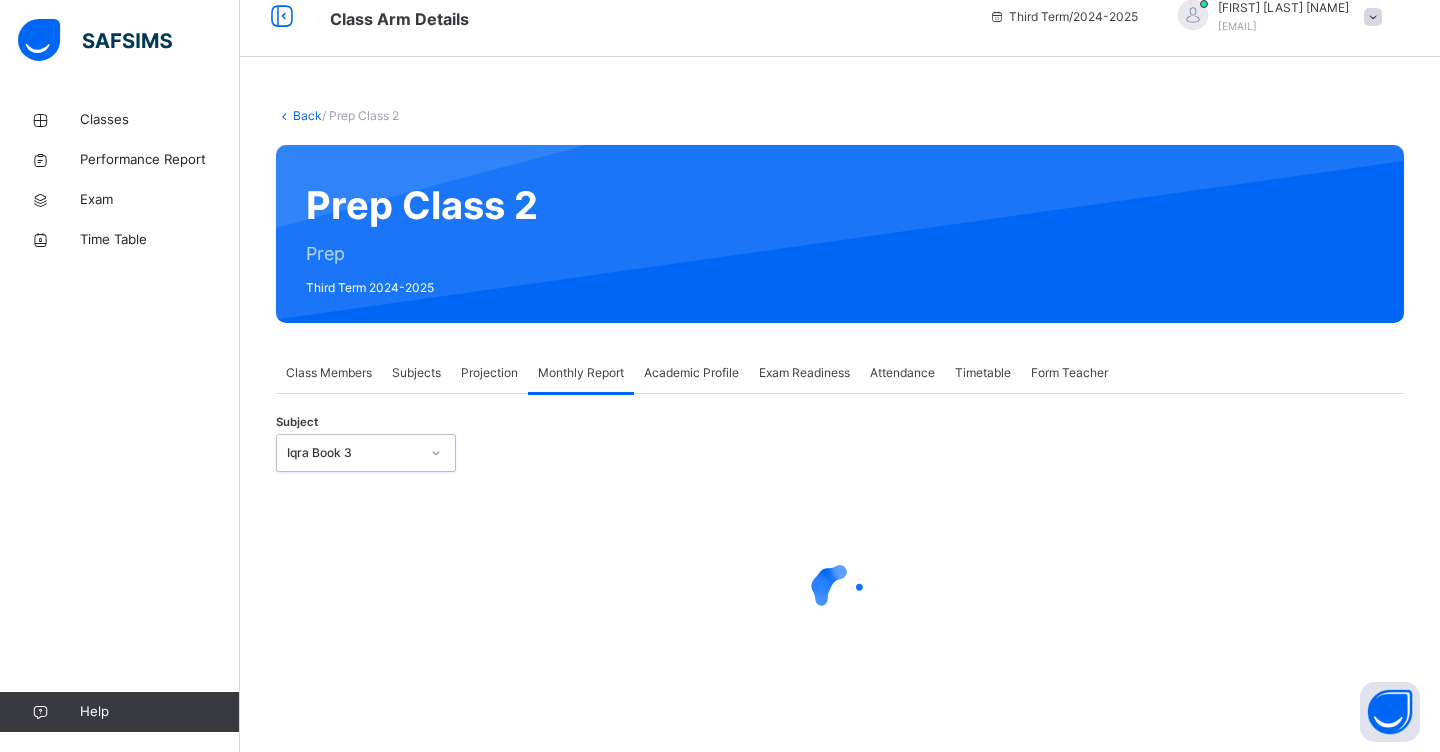 select on "*" 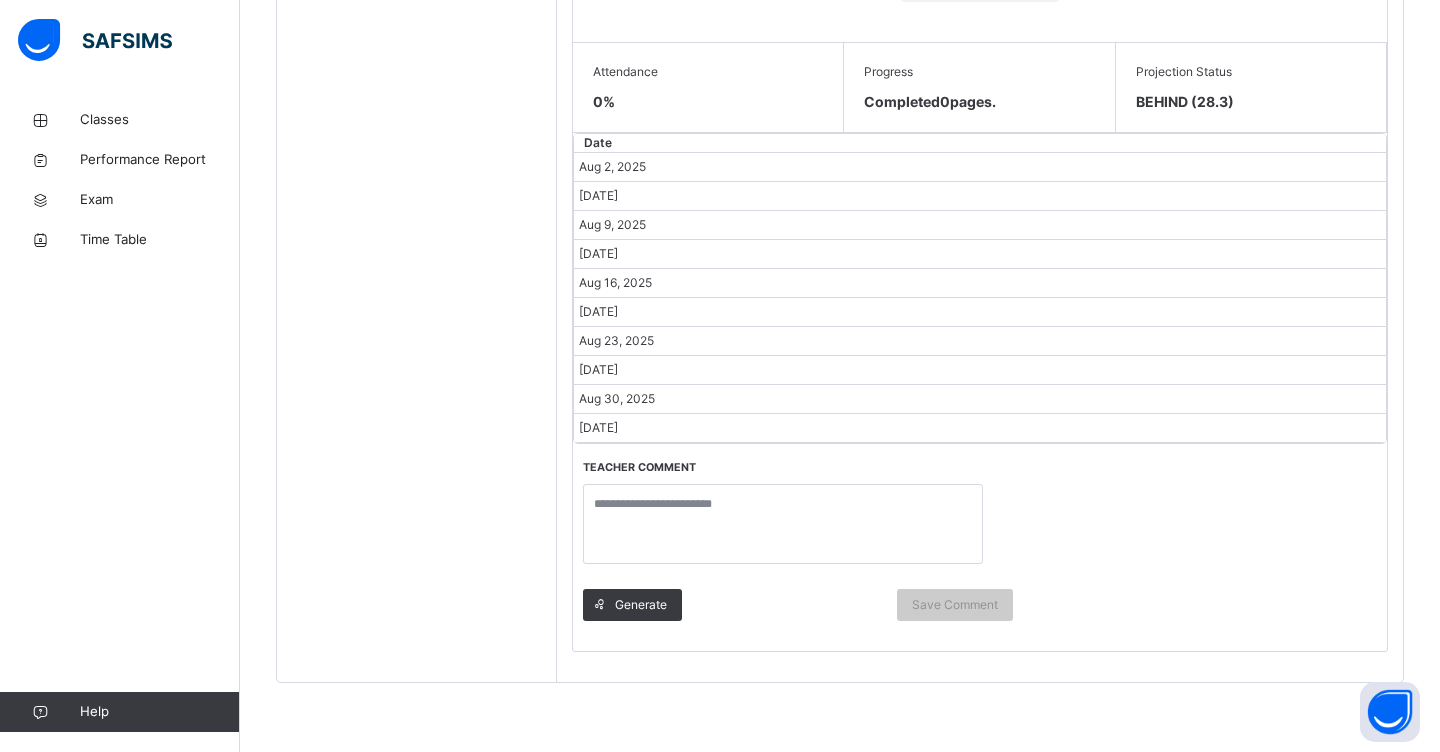 scroll, scrollTop: 955, scrollLeft: 0, axis: vertical 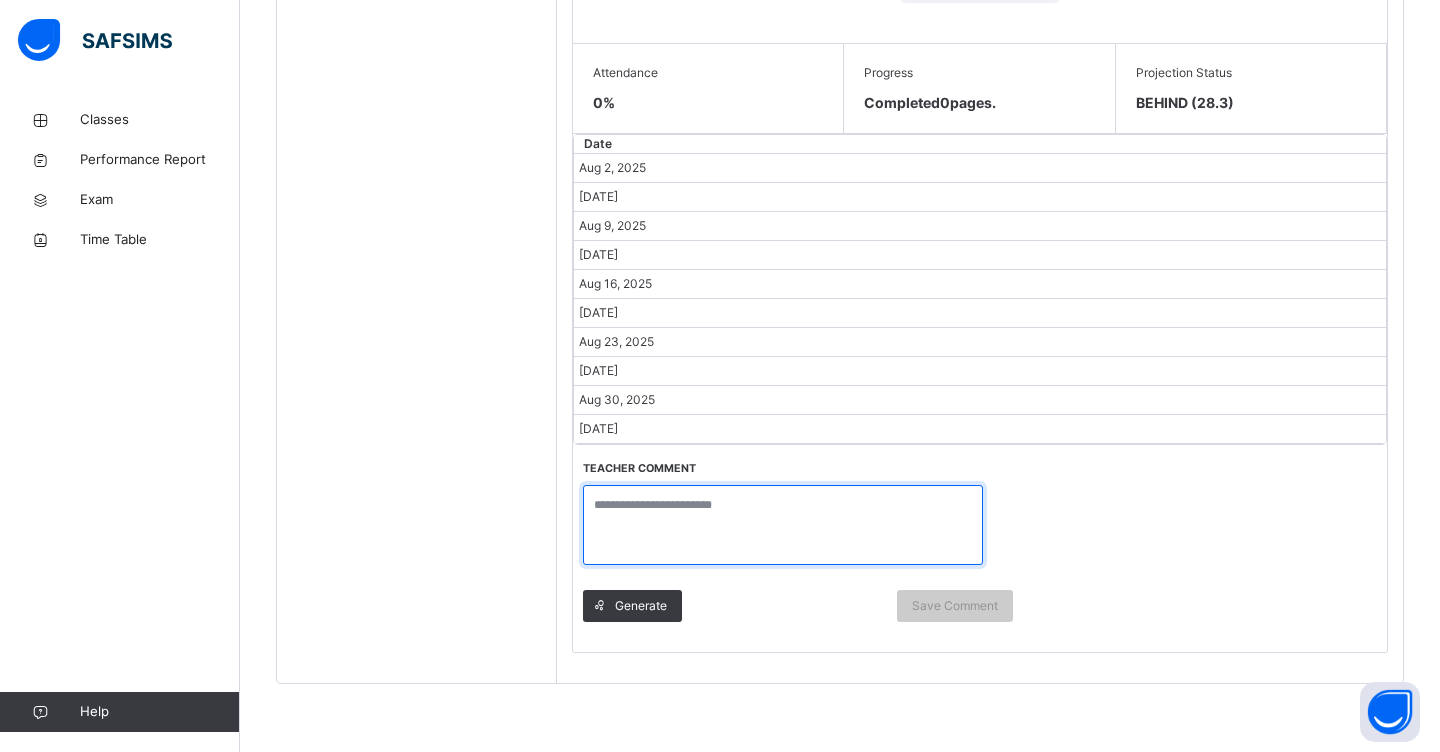 click at bounding box center (783, 525) 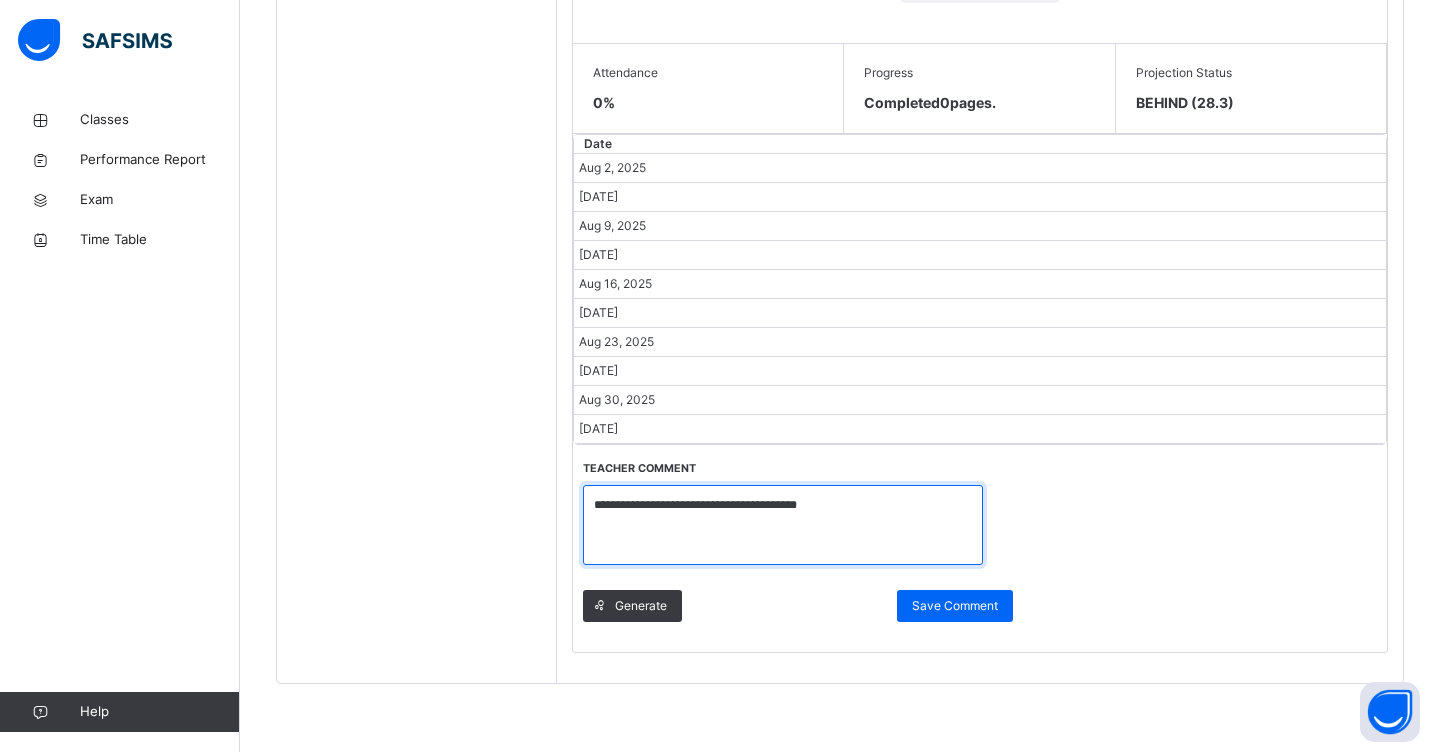 type on "**********" 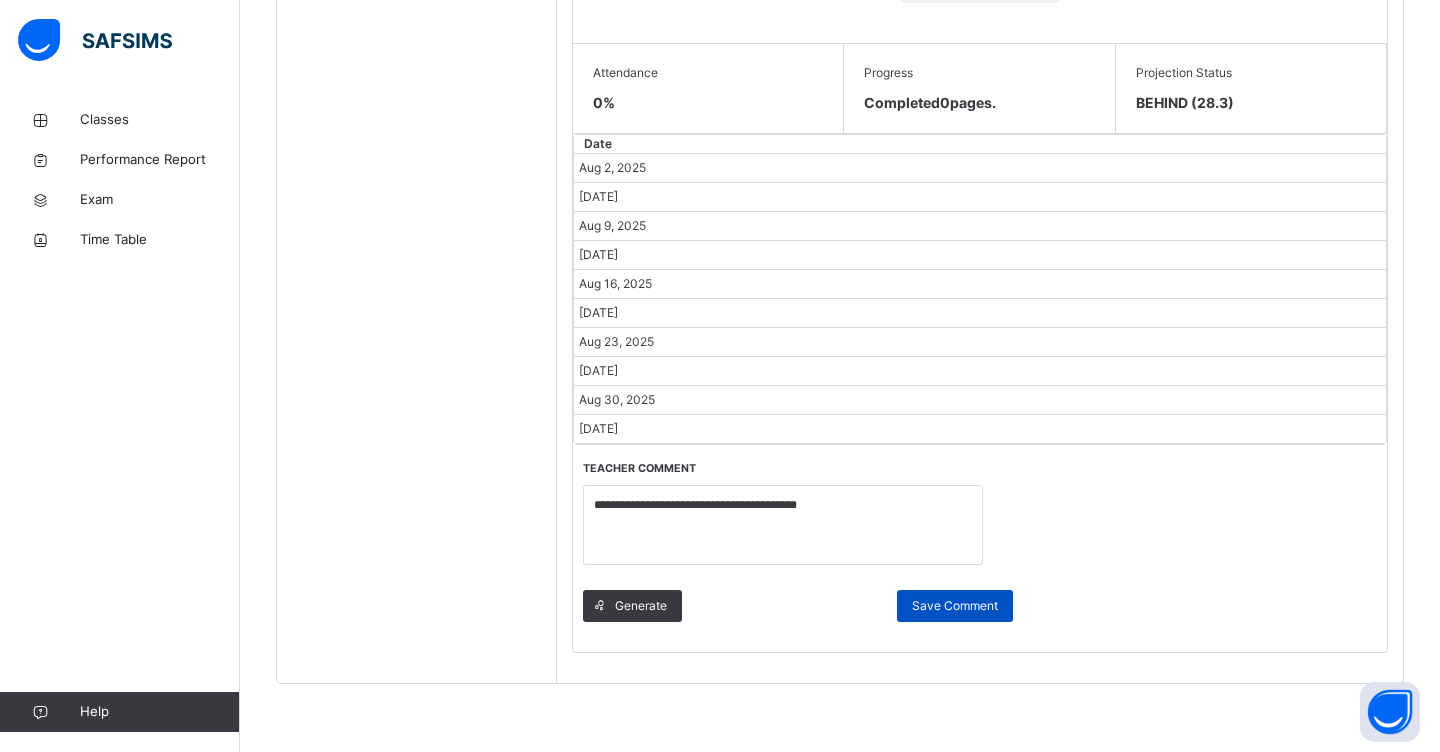 drag, startPoint x: 775, startPoint y: 622, endPoint x: 928, endPoint y: 616, distance: 153.1176 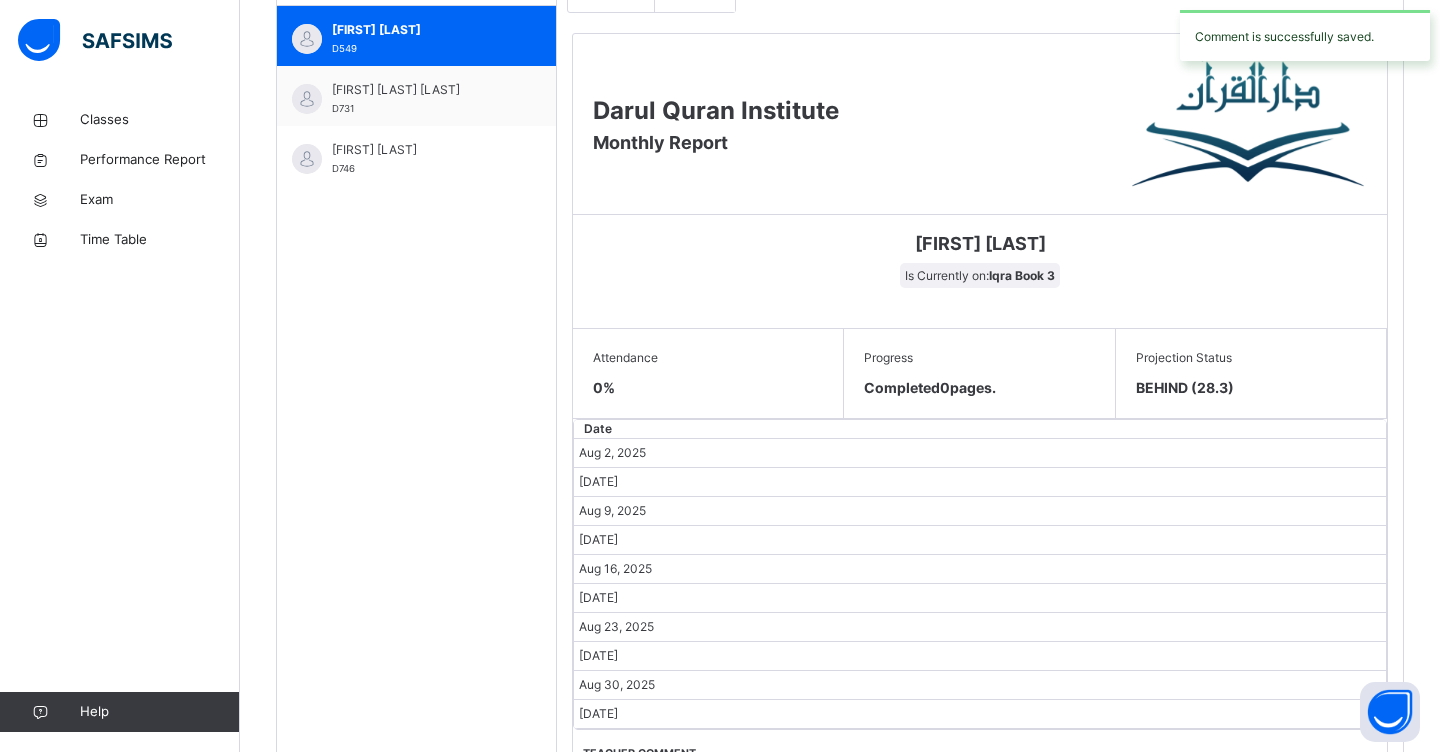 scroll, scrollTop: 662, scrollLeft: 0, axis: vertical 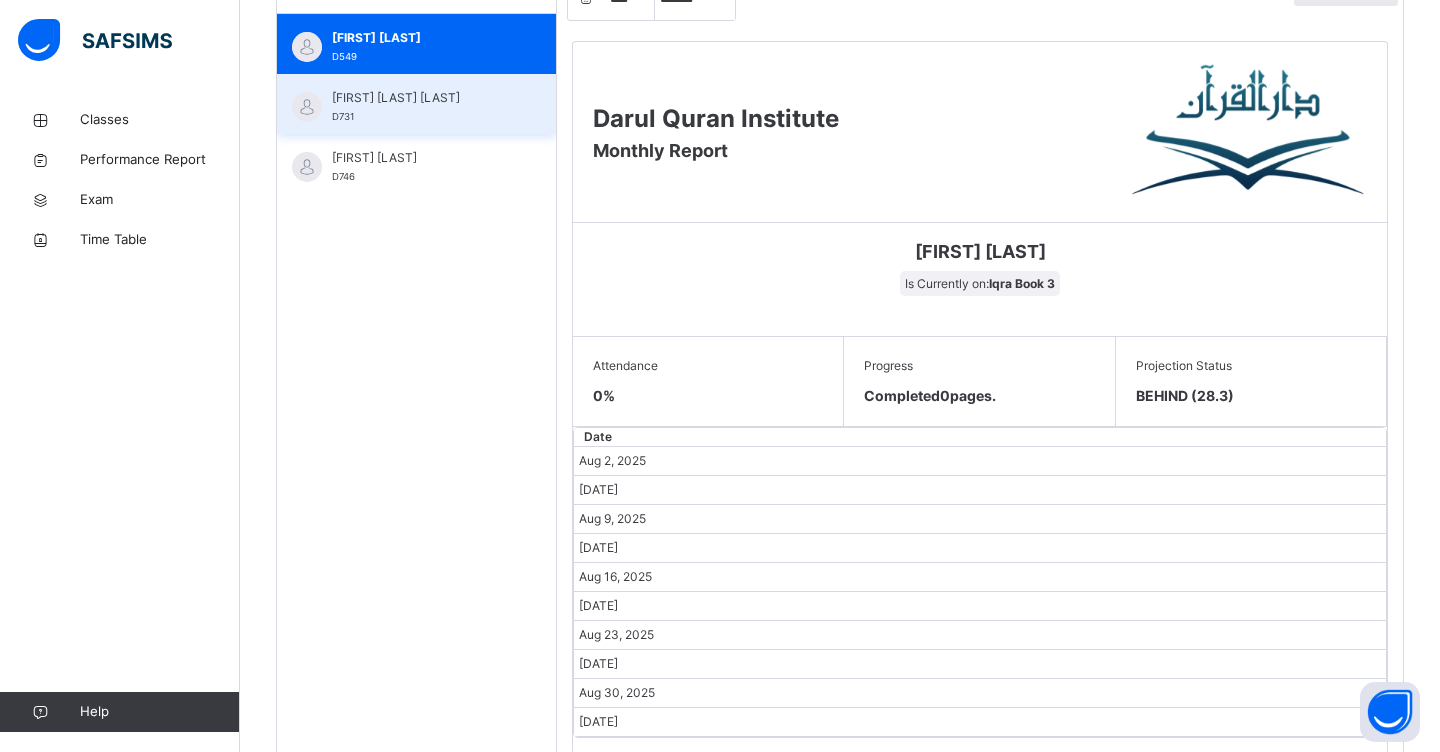 click on "[FIRST] [LAST]  [LAST]" at bounding box center [421, 98] 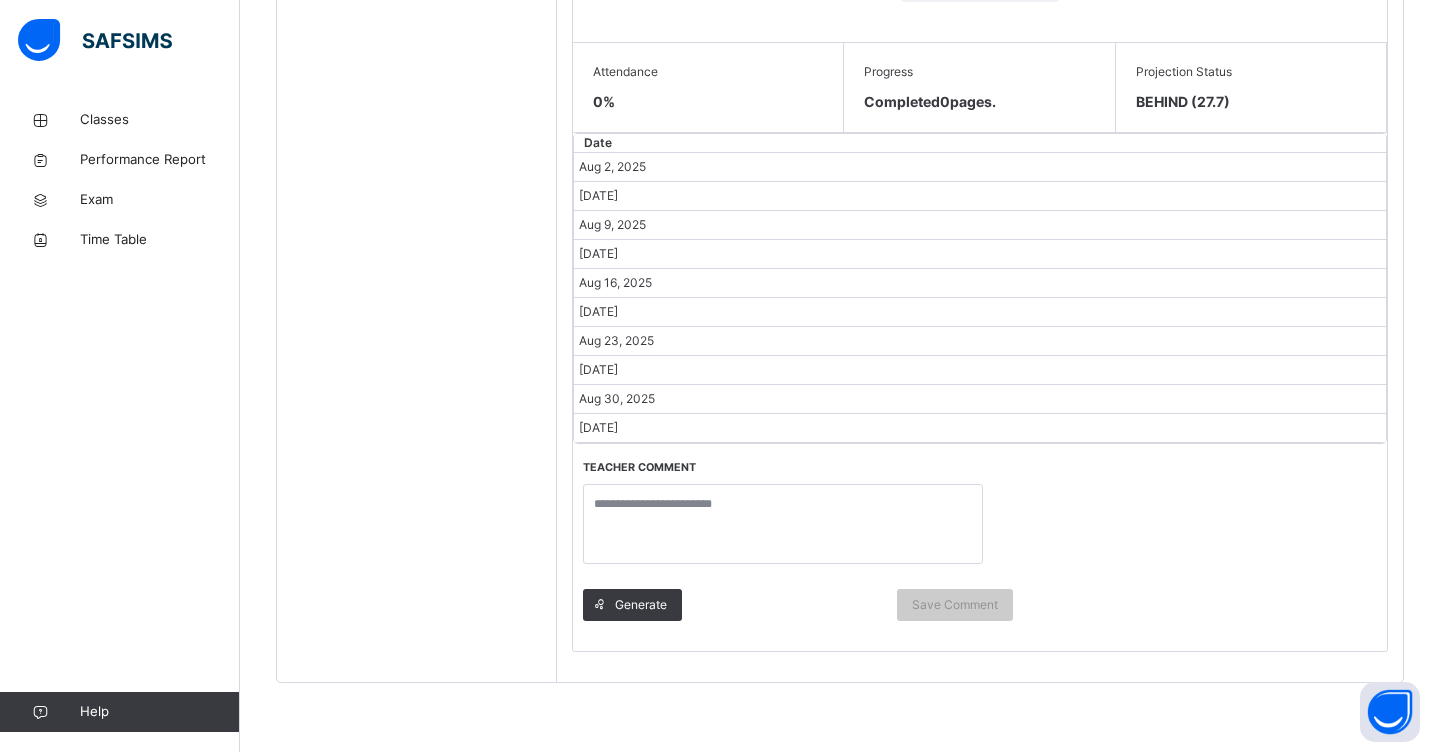 scroll, scrollTop: 955, scrollLeft: 0, axis: vertical 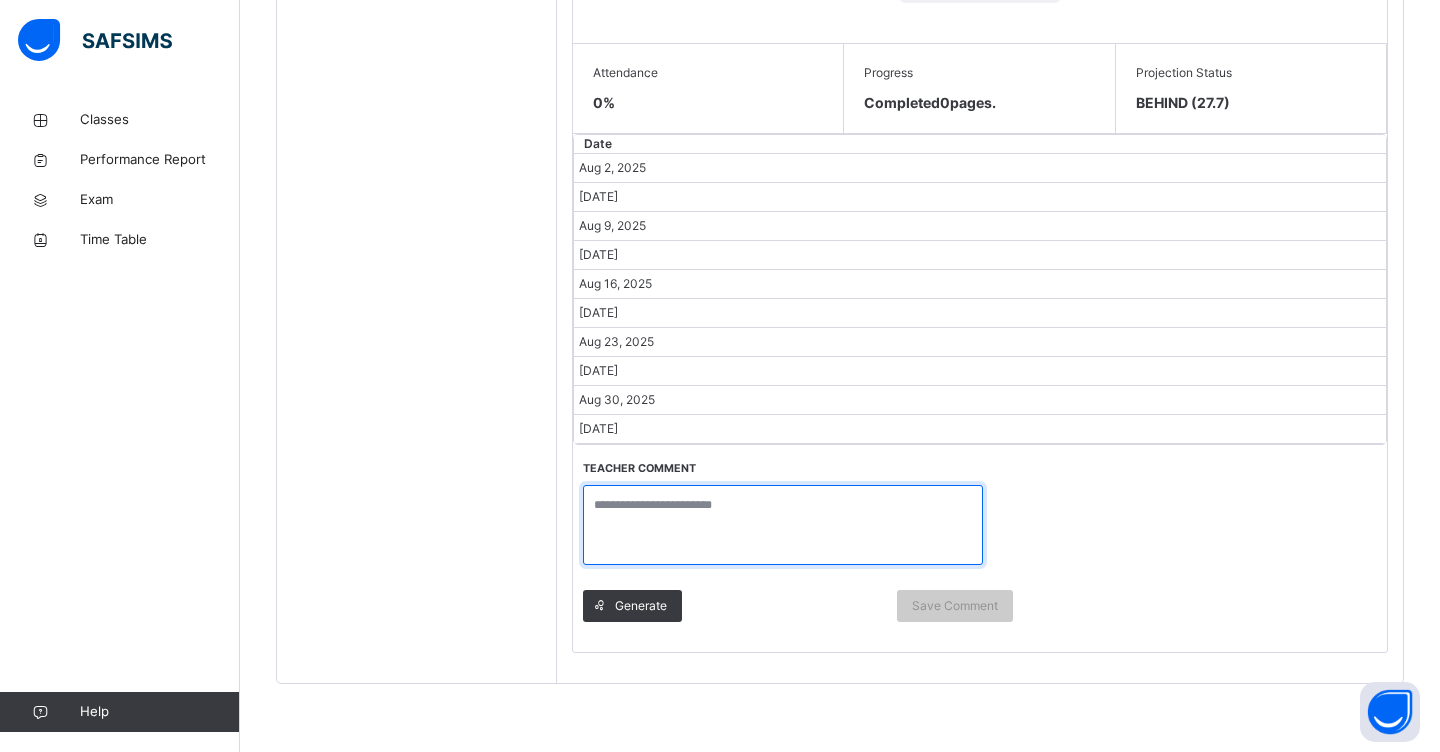 click at bounding box center (783, 525) 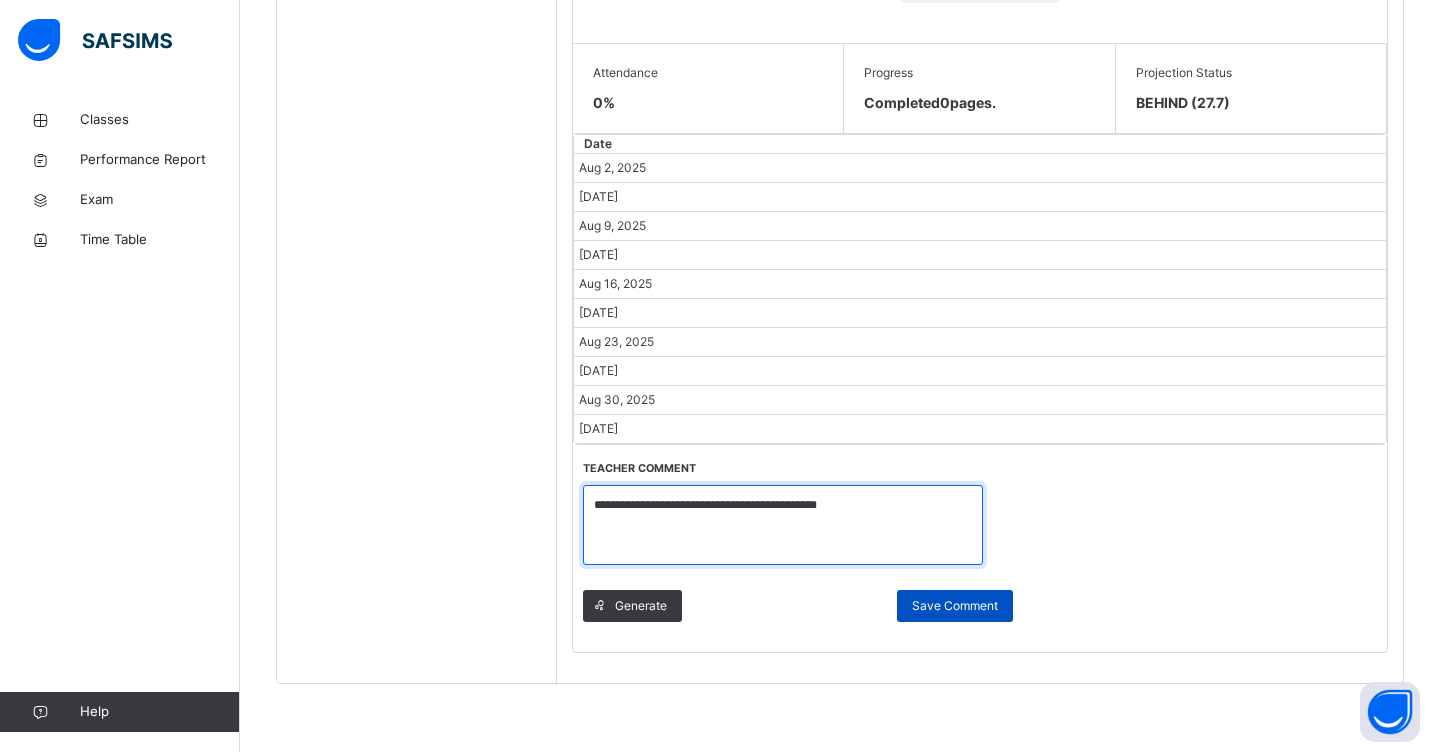 type on "**********" 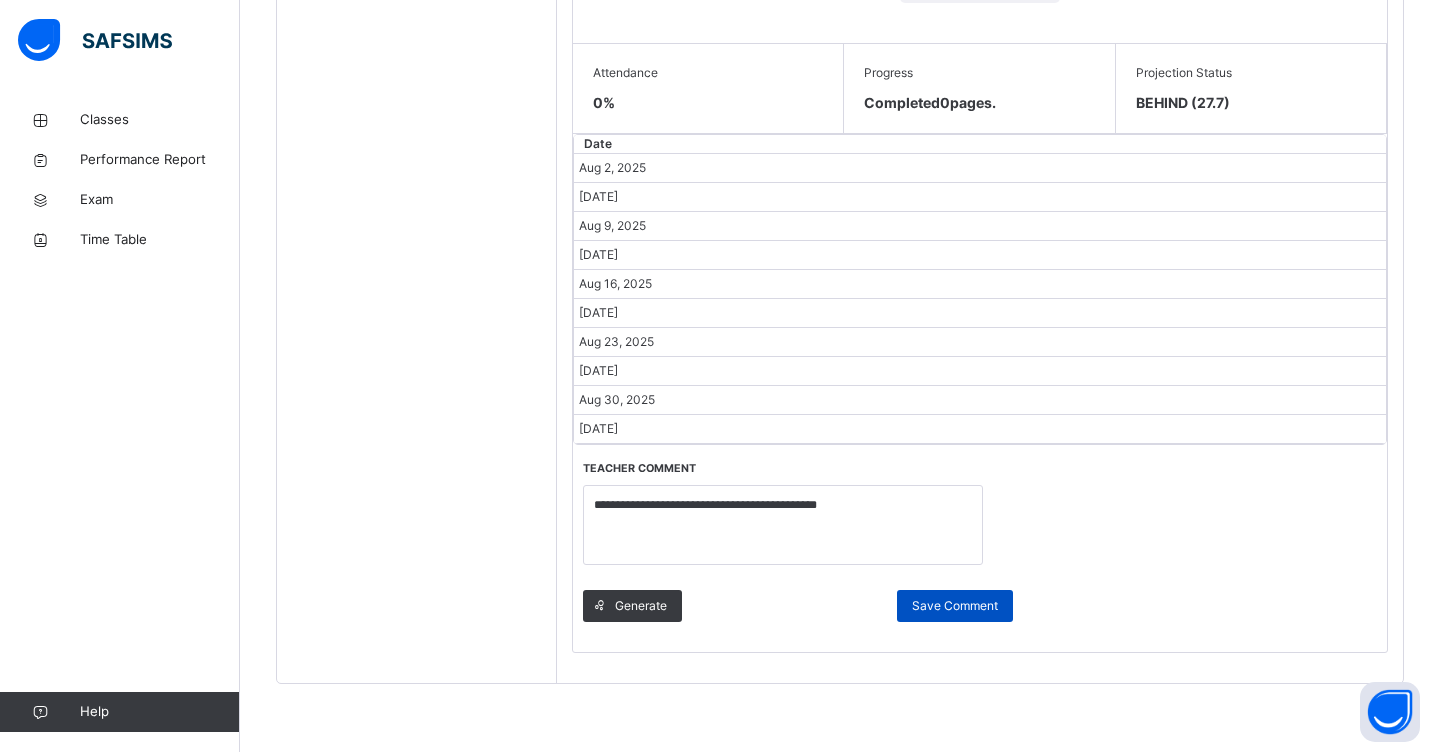 click on "Save Comment" at bounding box center (955, 606) 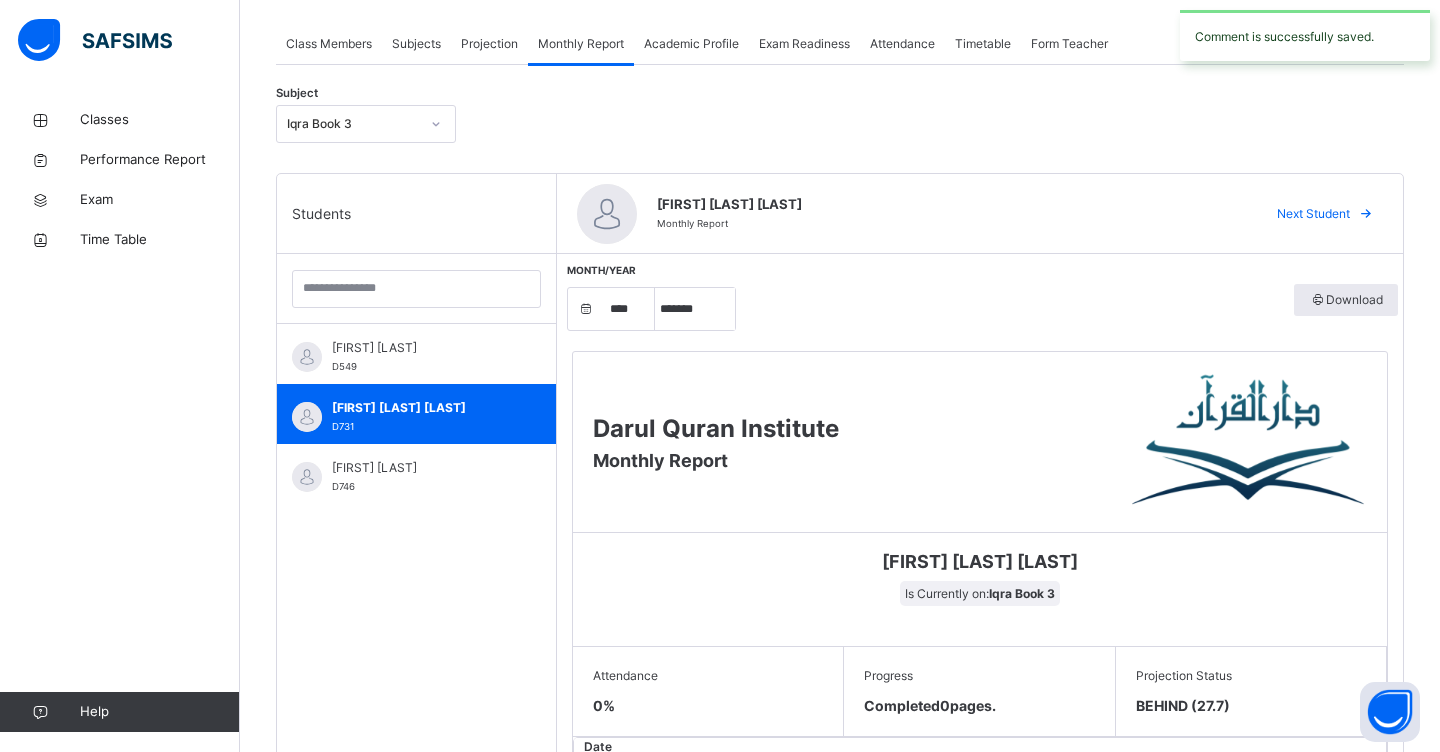 scroll, scrollTop: 338, scrollLeft: 0, axis: vertical 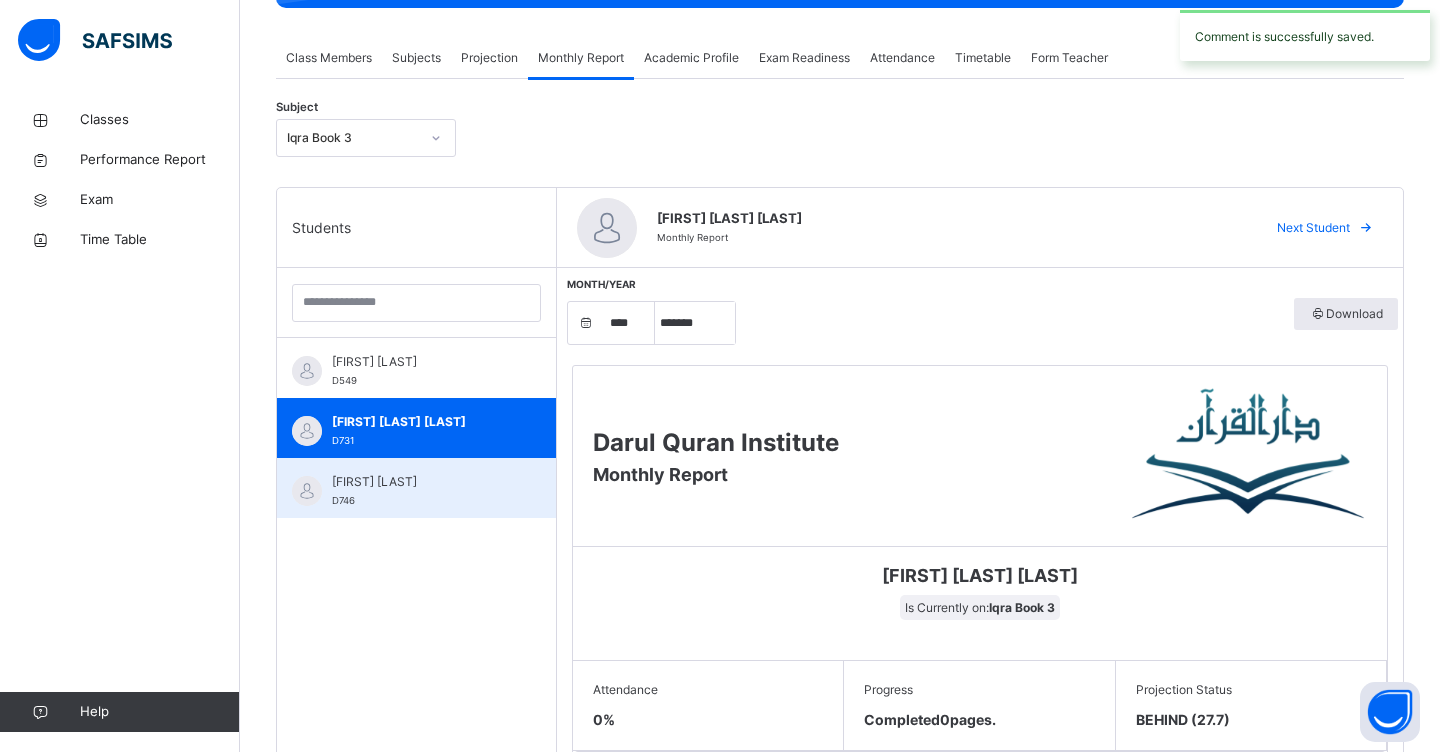 click on "[FIRST] [LAST]" at bounding box center [421, 482] 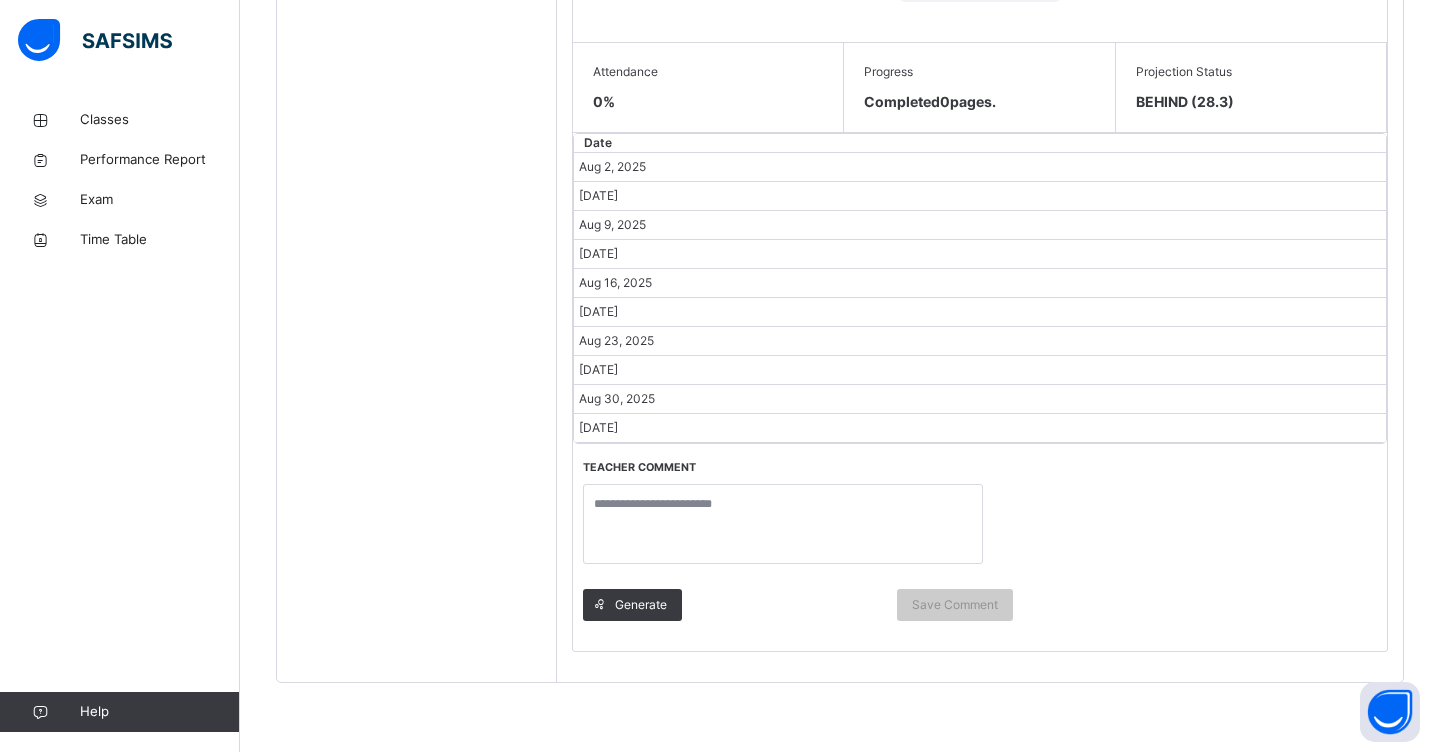 scroll, scrollTop: 955, scrollLeft: 0, axis: vertical 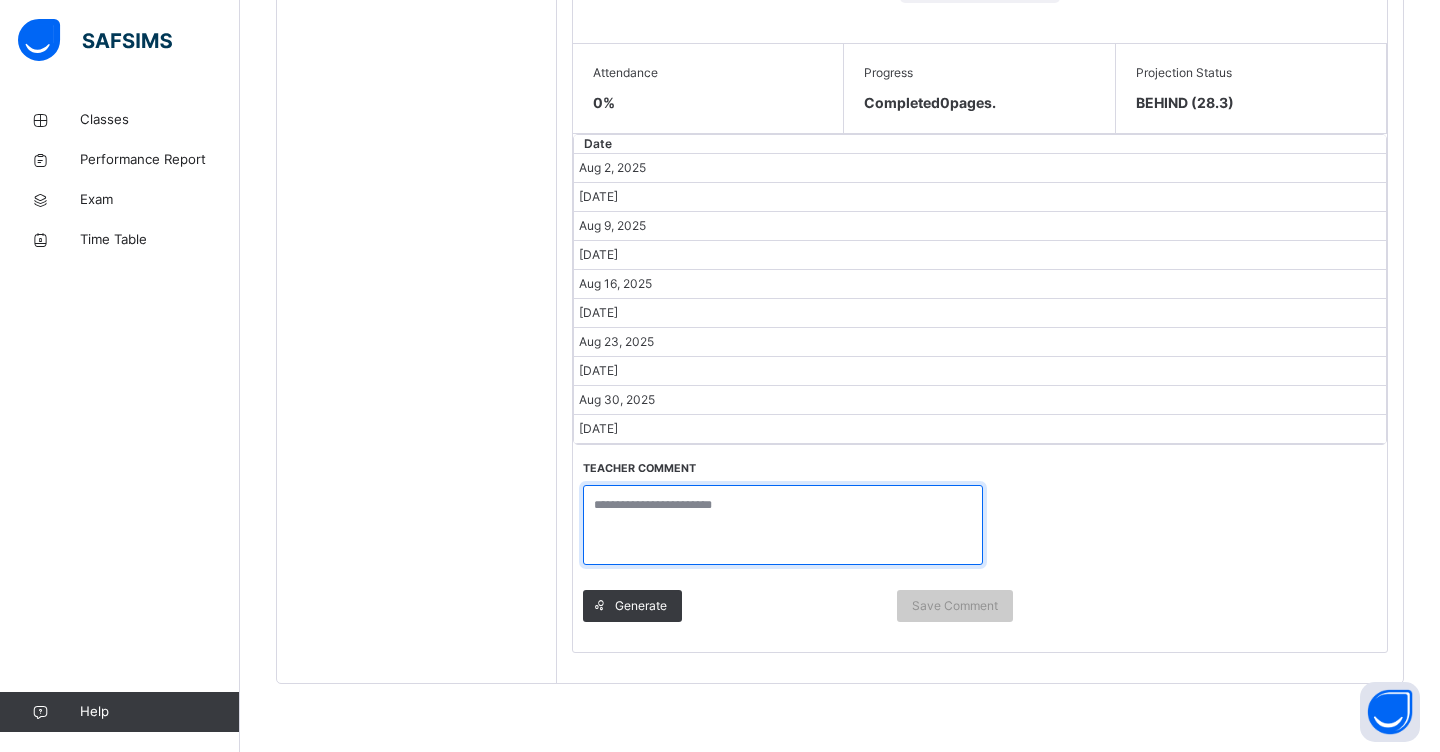 click at bounding box center (783, 525) 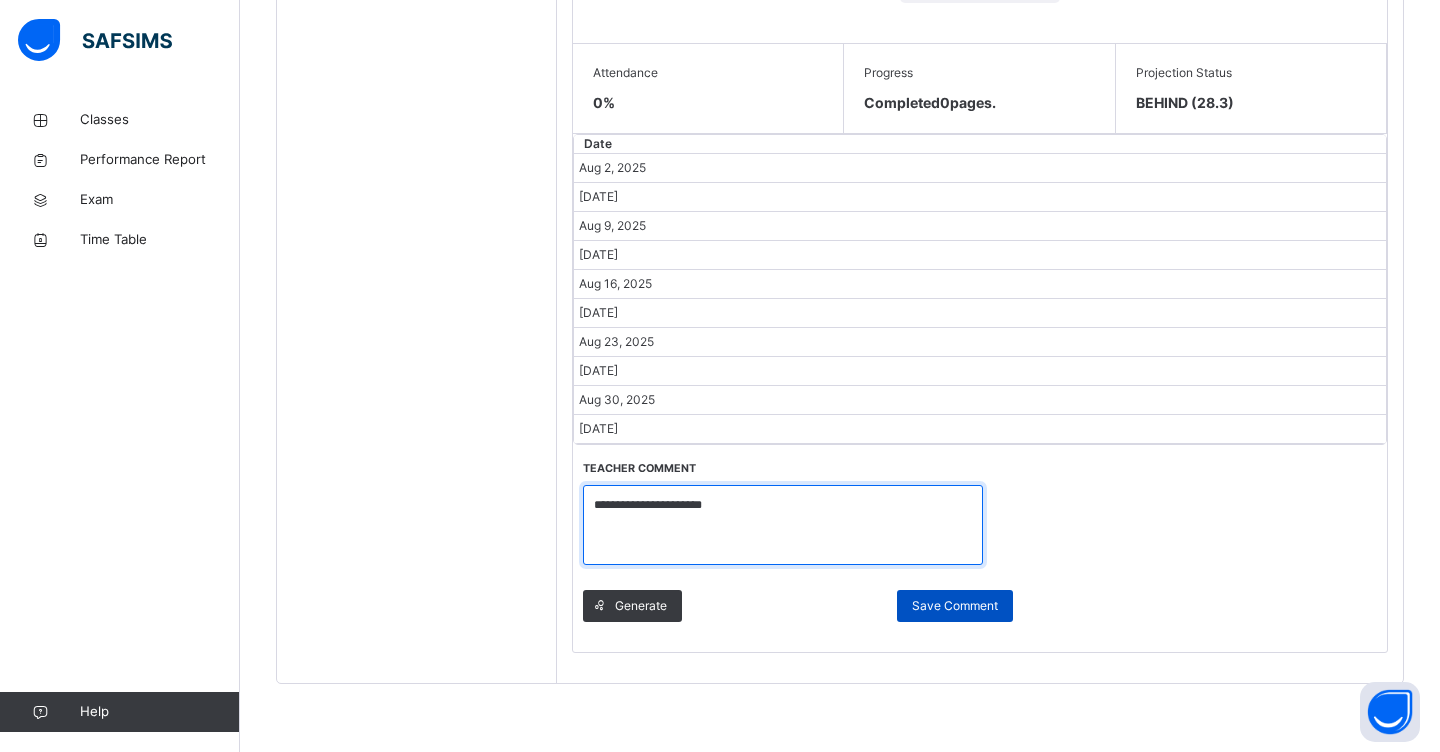 type on "**********" 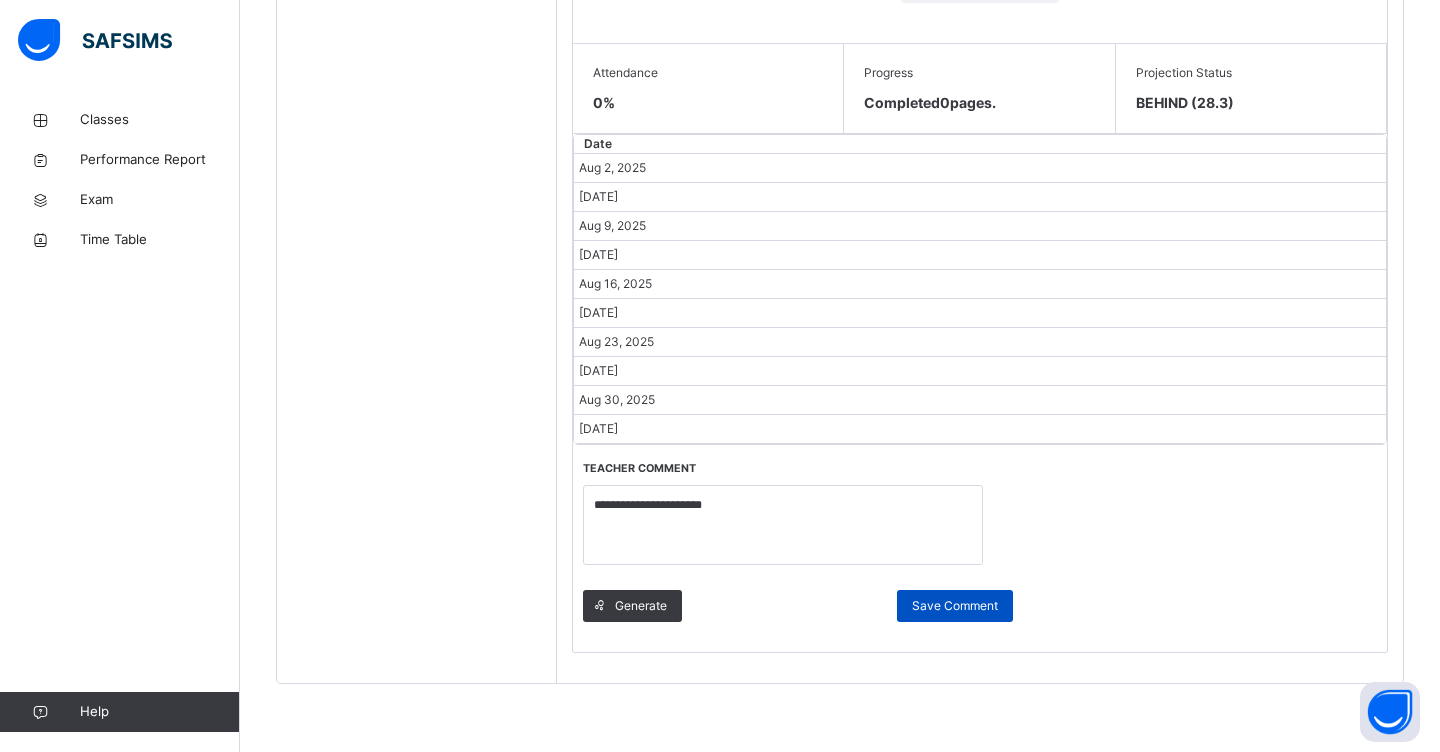 click on "Save Comment" at bounding box center (955, 606) 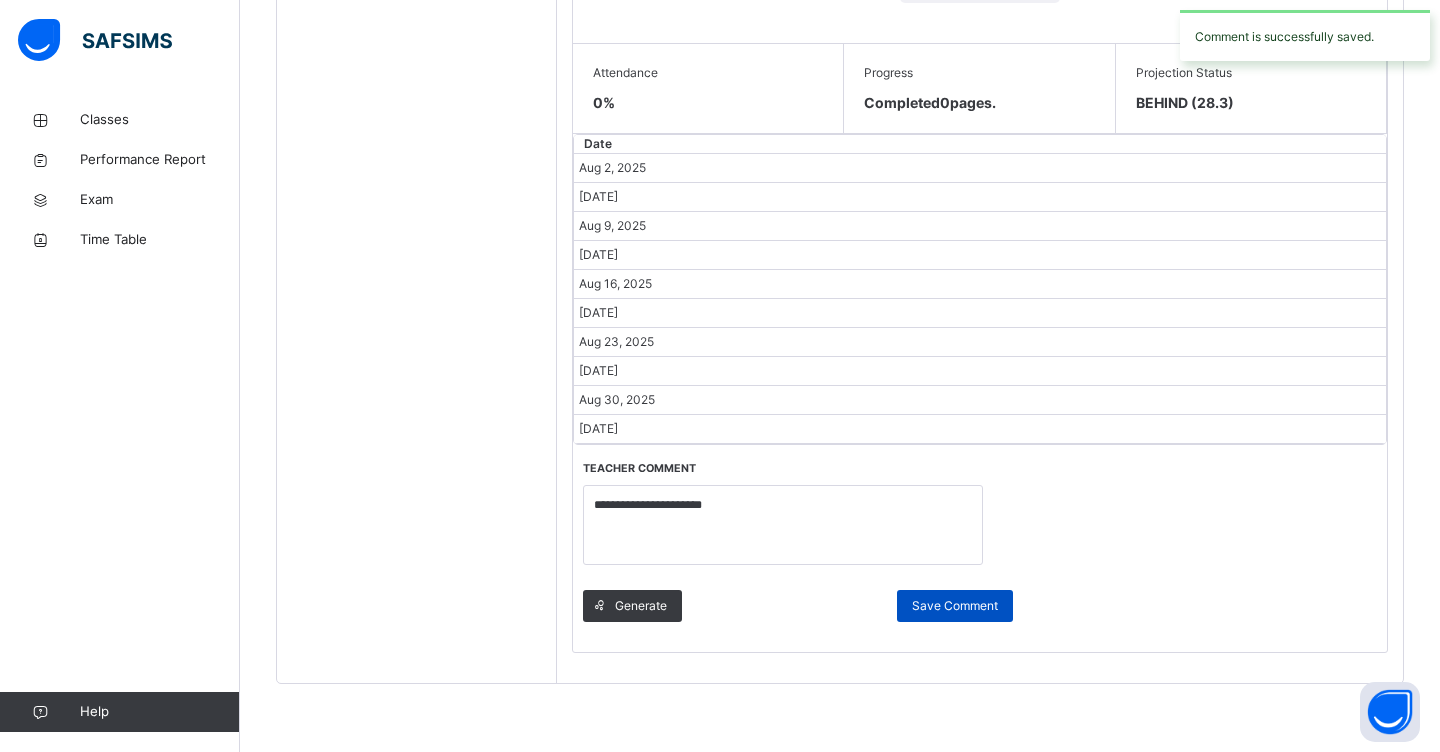 click on "Save Comment" at bounding box center (955, 606) 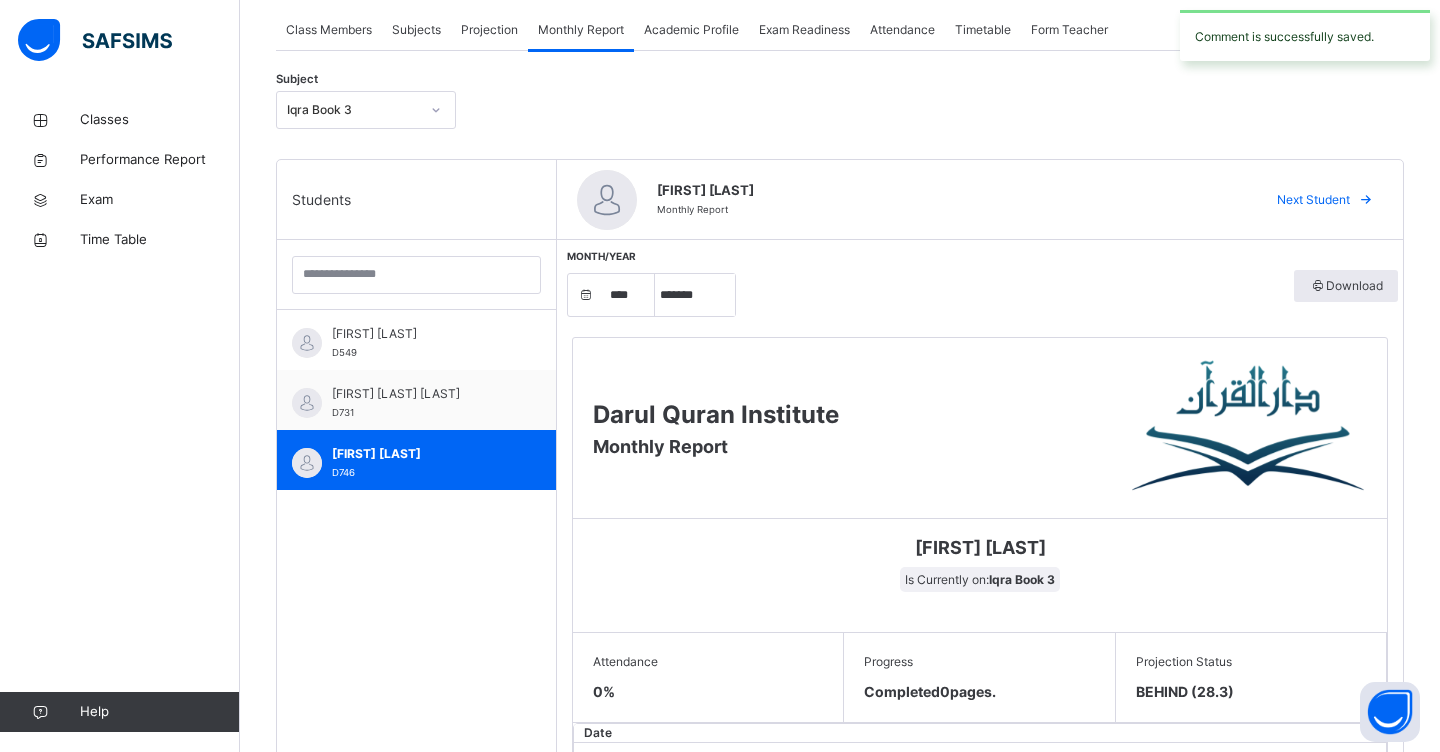 scroll, scrollTop: 357, scrollLeft: 0, axis: vertical 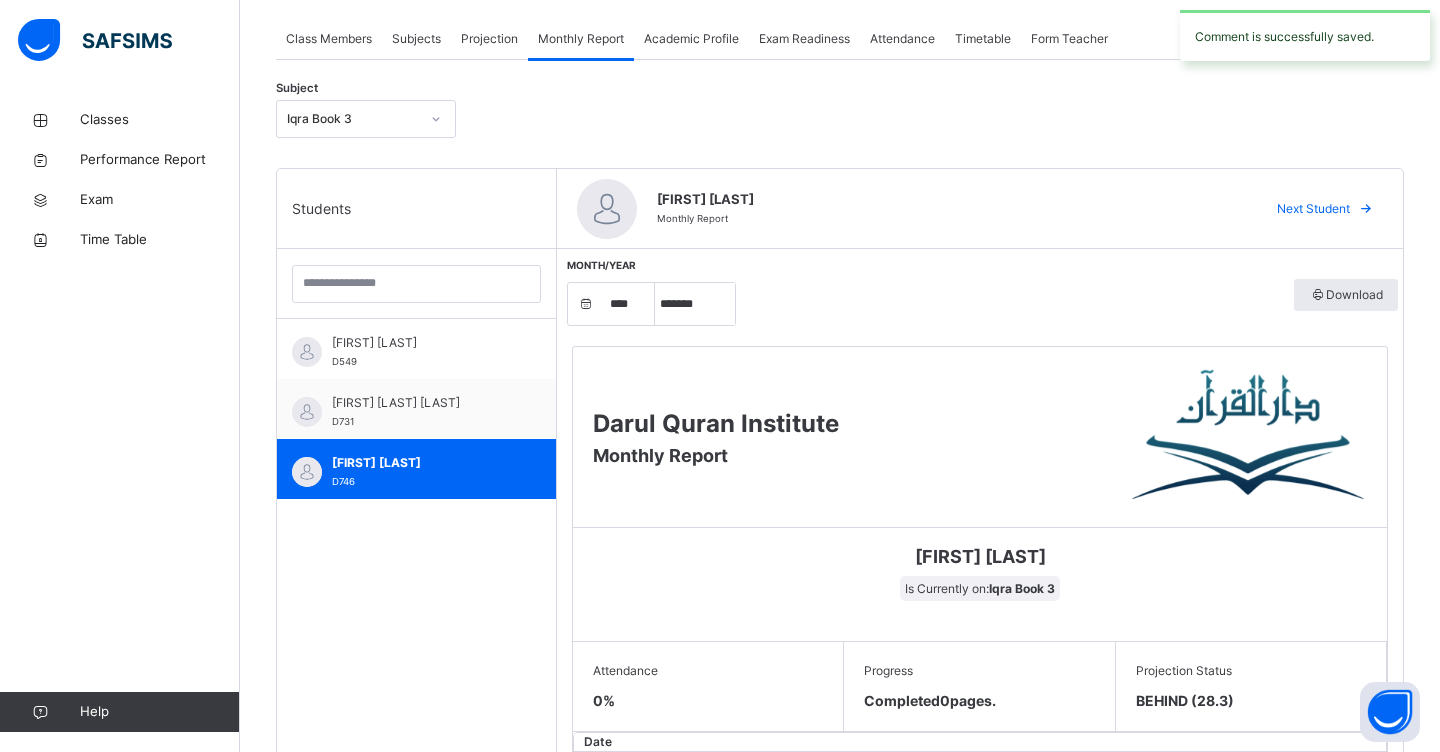 click at bounding box center (436, 119) 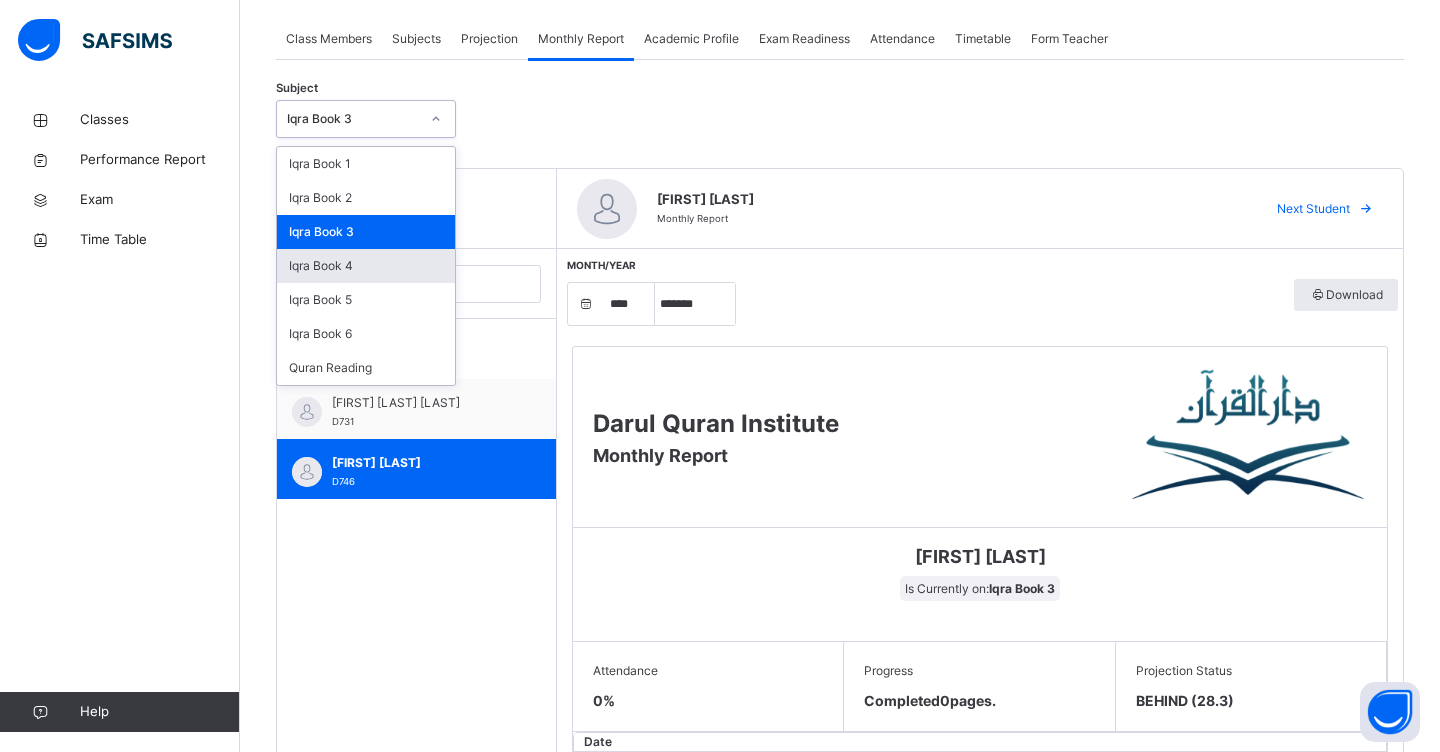 click on "Iqra Book 4" at bounding box center (366, 266) 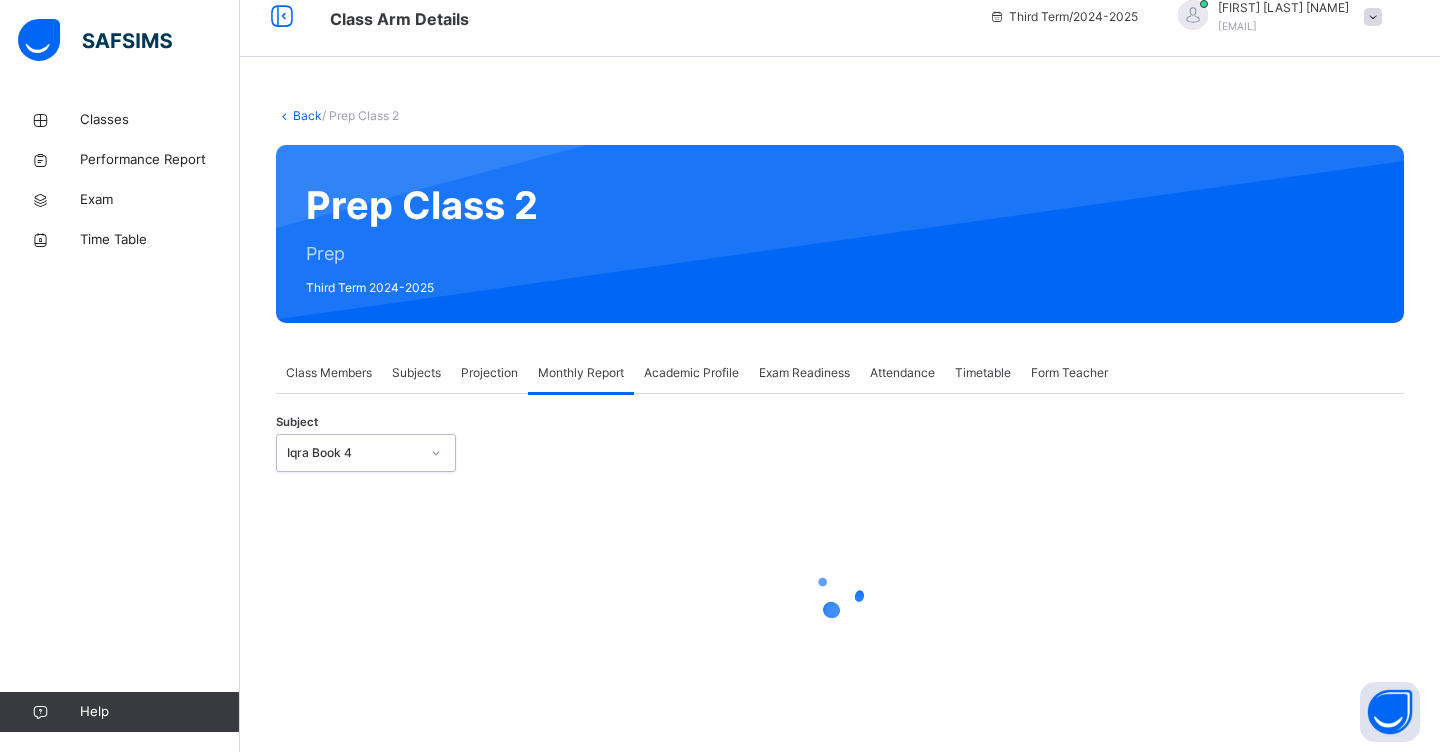 scroll, scrollTop: 23, scrollLeft: 0, axis: vertical 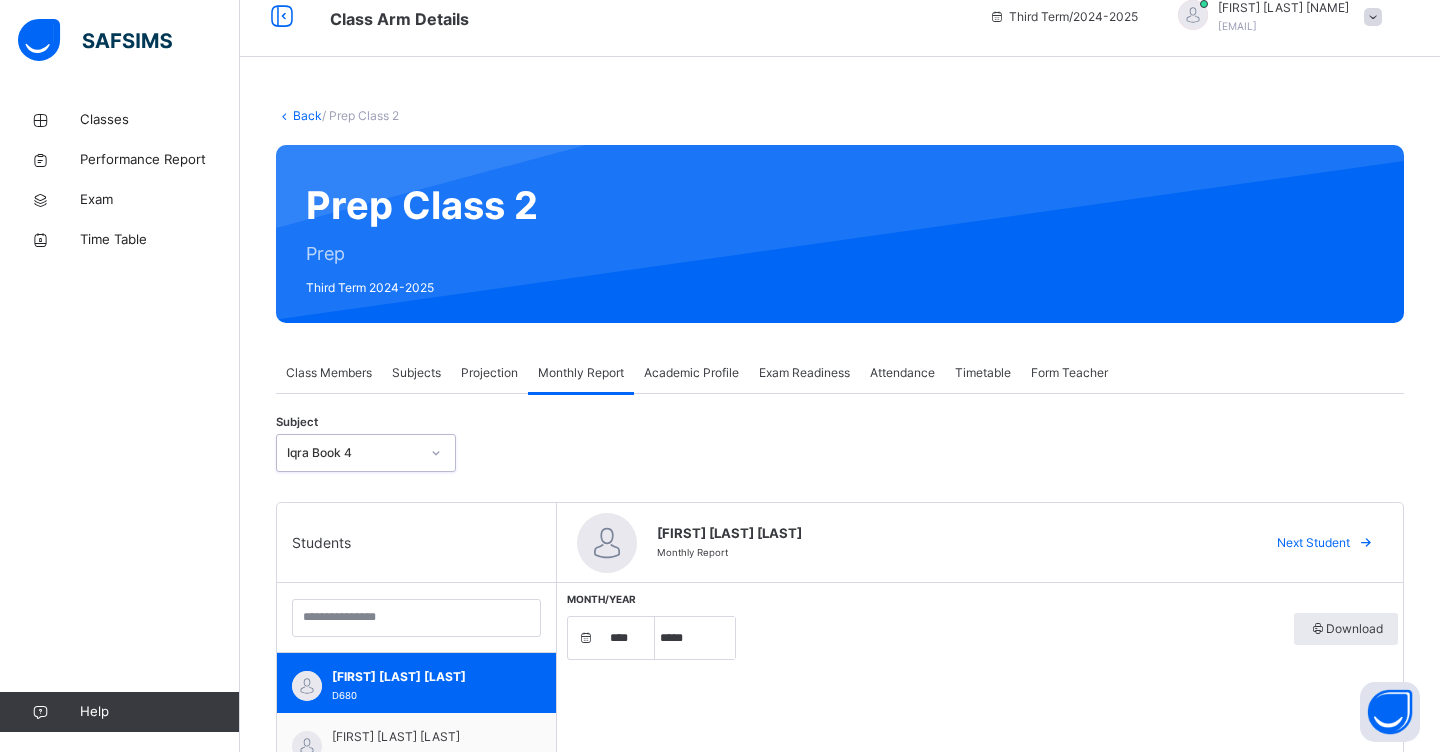 select on "*" 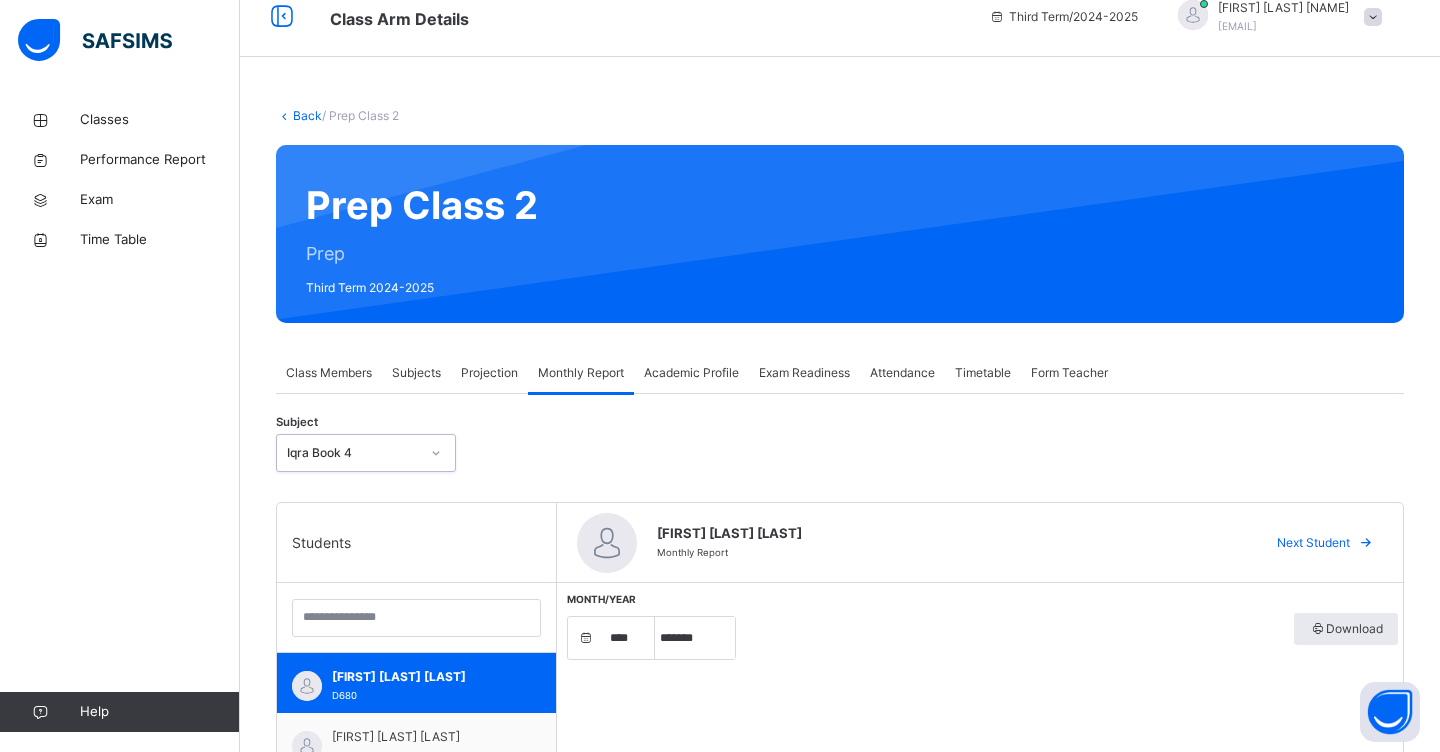 select on "****" 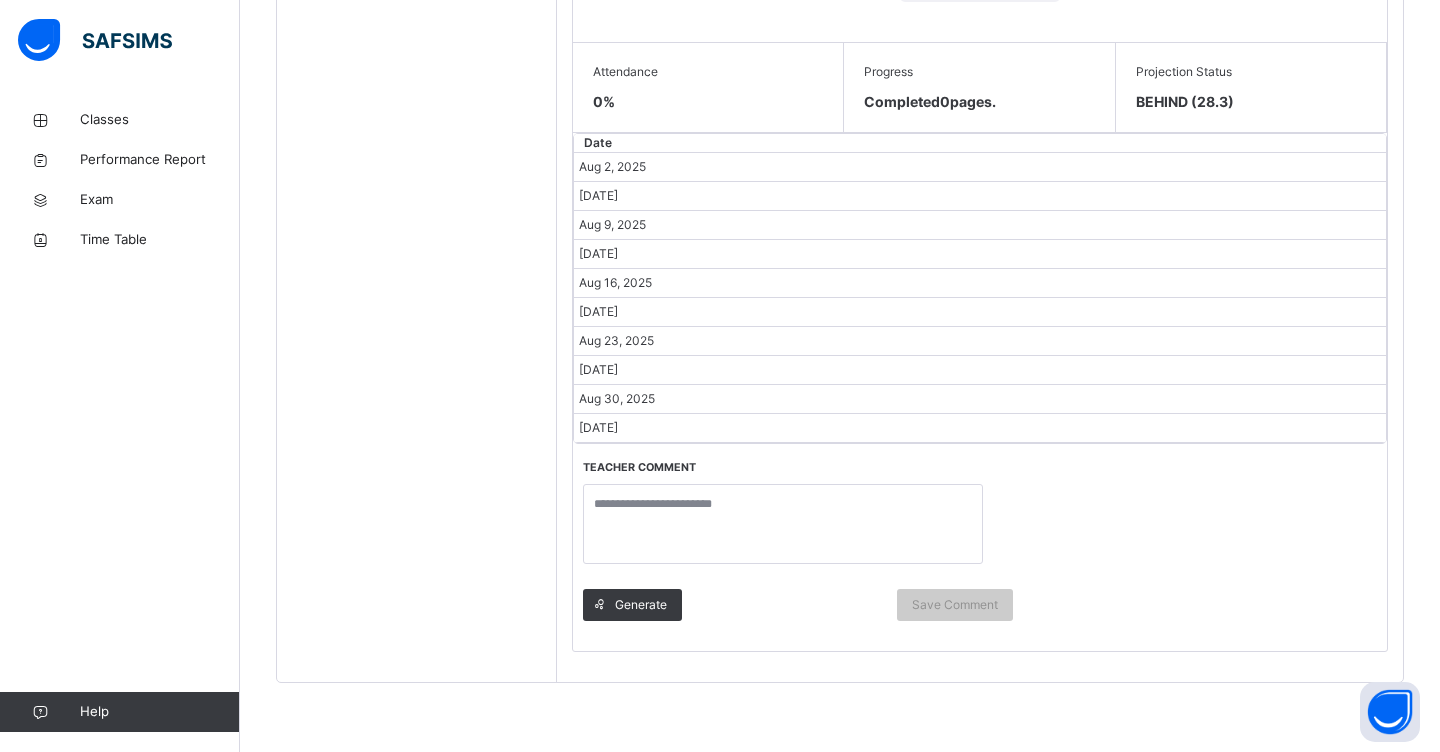scroll, scrollTop: 955, scrollLeft: 0, axis: vertical 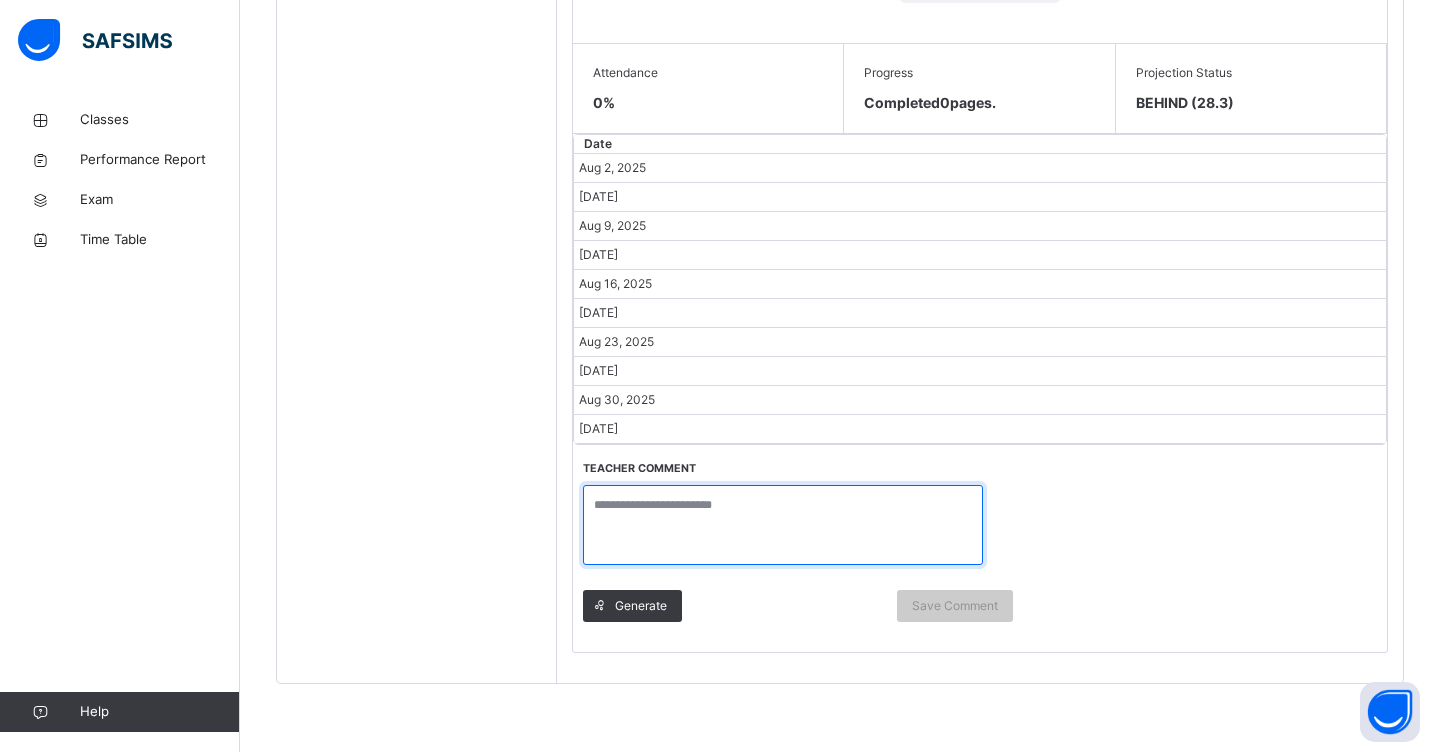 click at bounding box center [783, 525] 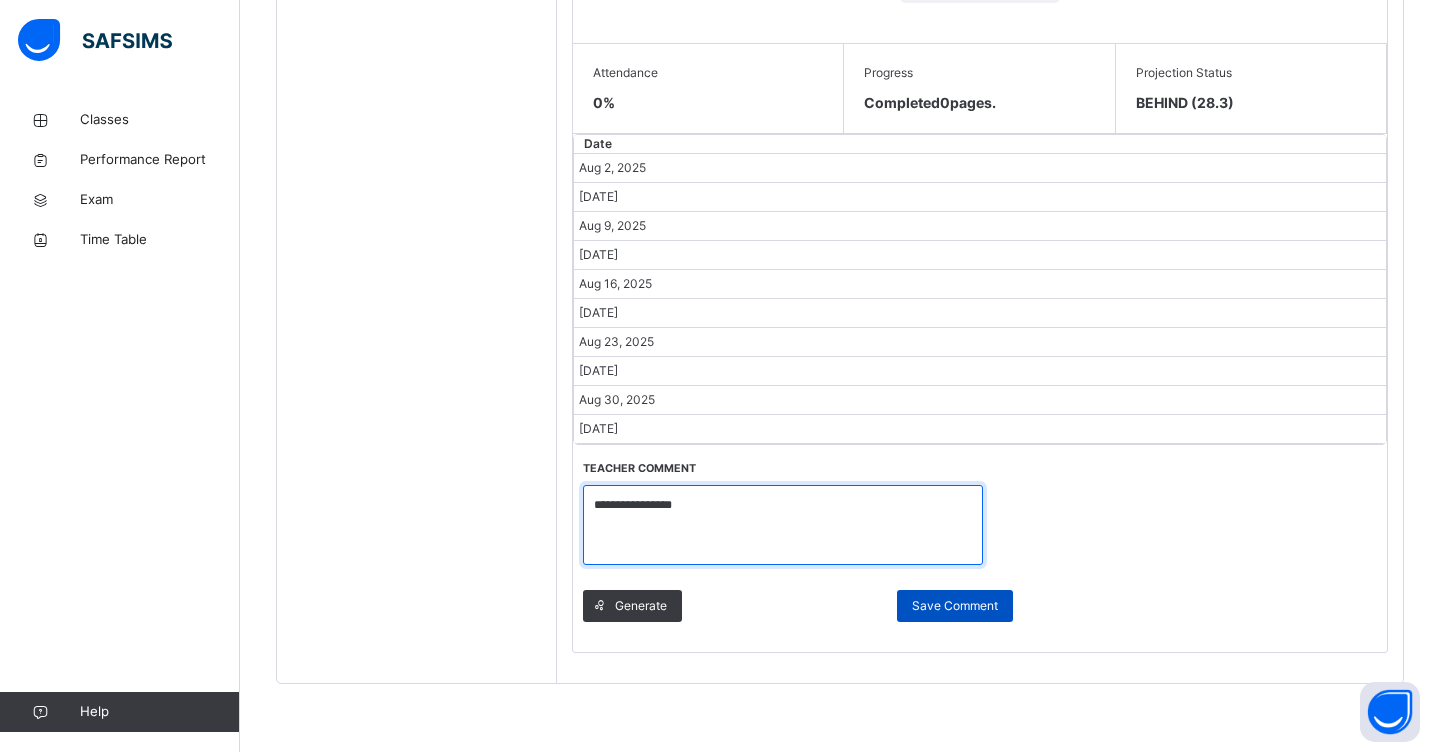 type on "**********" 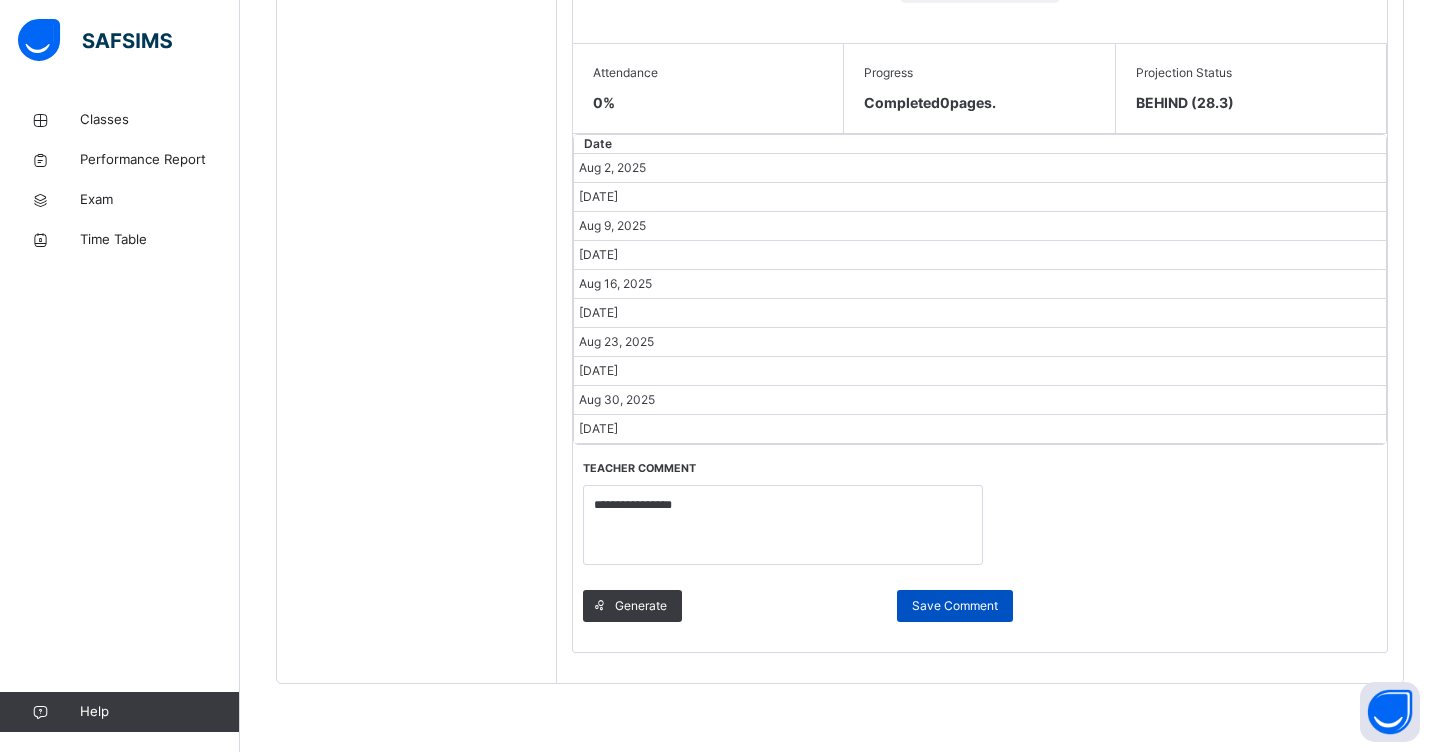 click on "Save Comment" at bounding box center (955, 606) 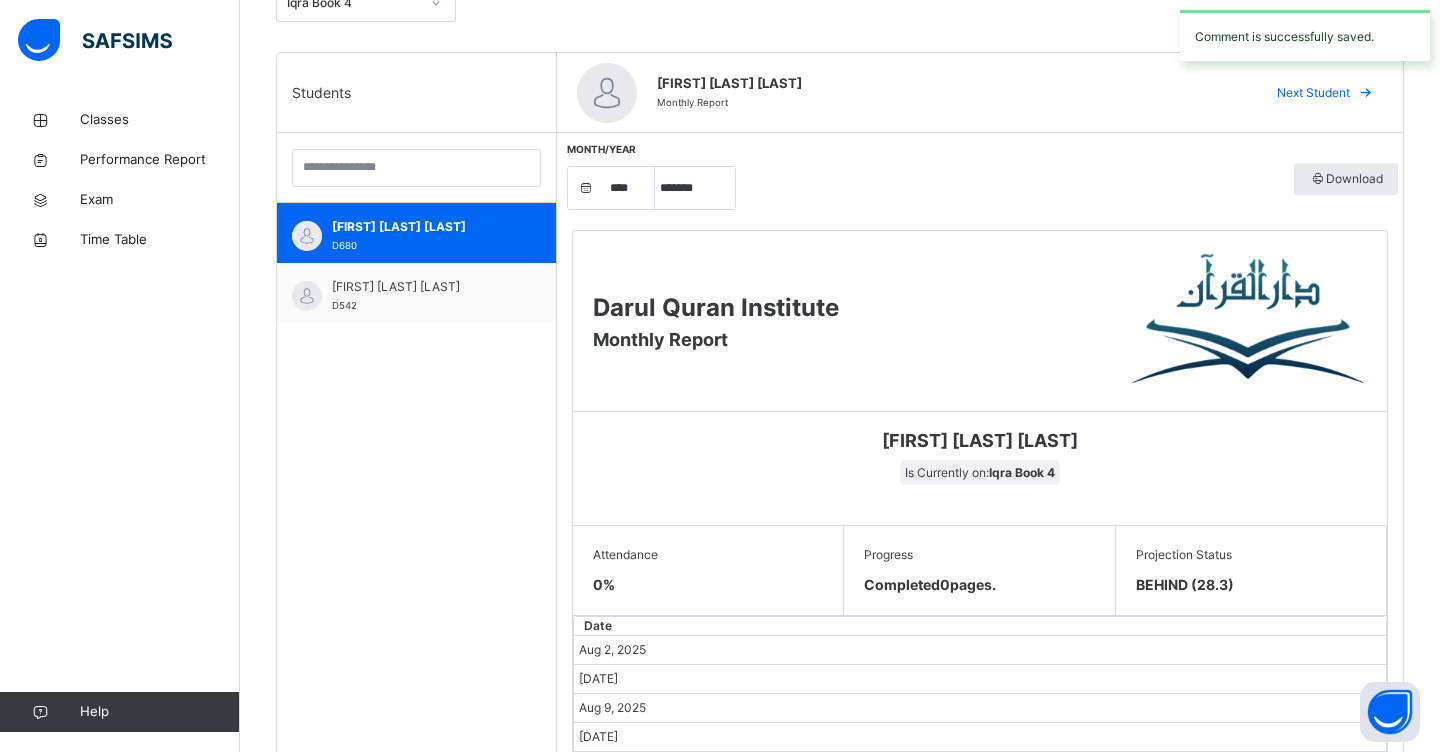 scroll, scrollTop: 460, scrollLeft: 0, axis: vertical 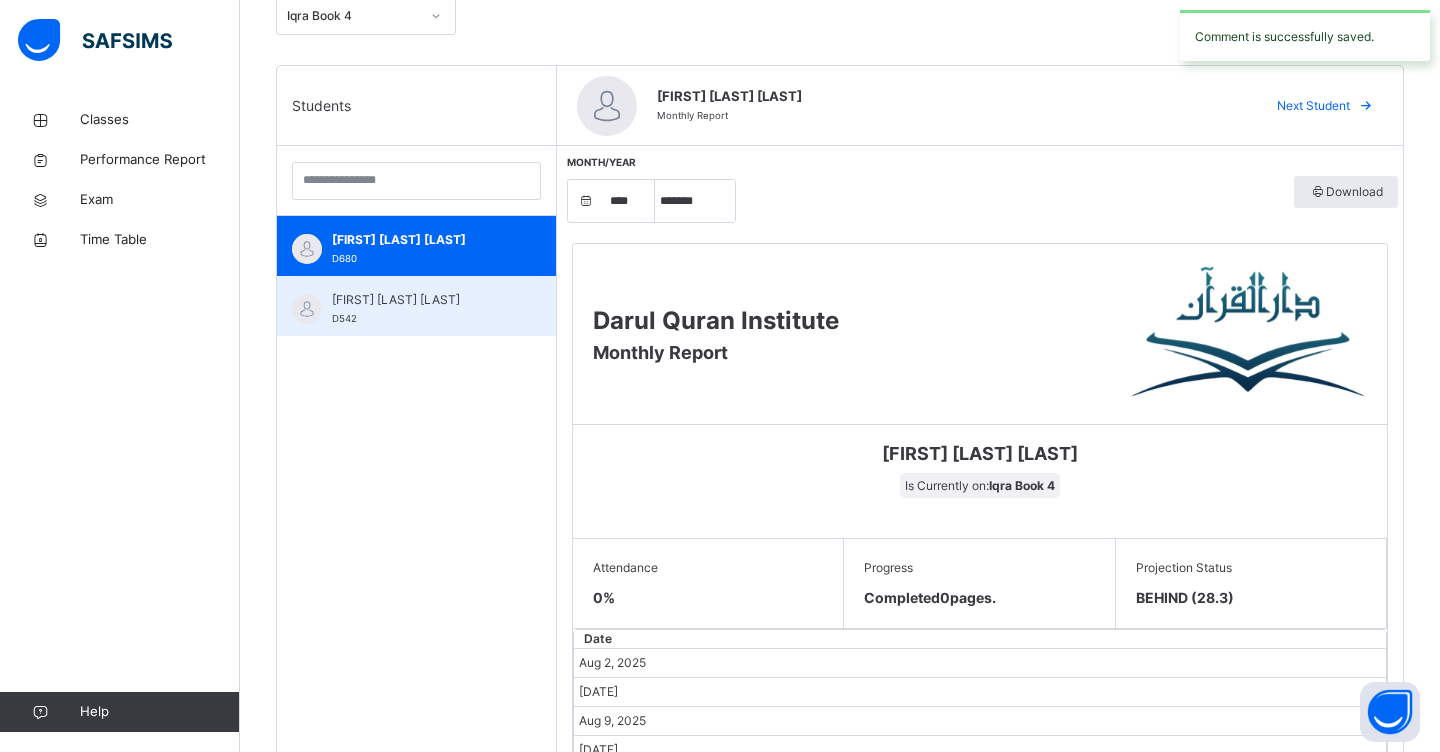 click on "[FIRST]  [LAST] [LAST]" at bounding box center (421, 300) 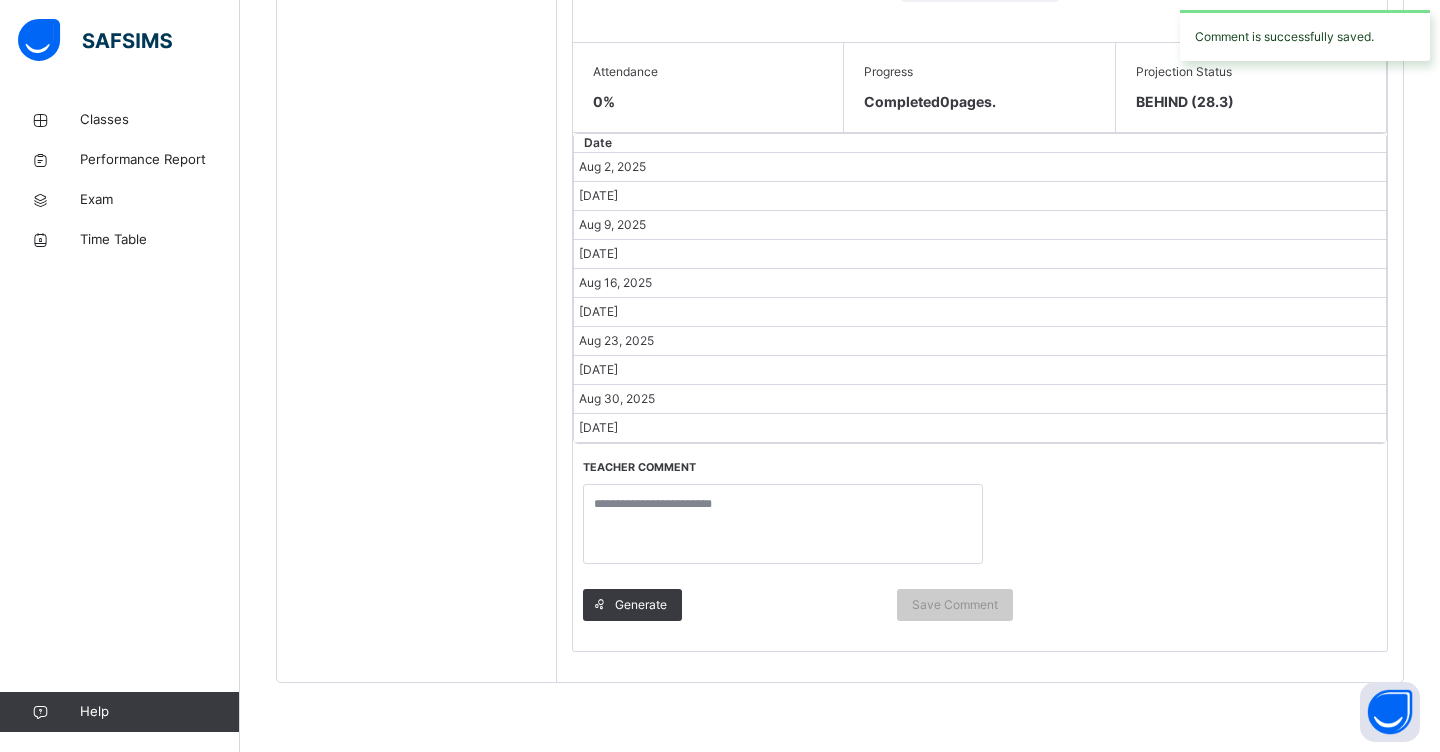 scroll, scrollTop: 955, scrollLeft: 0, axis: vertical 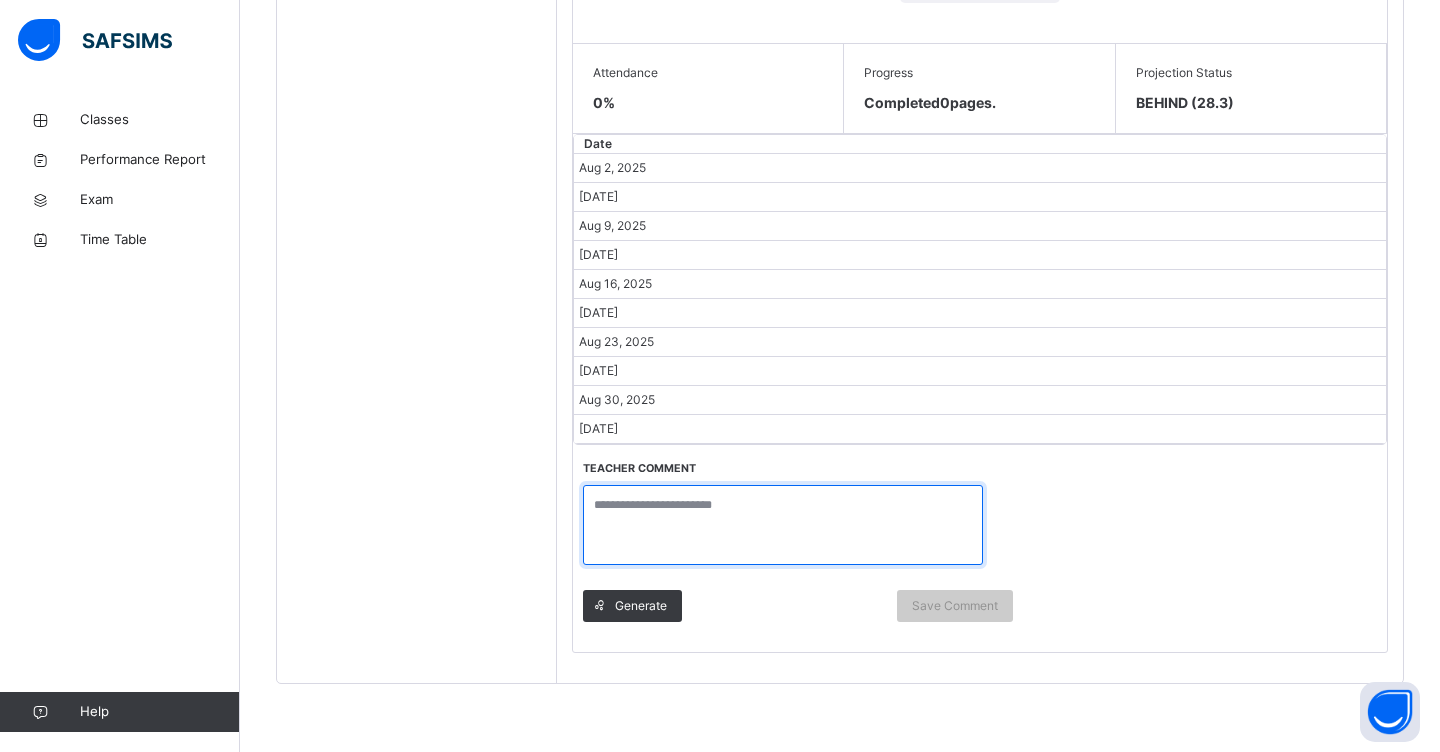 click at bounding box center (783, 525) 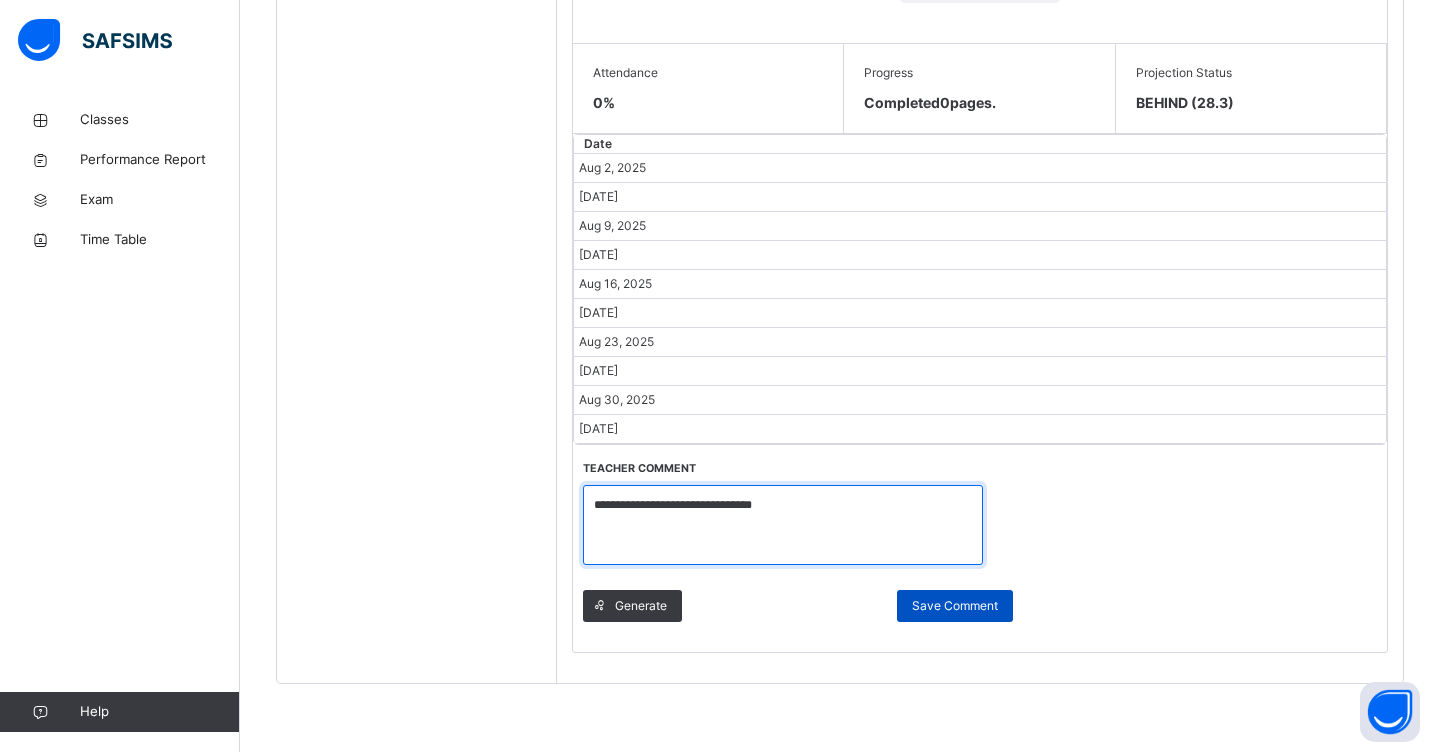 type on "**********" 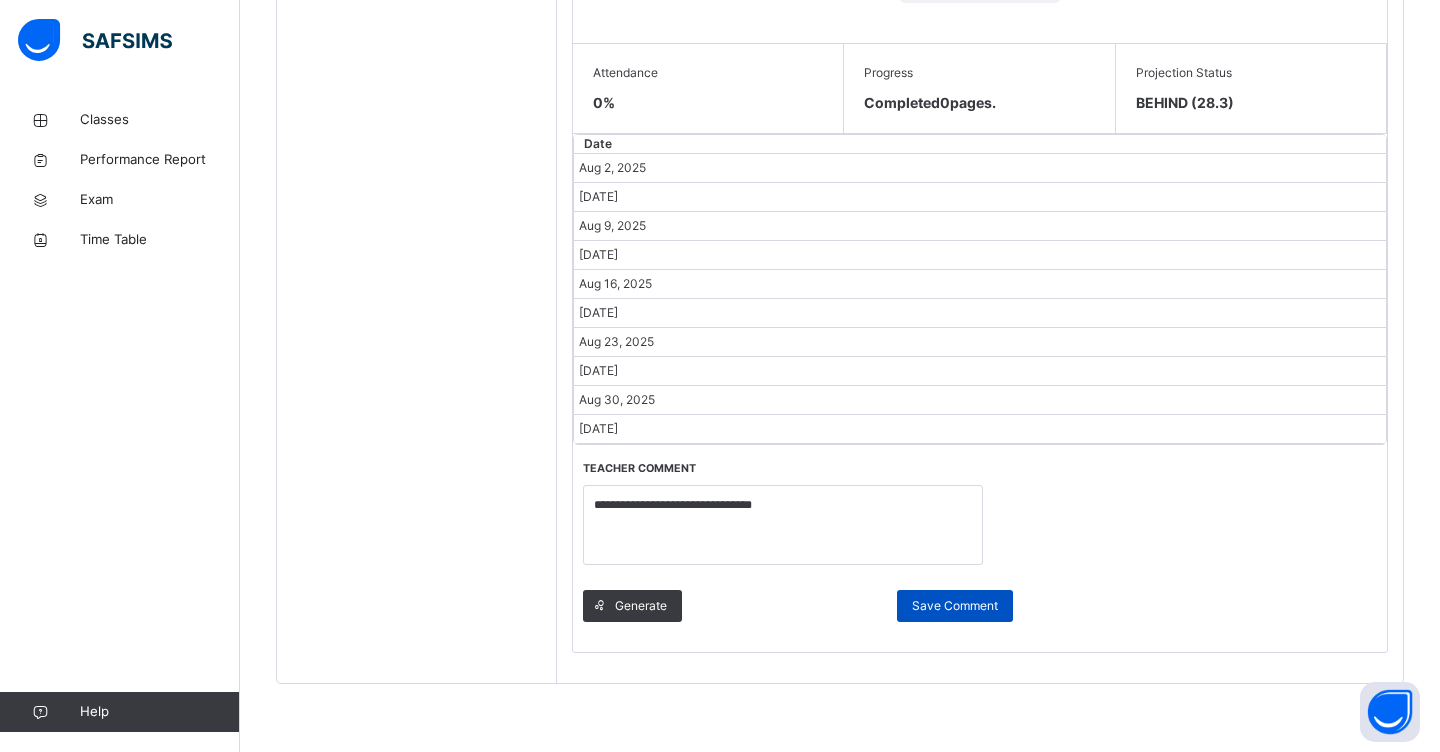 click on "Save Comment" at bounding box center (955, 606) 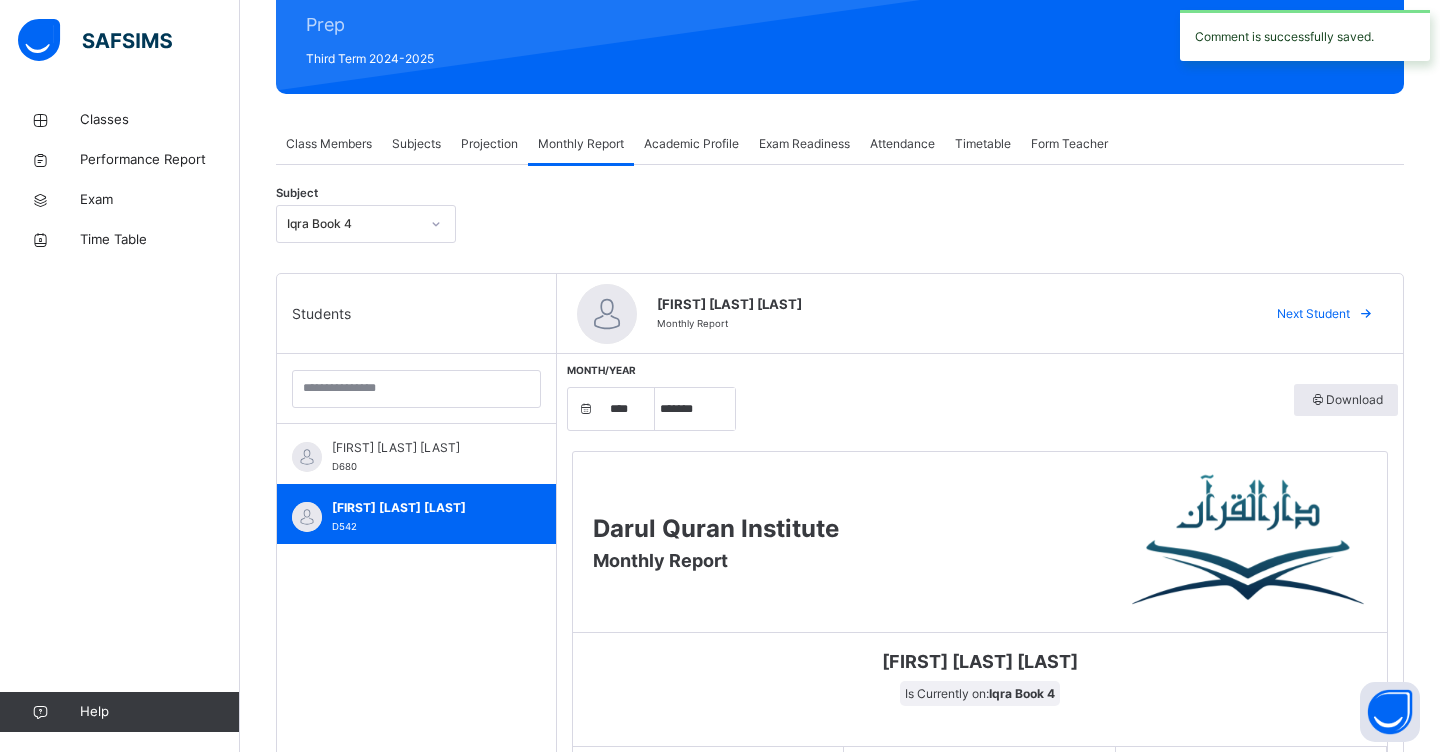 scroll, scrollTop: 256, scrollLeft: 0, axis: vertical 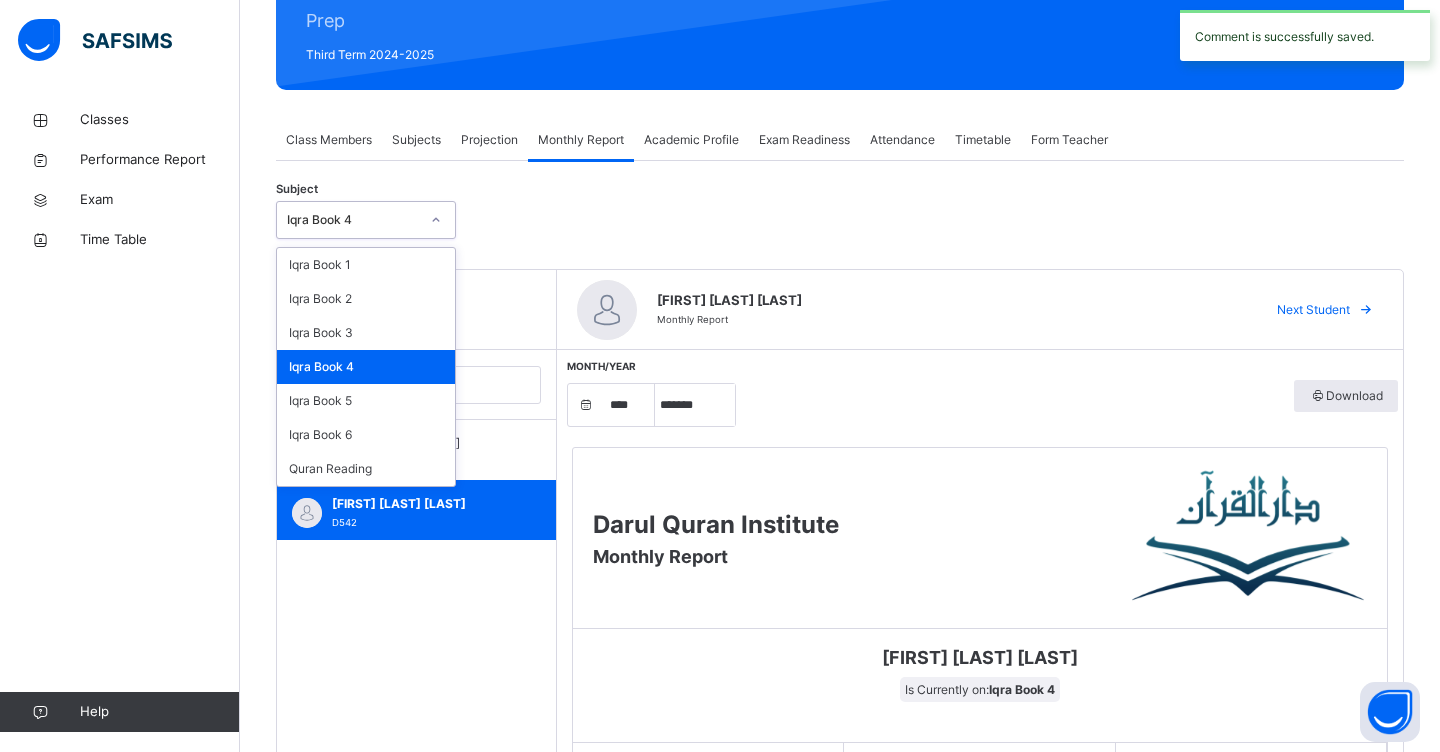 click 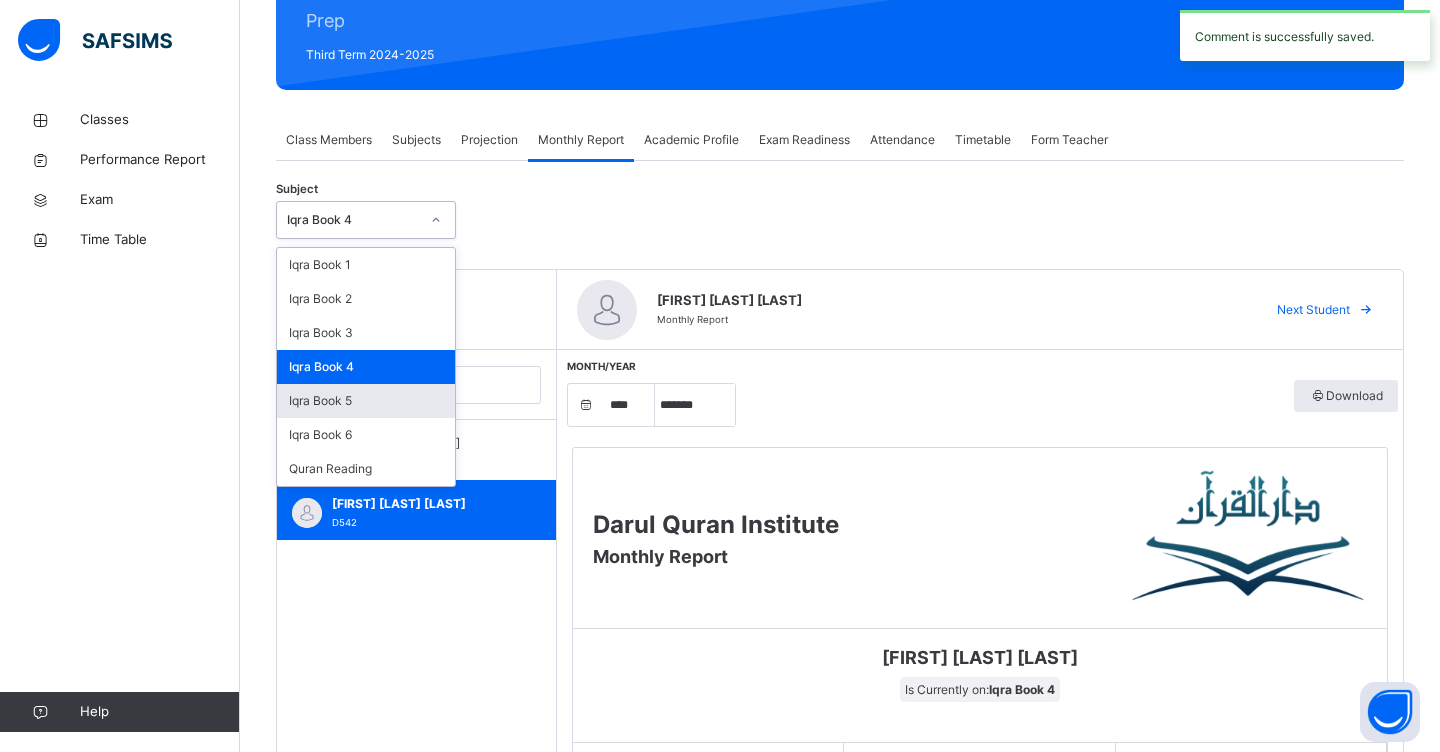 click on "Iqra Book 5" at bounding box center [366, 401] 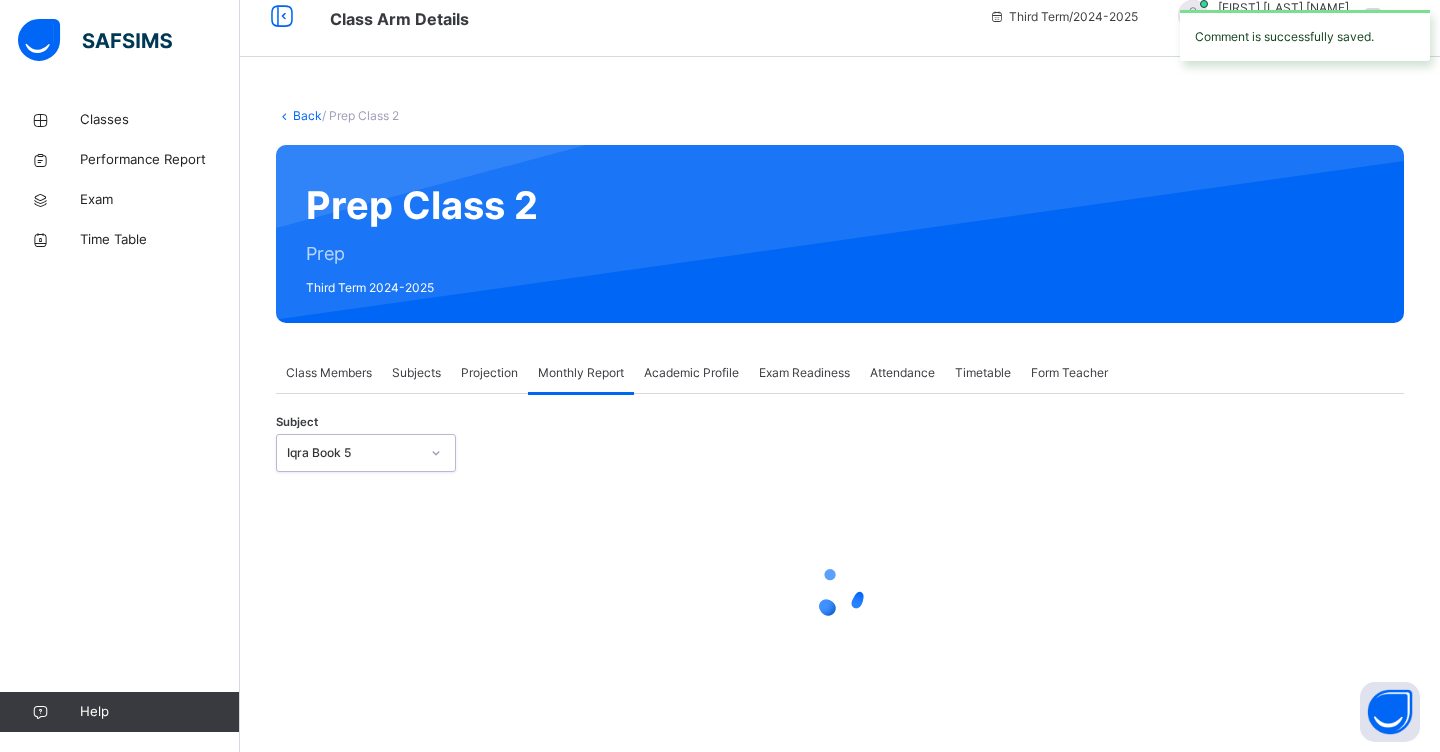 select on "****" 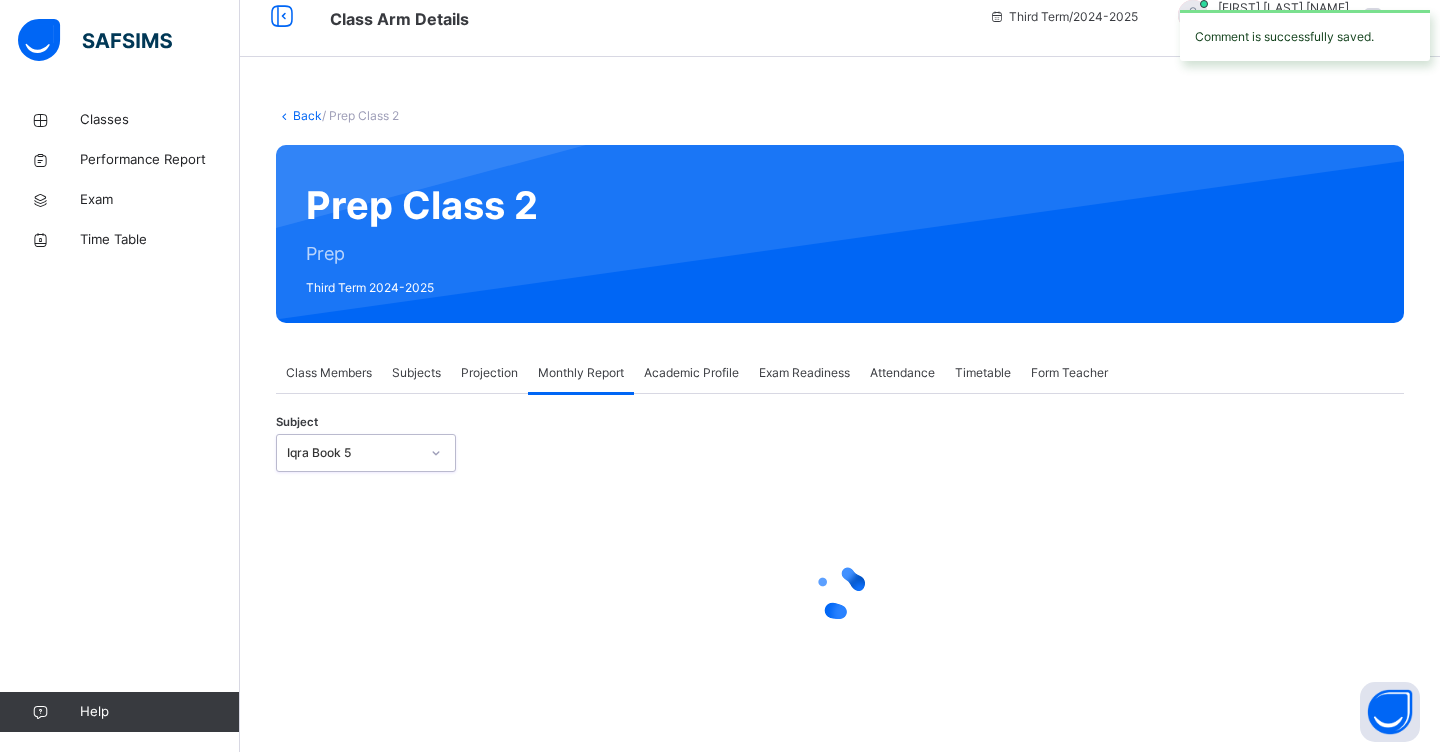 select on "*" 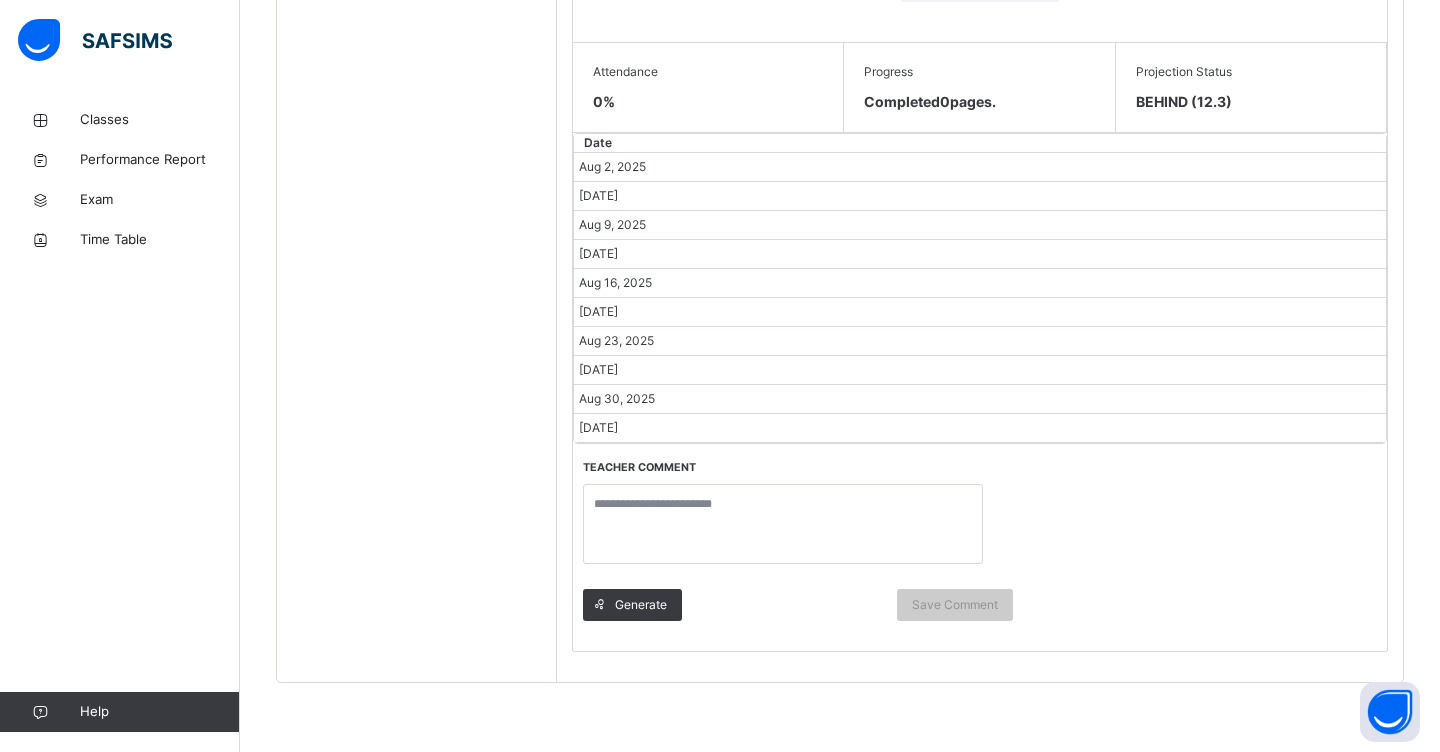 scroll, scrollTop: 955, scrollLeft: 0, axis: vertical 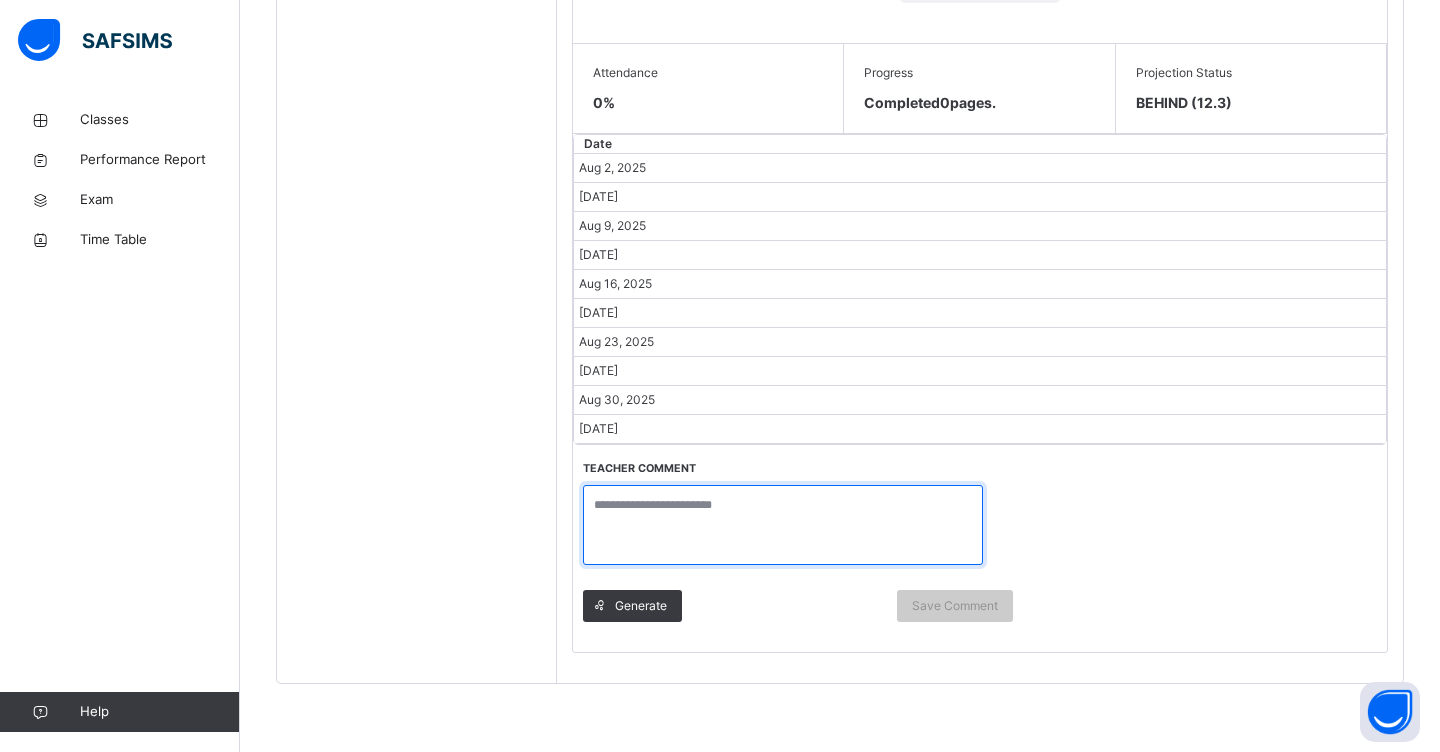click at bounding box center (783, 525) 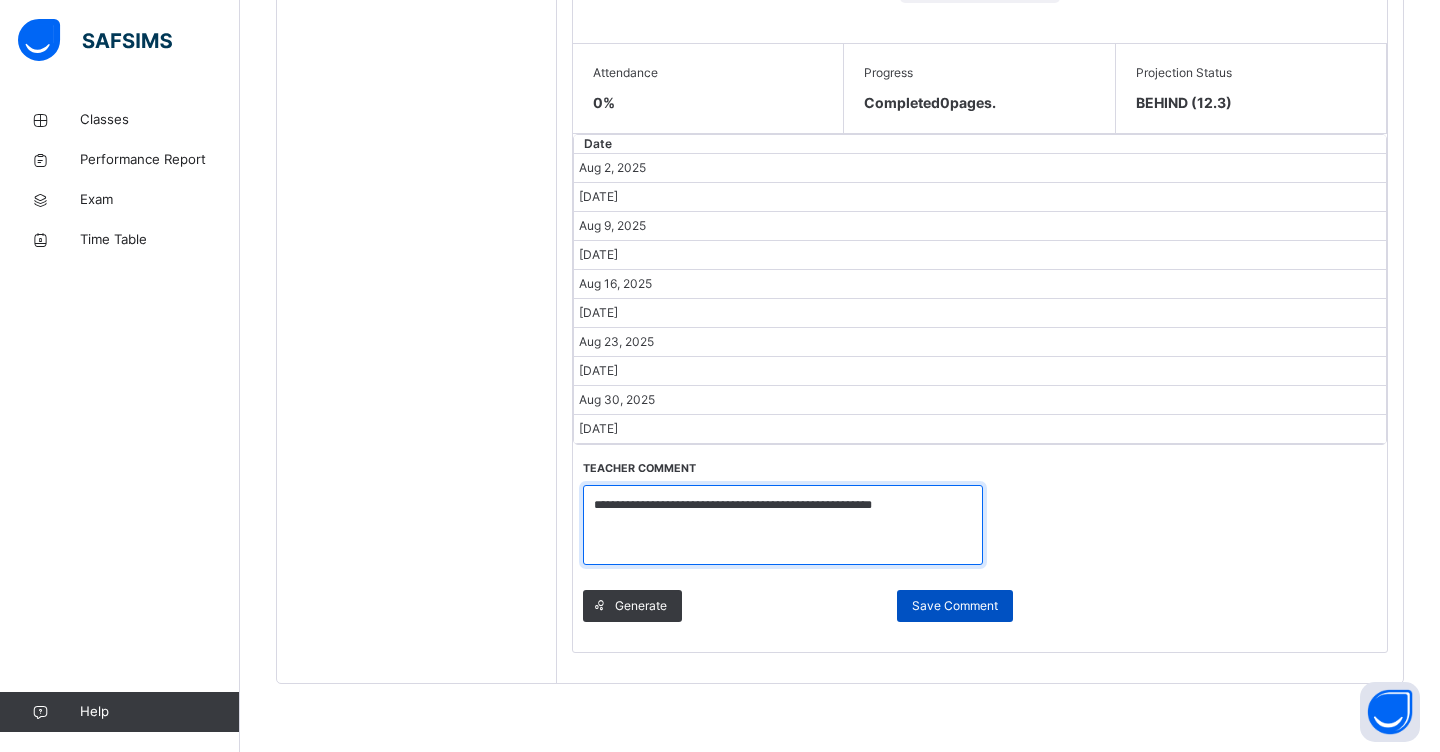 type on "**********" 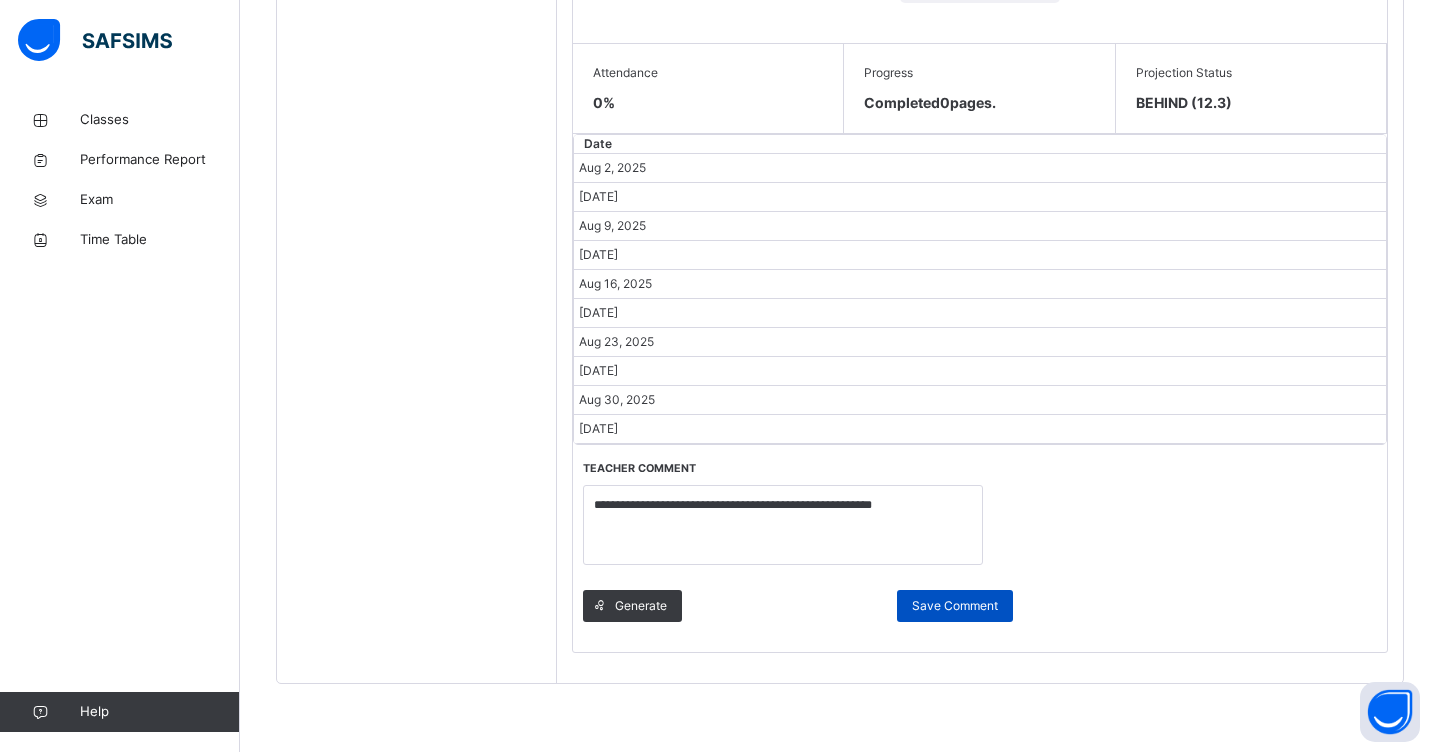 click on "Save Comment" at bounding box center [955, 606] 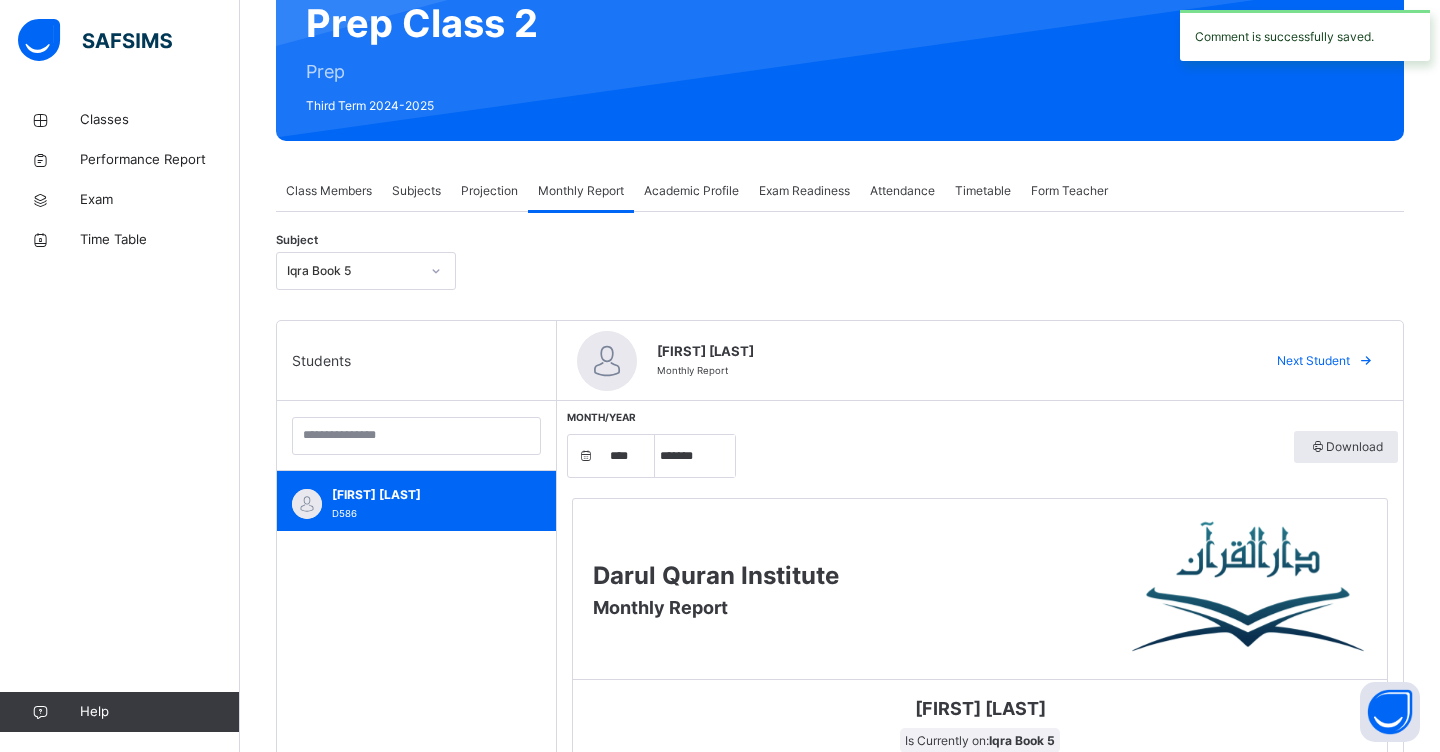 scroll, scrollTop: 212, scrollLeft: 0, axis: vertical 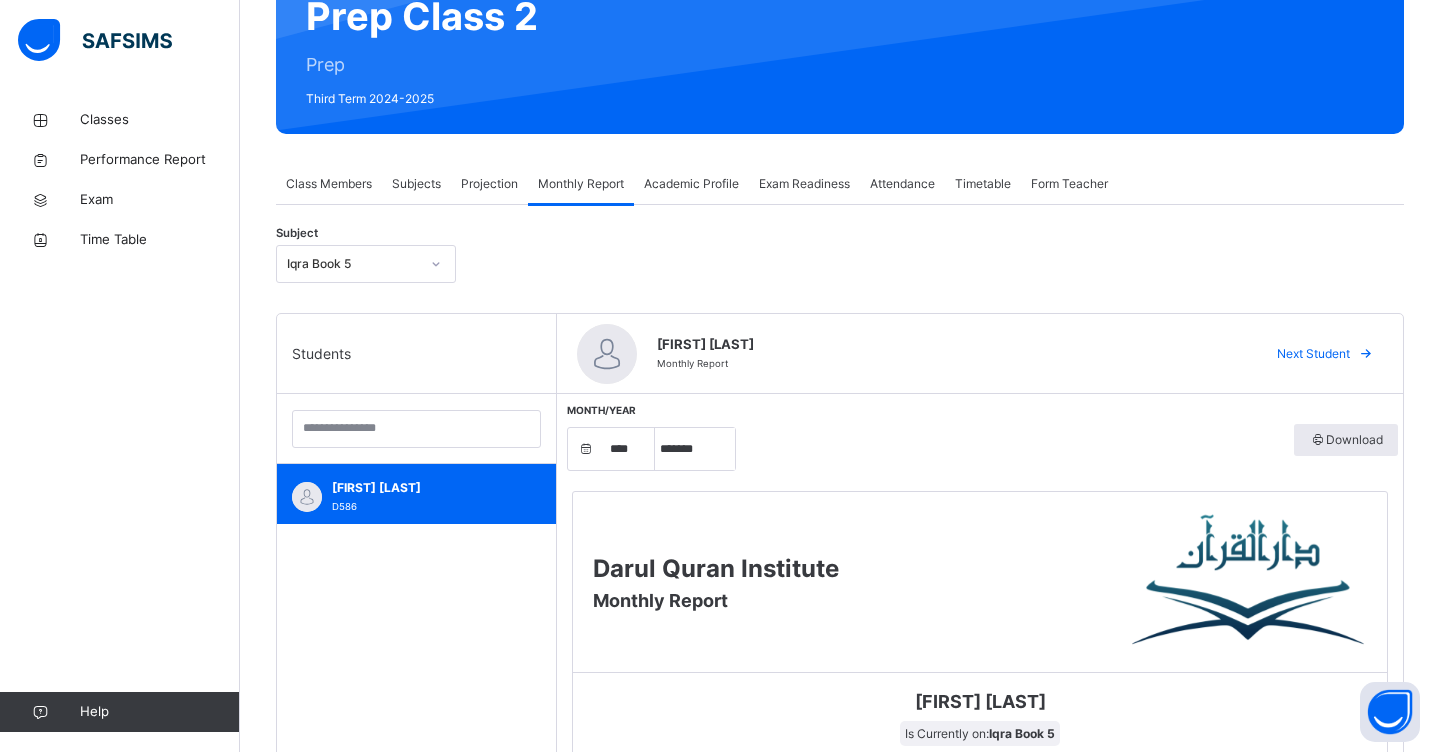 click at bounding box center [436, 264] 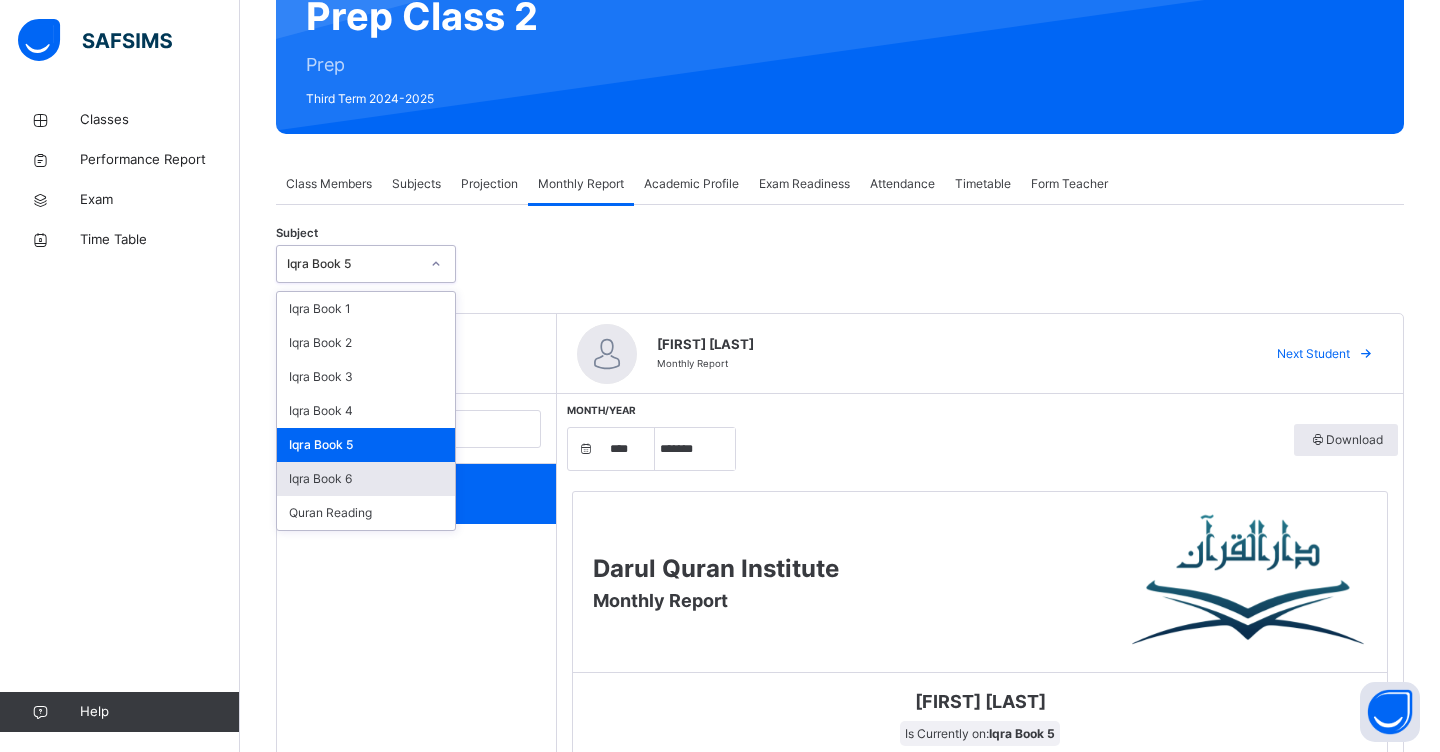 click on "Iqra Book 6" at bounding box center [366, 479] 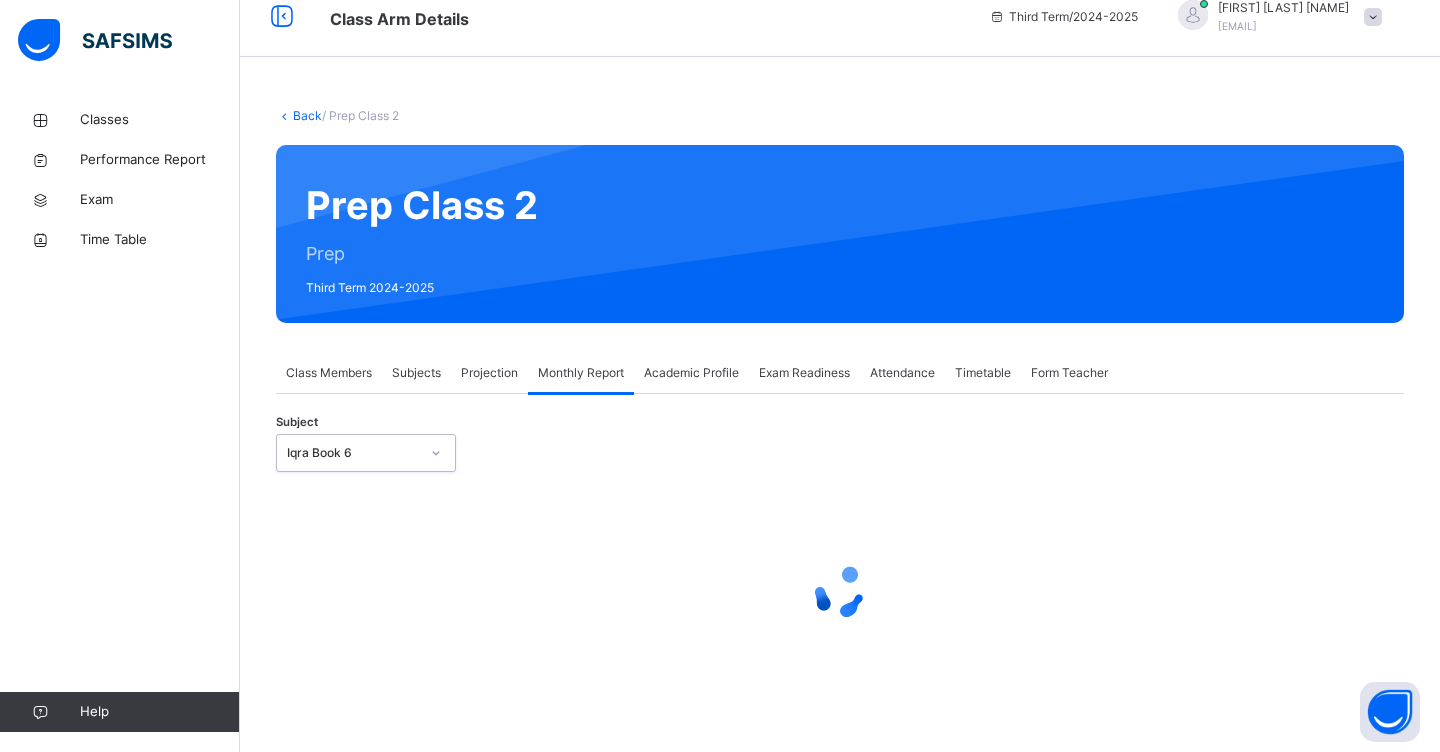 select on "****" 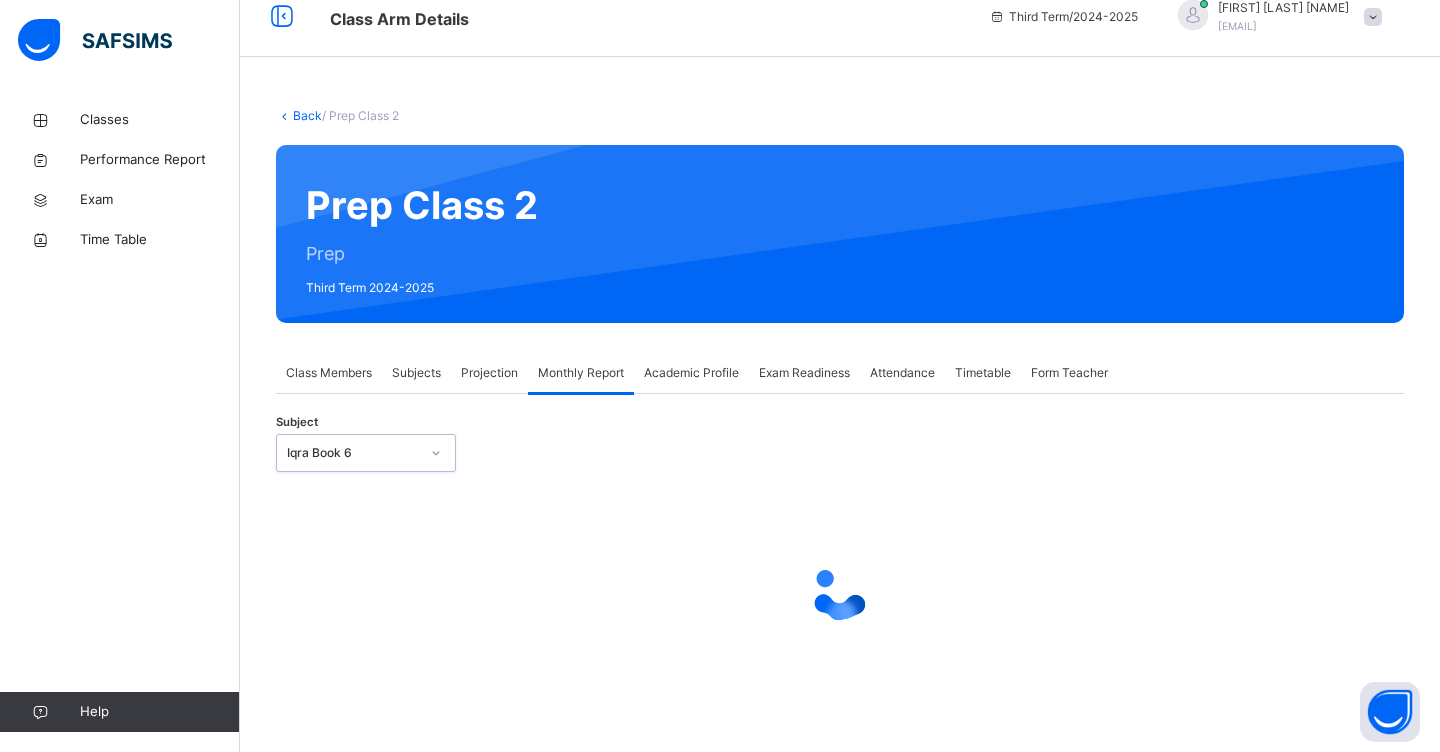 select on "*" 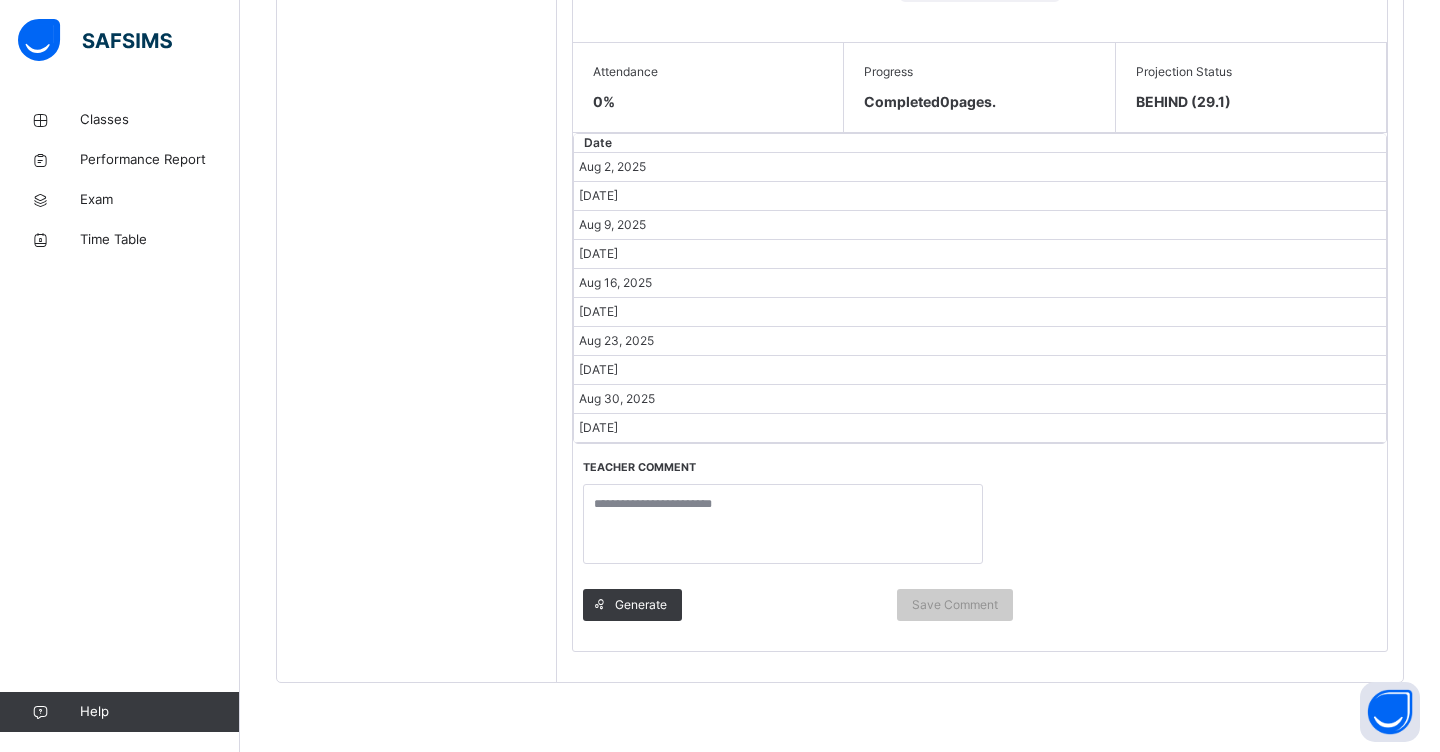 scroll, scrollTop: 955, scrollLeft: 0, axis: vertical 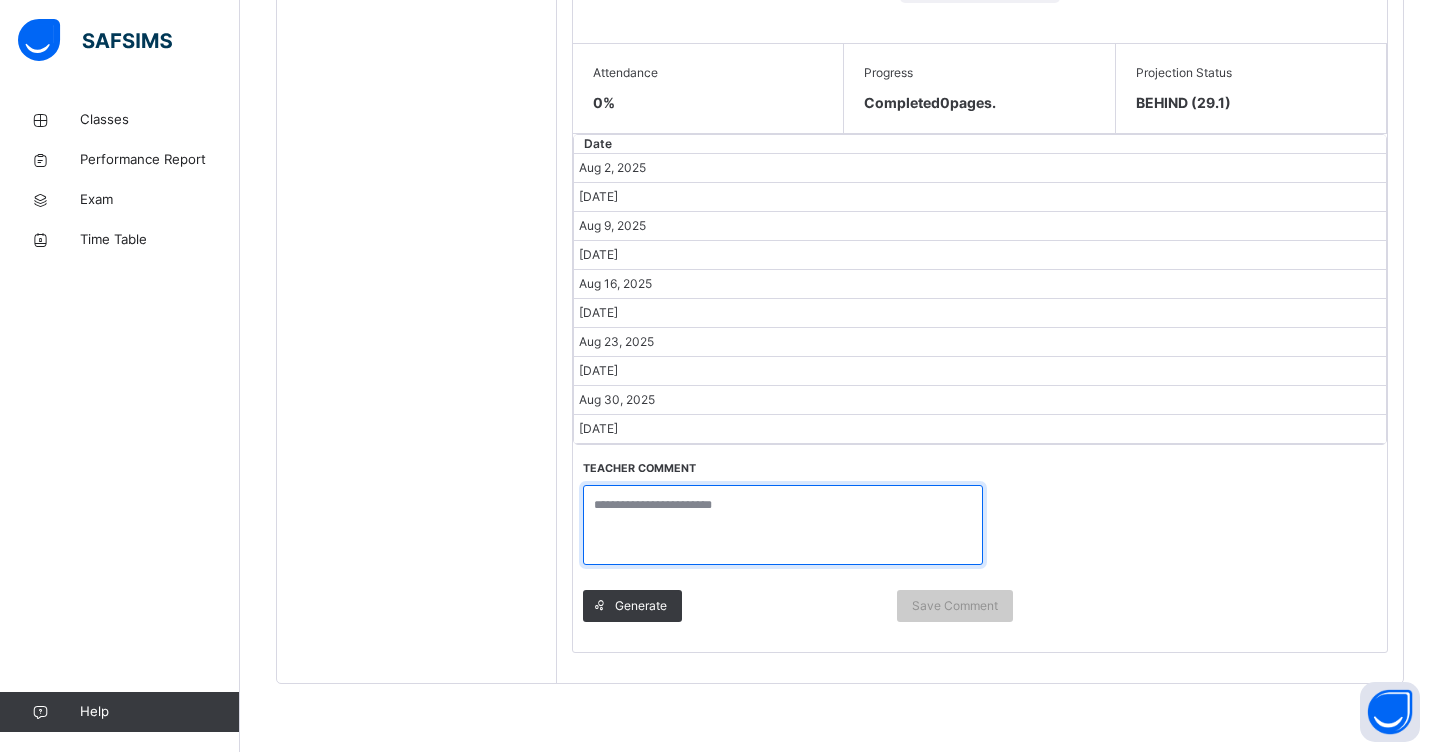 click at bounding box center [783, 525] 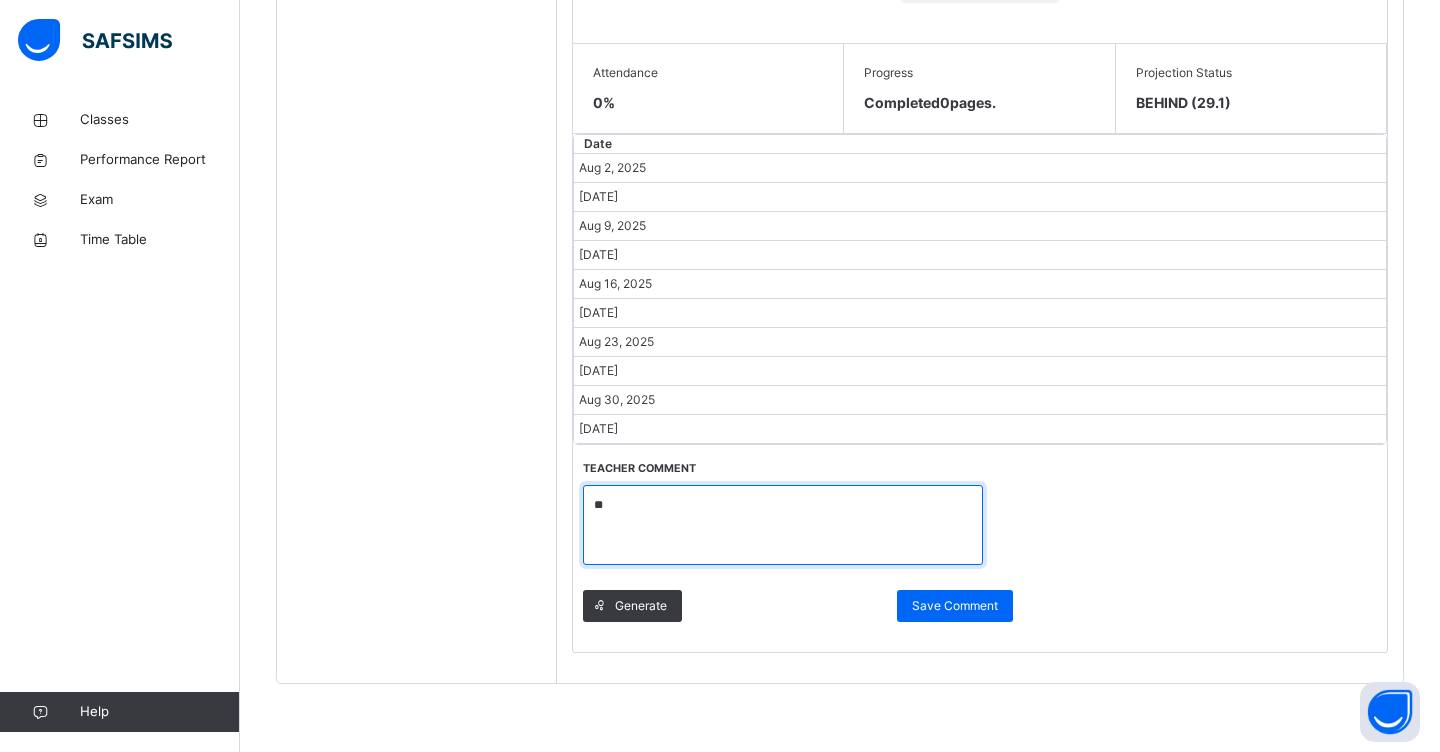 type on "*" 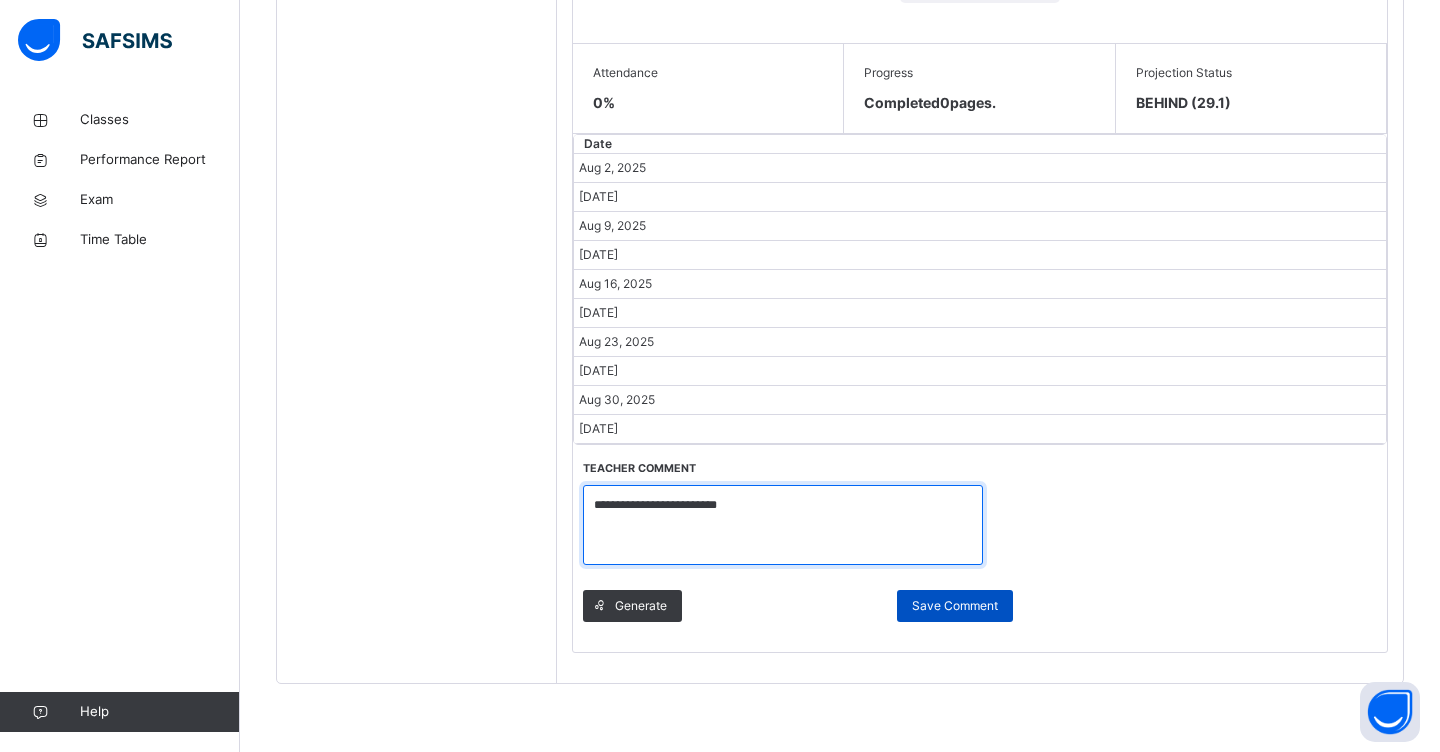 type on "**********" 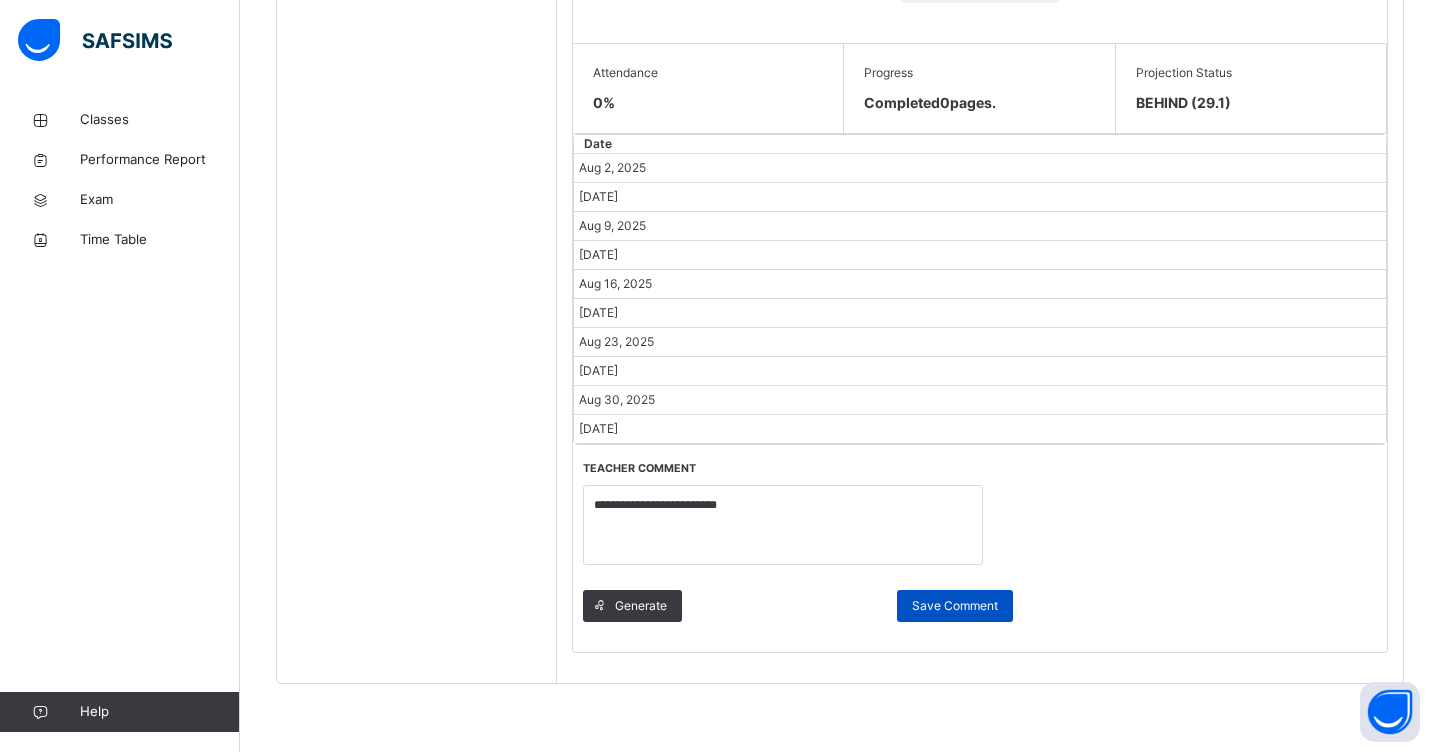 click on "Save Comment" at bounding box center [955, 606] 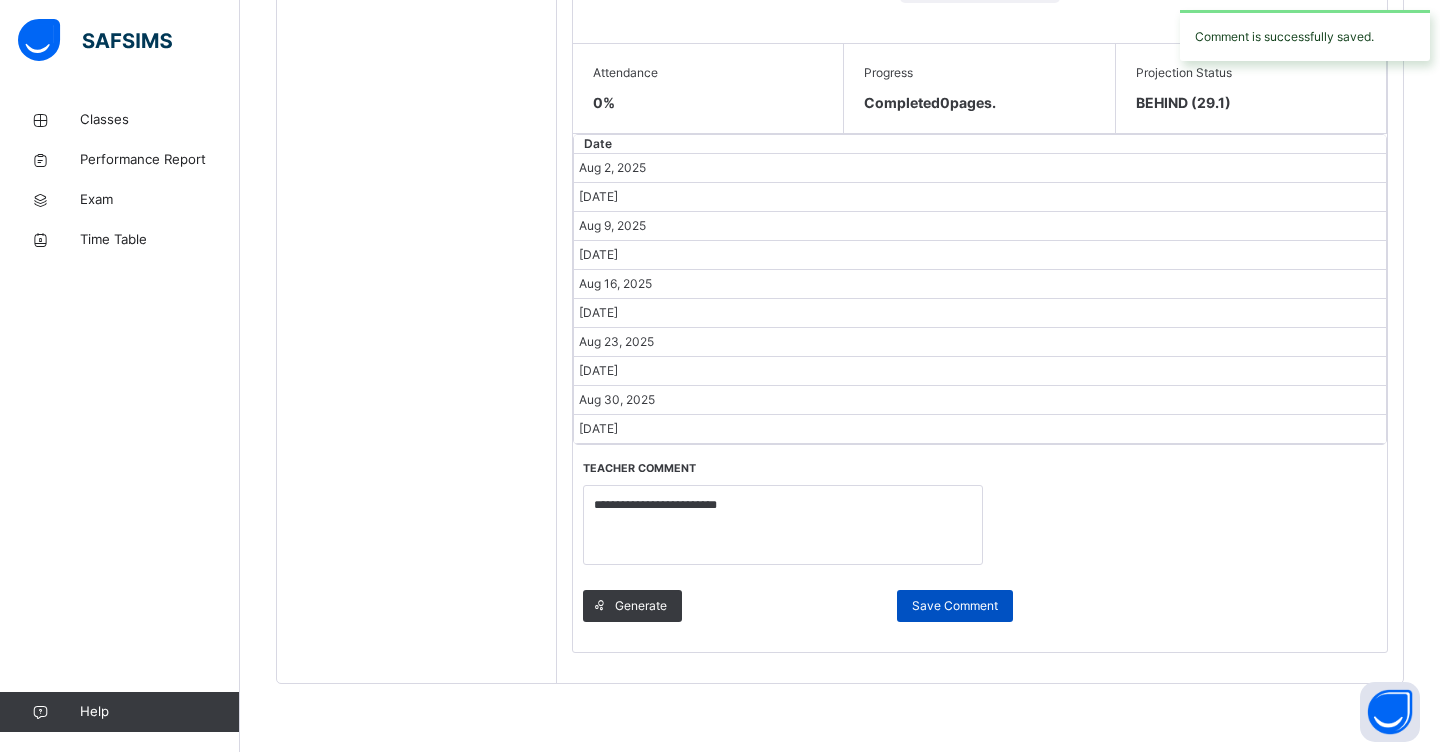 click on "Save Comment" at bounding box center [955, 606] 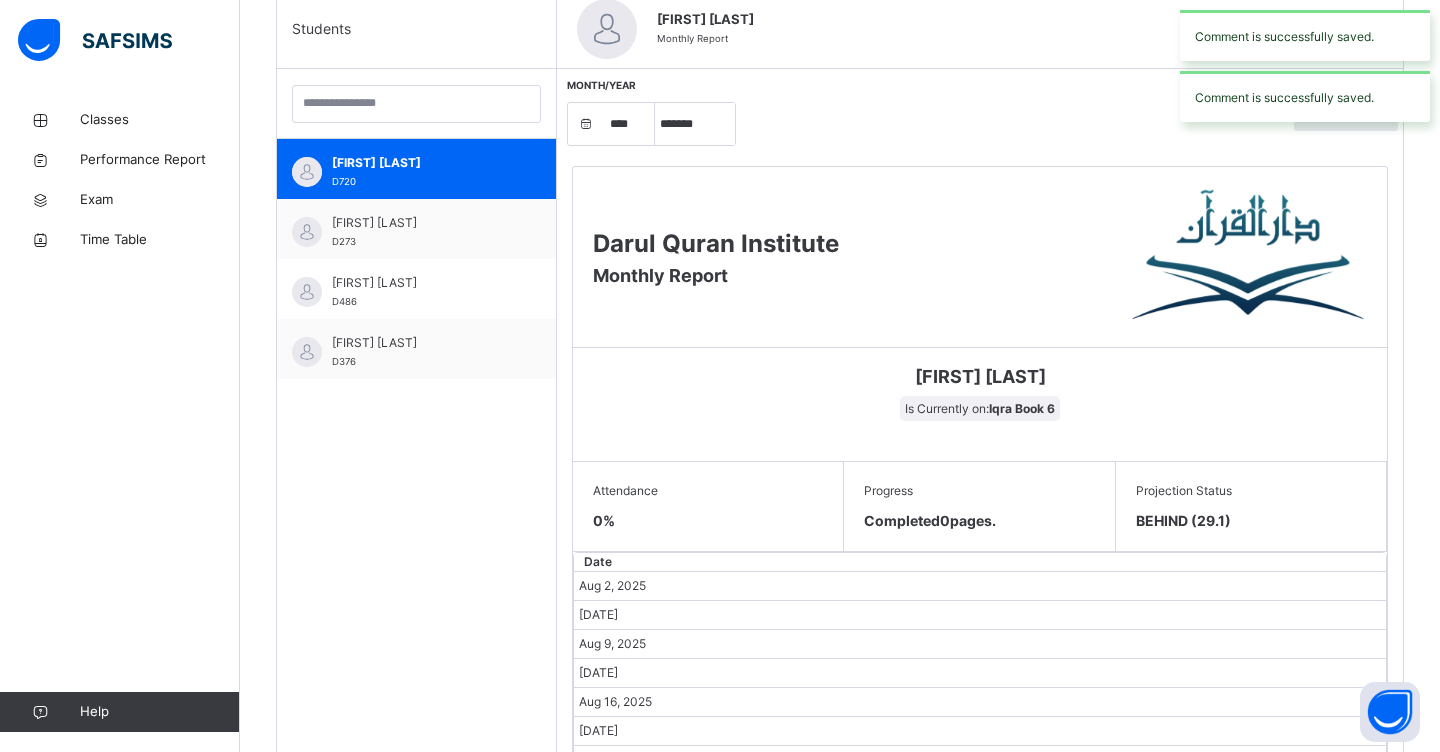 scroll, scrollTop: 531, scrollLeft: 0, axis: vertical 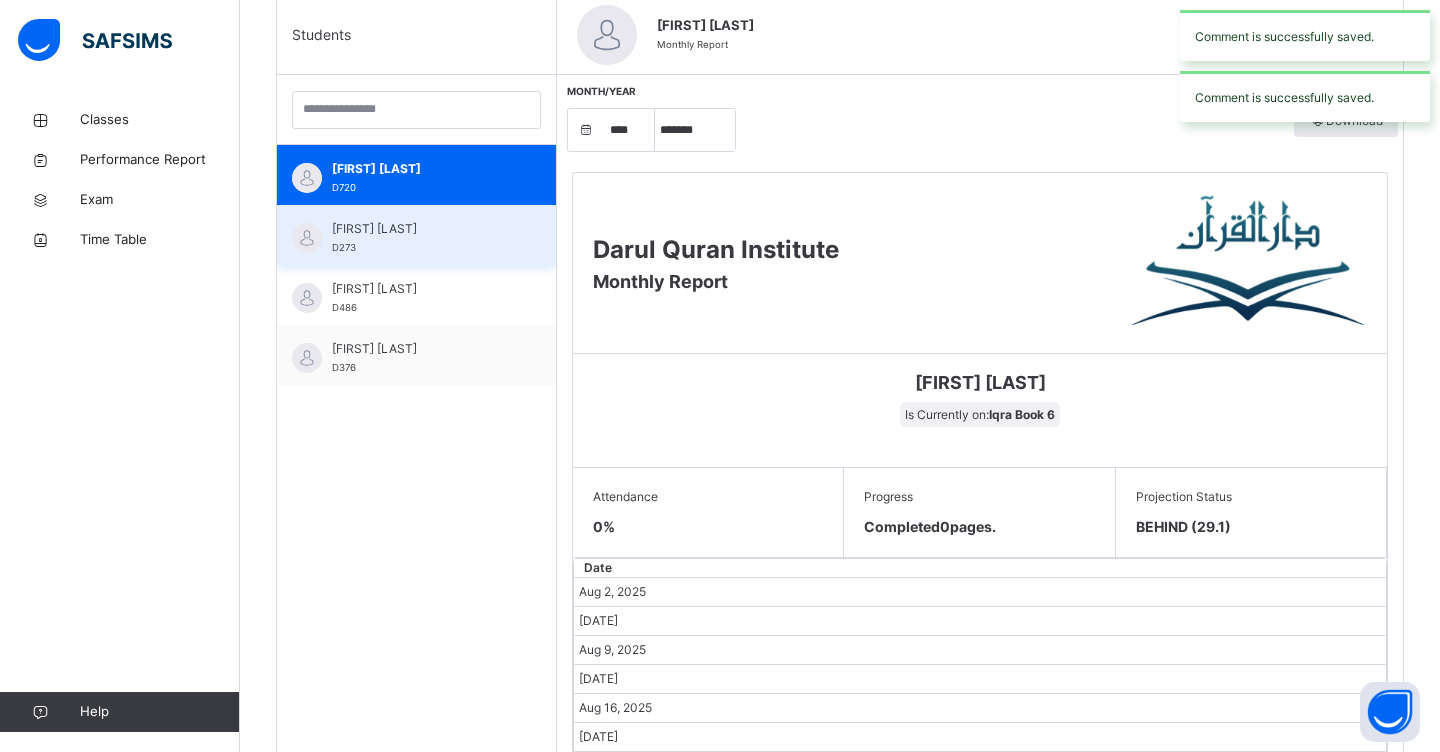 click on "[FIRST]  [LAST]" at bounding box center [421, 229] 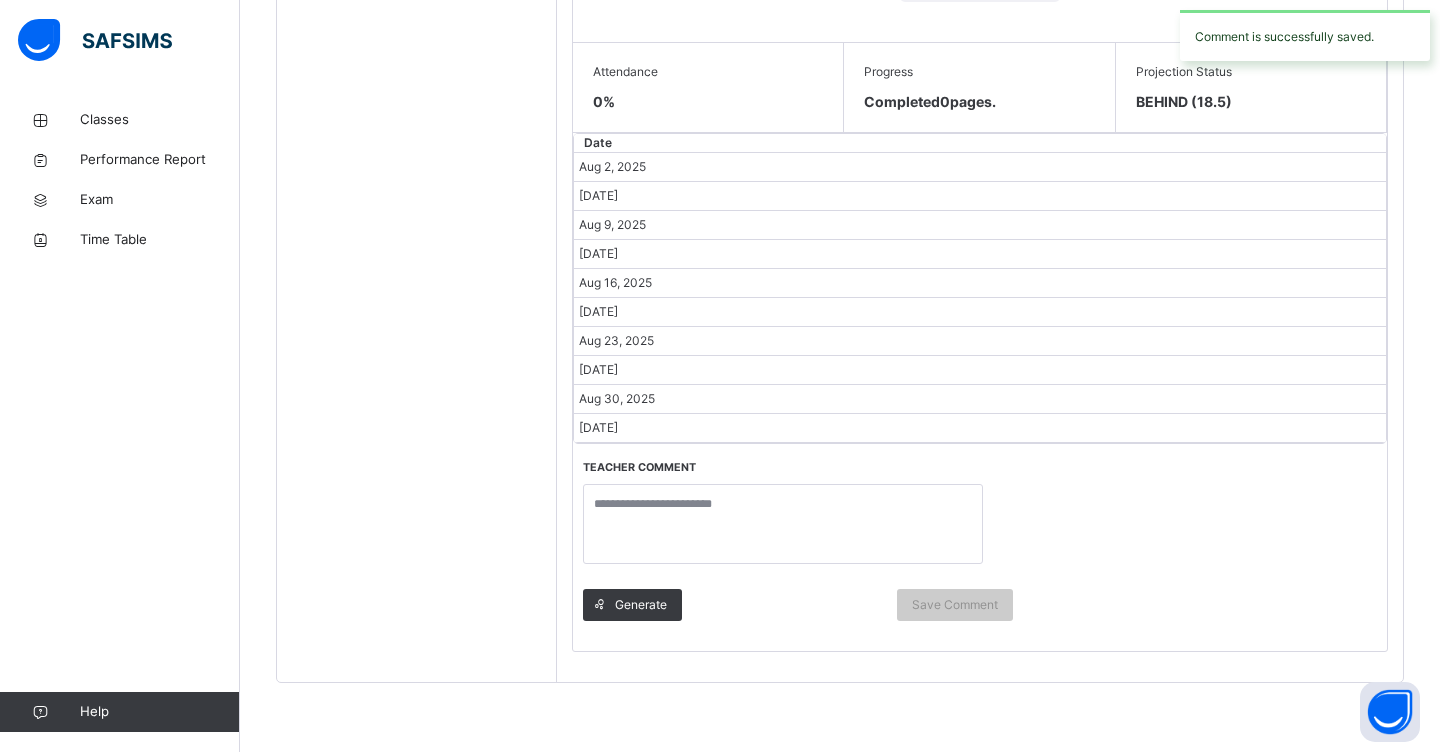 scroll, scrollTop: 955, scrollLeft: 0, axis: vertical 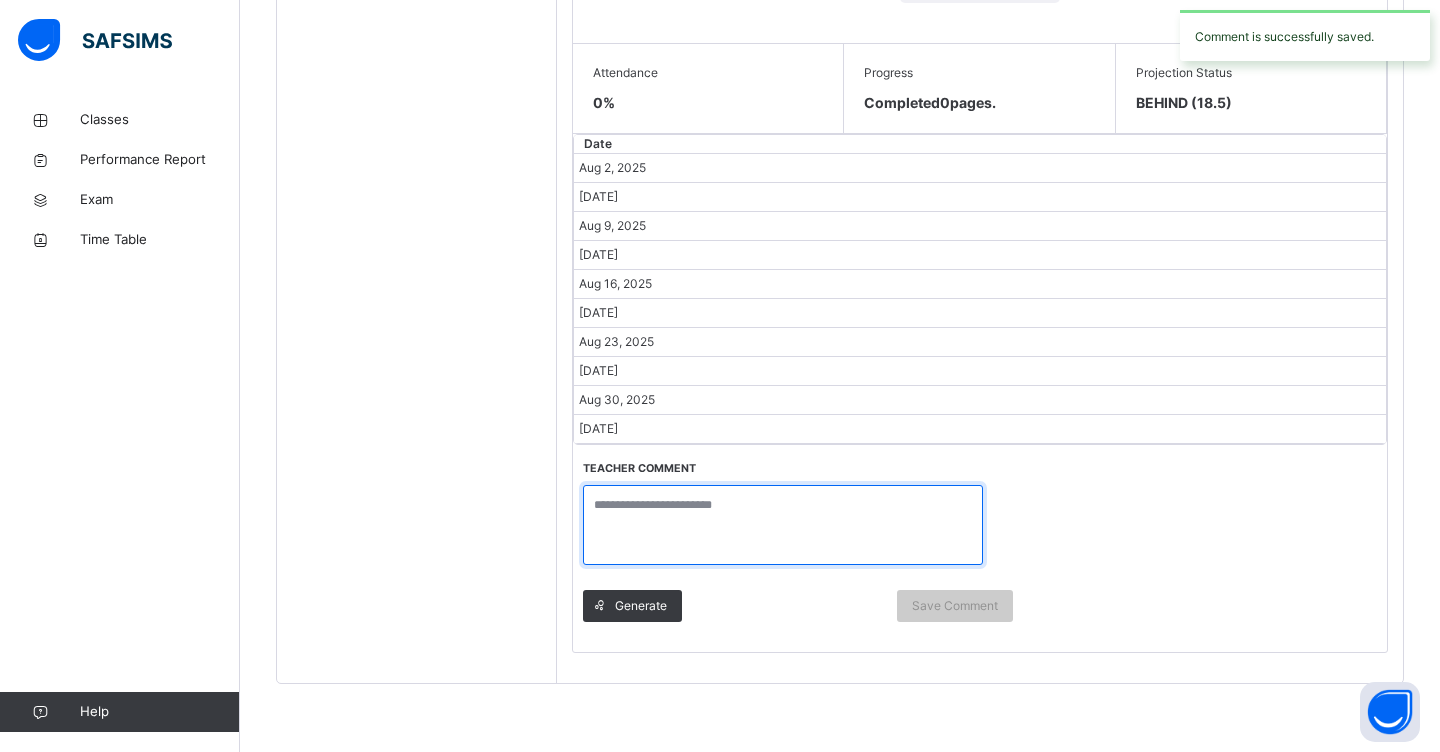 click at bounding box center [783, 525] 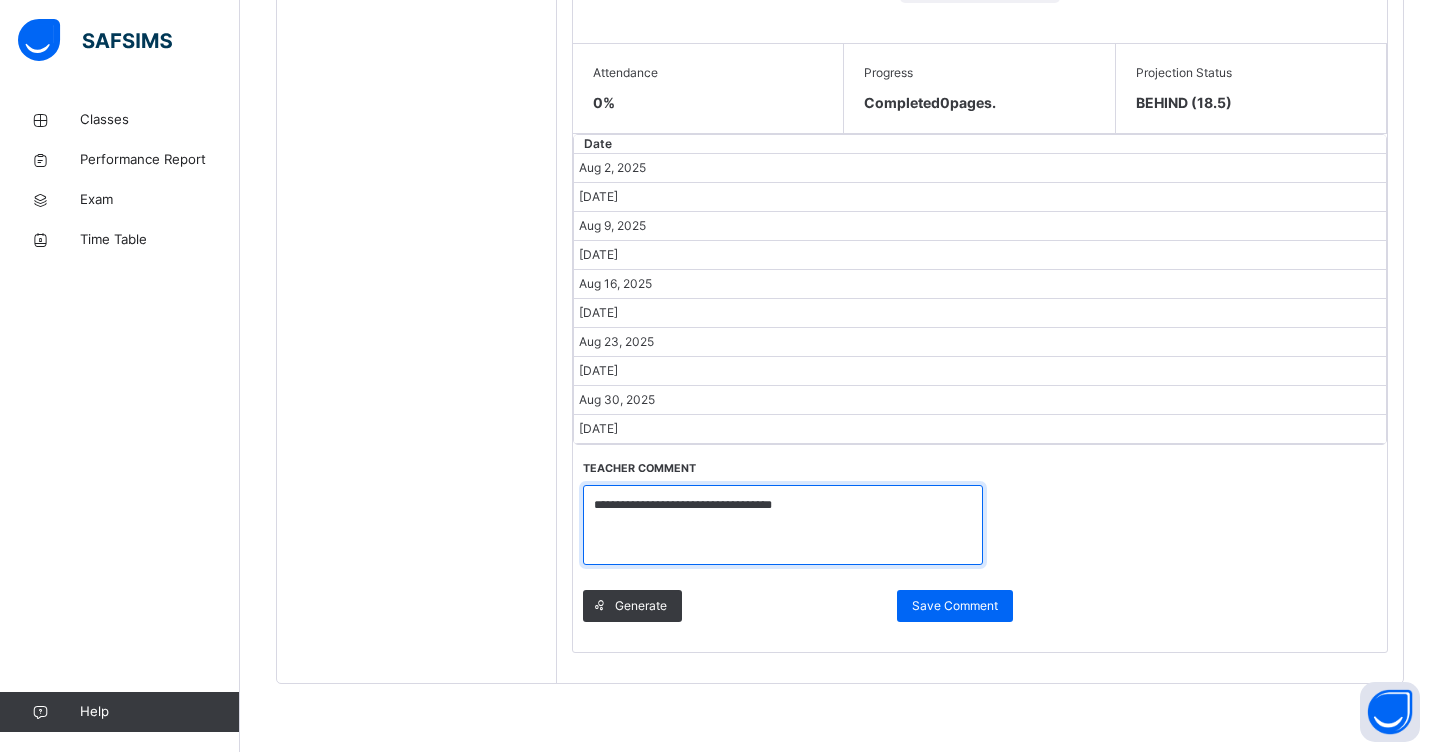 type on "**********" 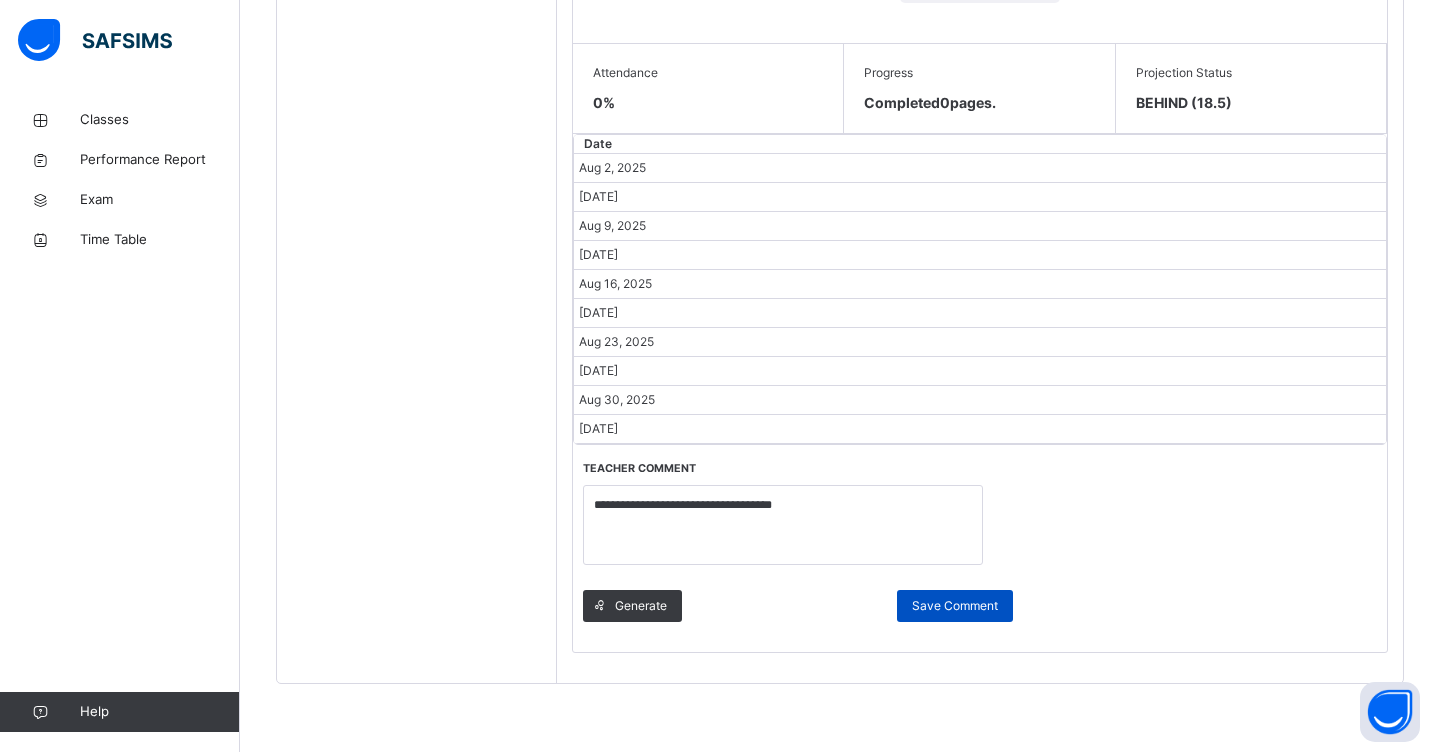 drag, startPoint x: 649, startPoint y: 505, endPoint x: 927, endPoint y: 613, distance: 298.24152 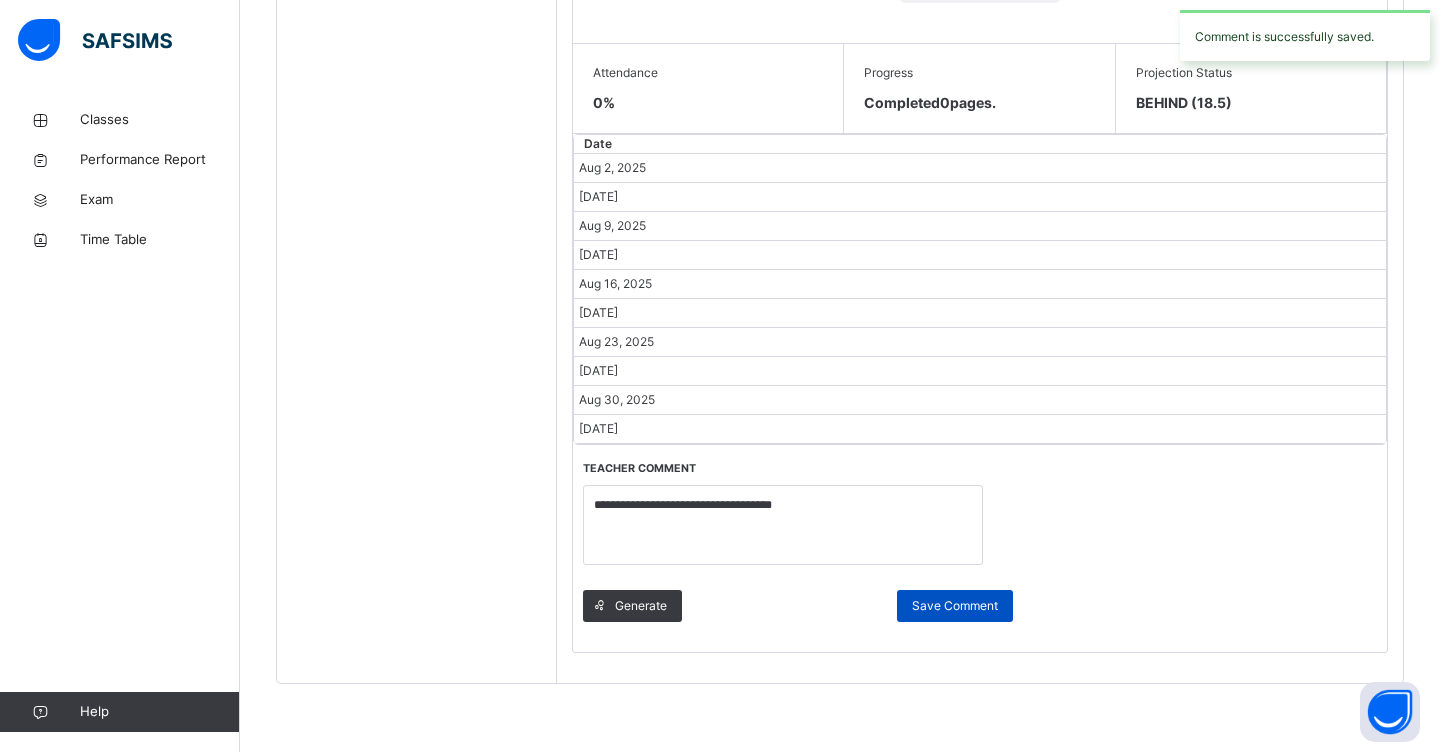 click on "Save Comment" at bounding box center (955, 606) 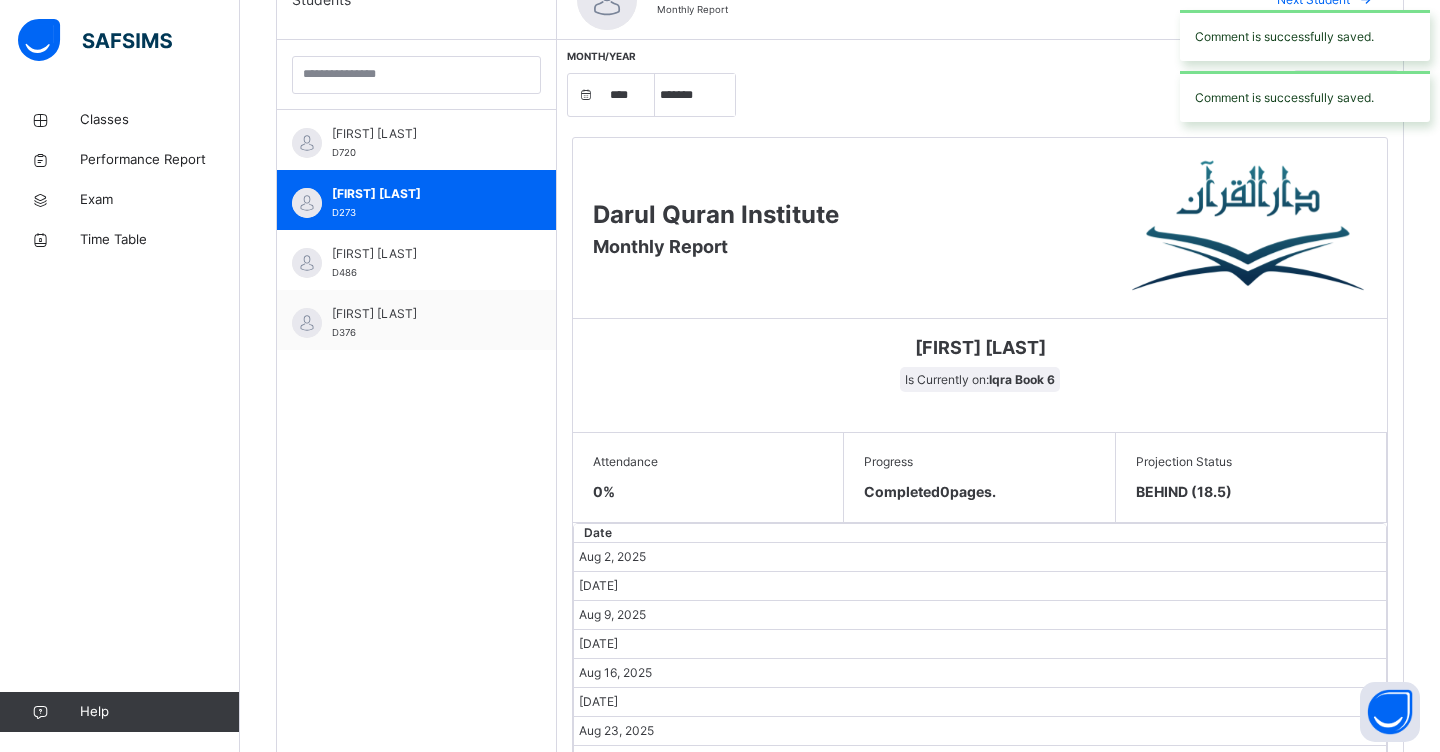 scroll, scrollTop: 564, scrollLeft: 0, axis: vertical 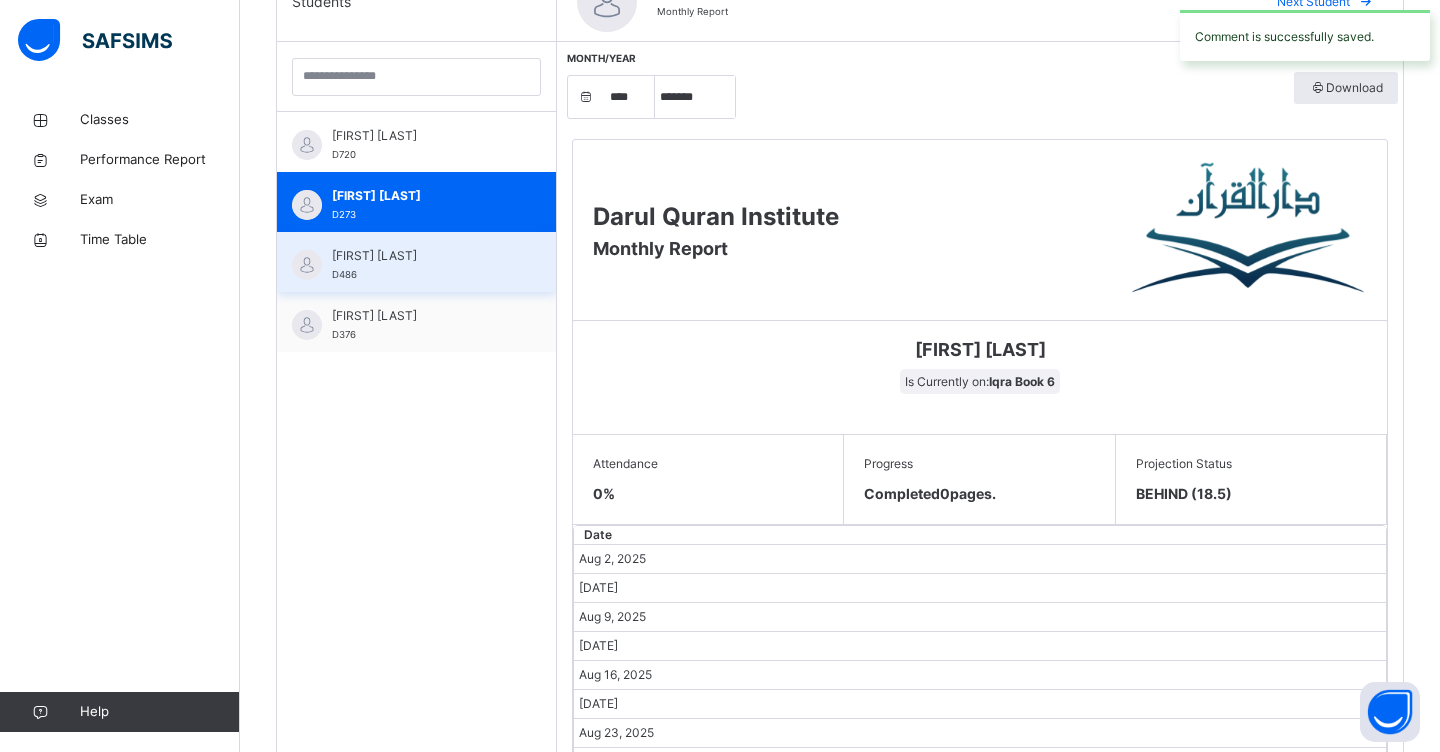 click on "[FIRST] [LAST]" at bounding box center (421, 256) 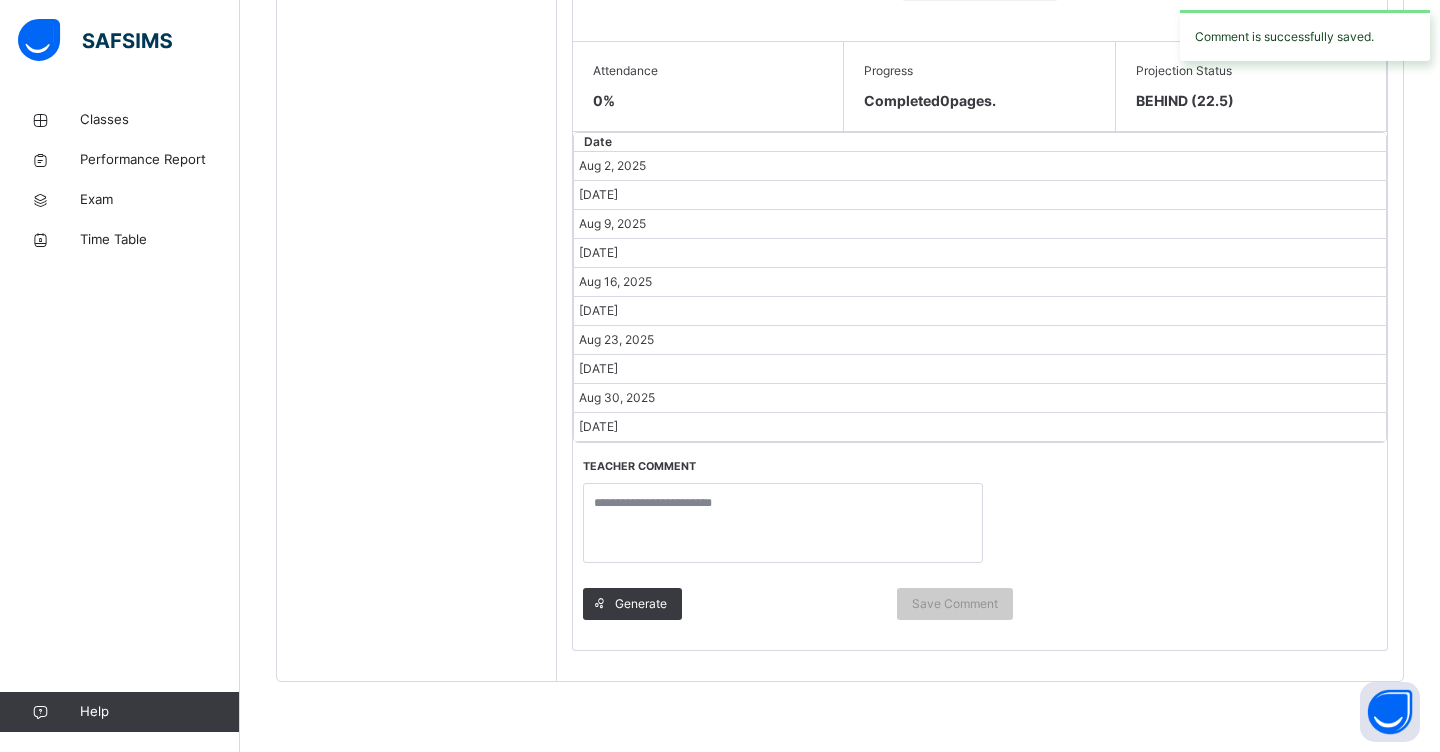 scroll, scrollTop: 955, scrollLeft: 0, axis: vertical 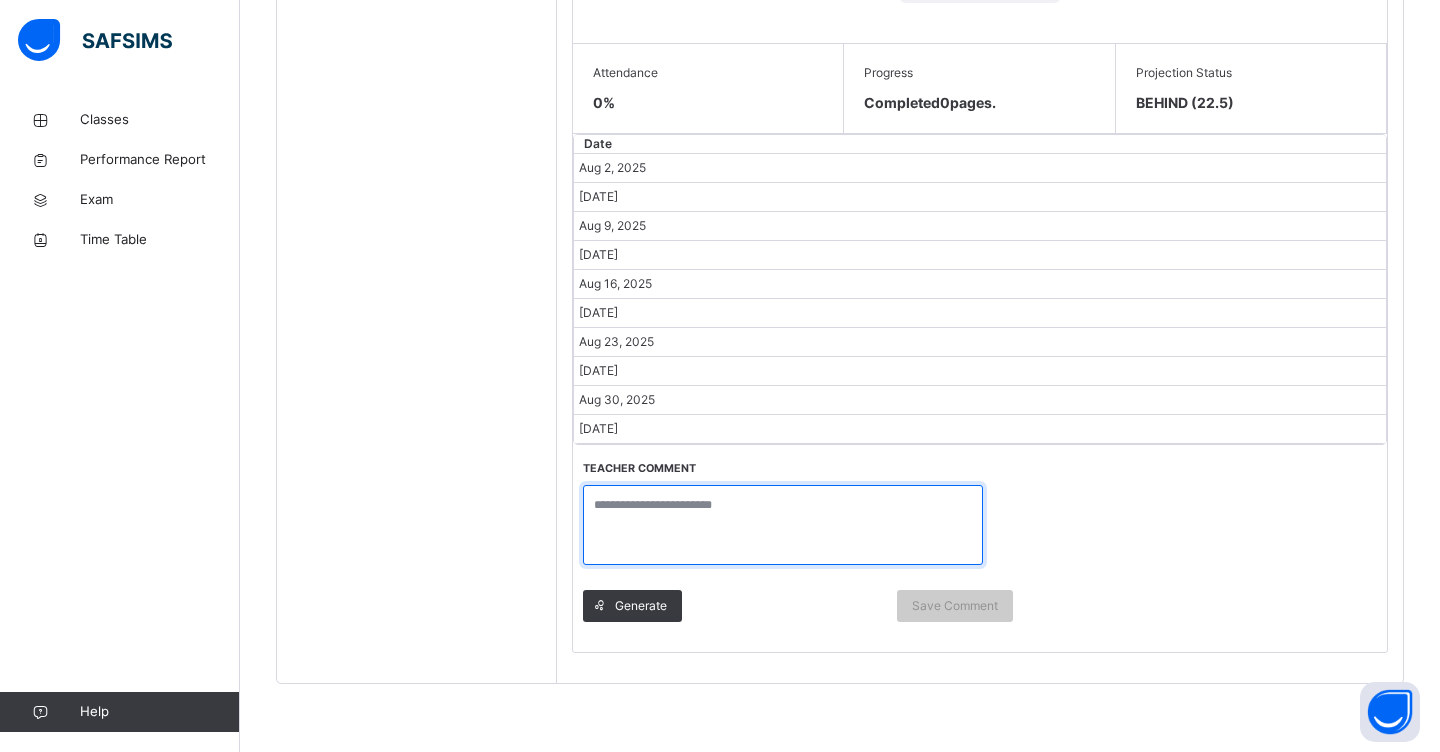 click at bounding box center (783, 525) 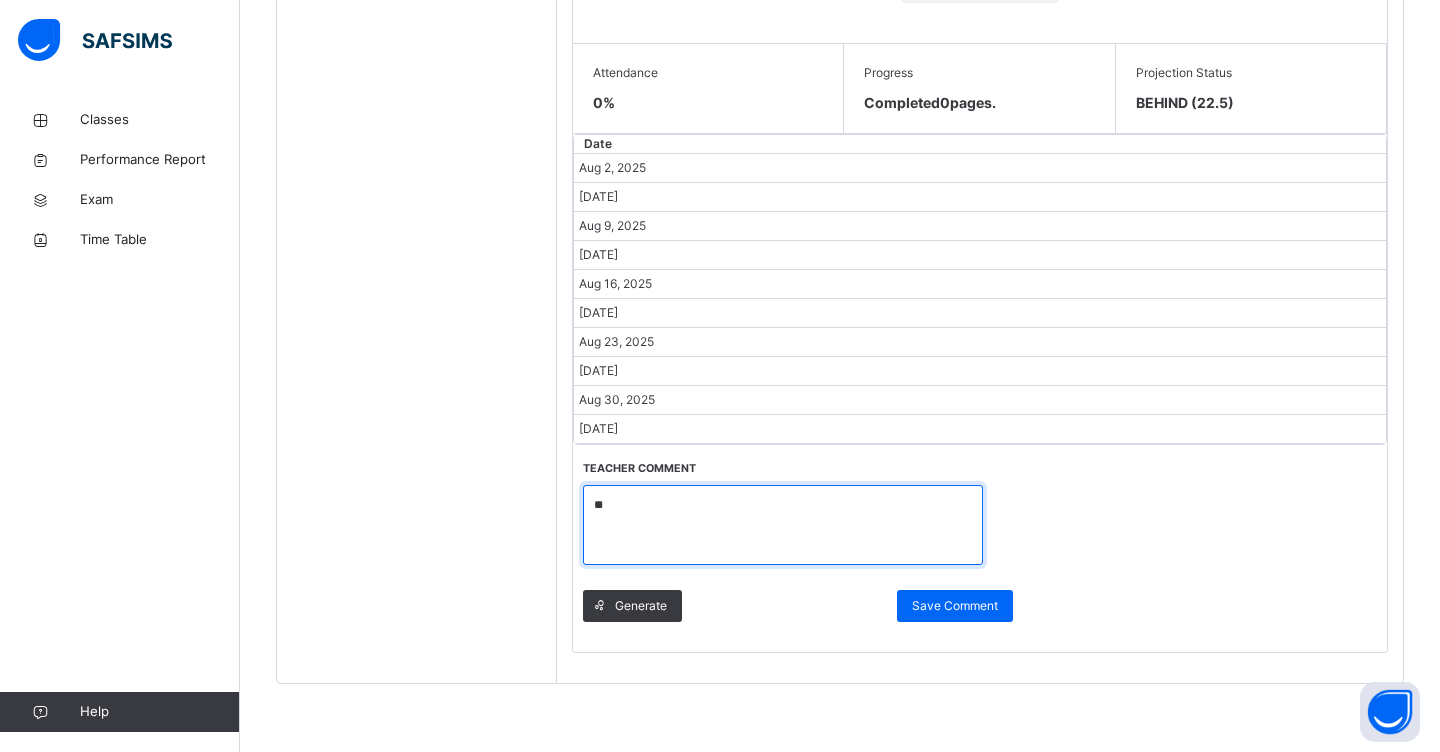 type on "*" 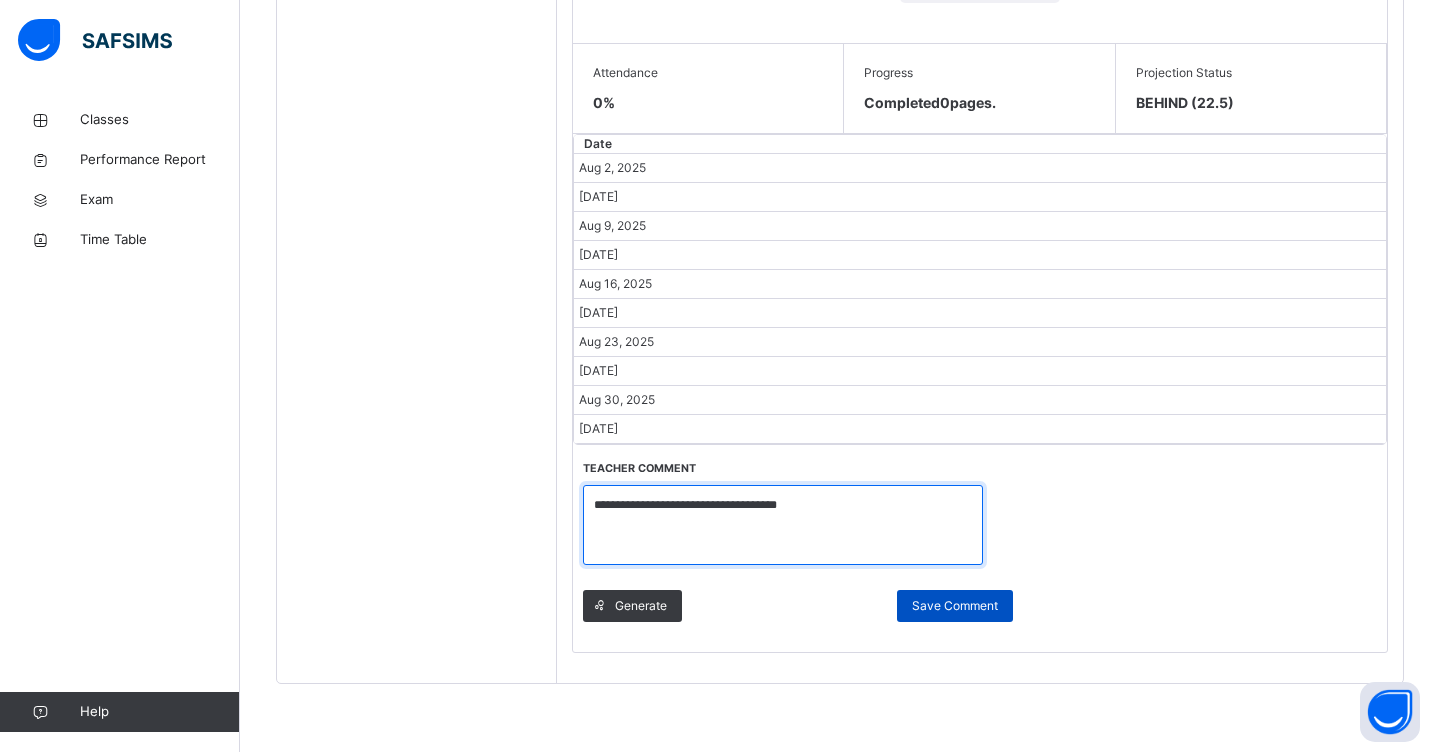 type on "**********" 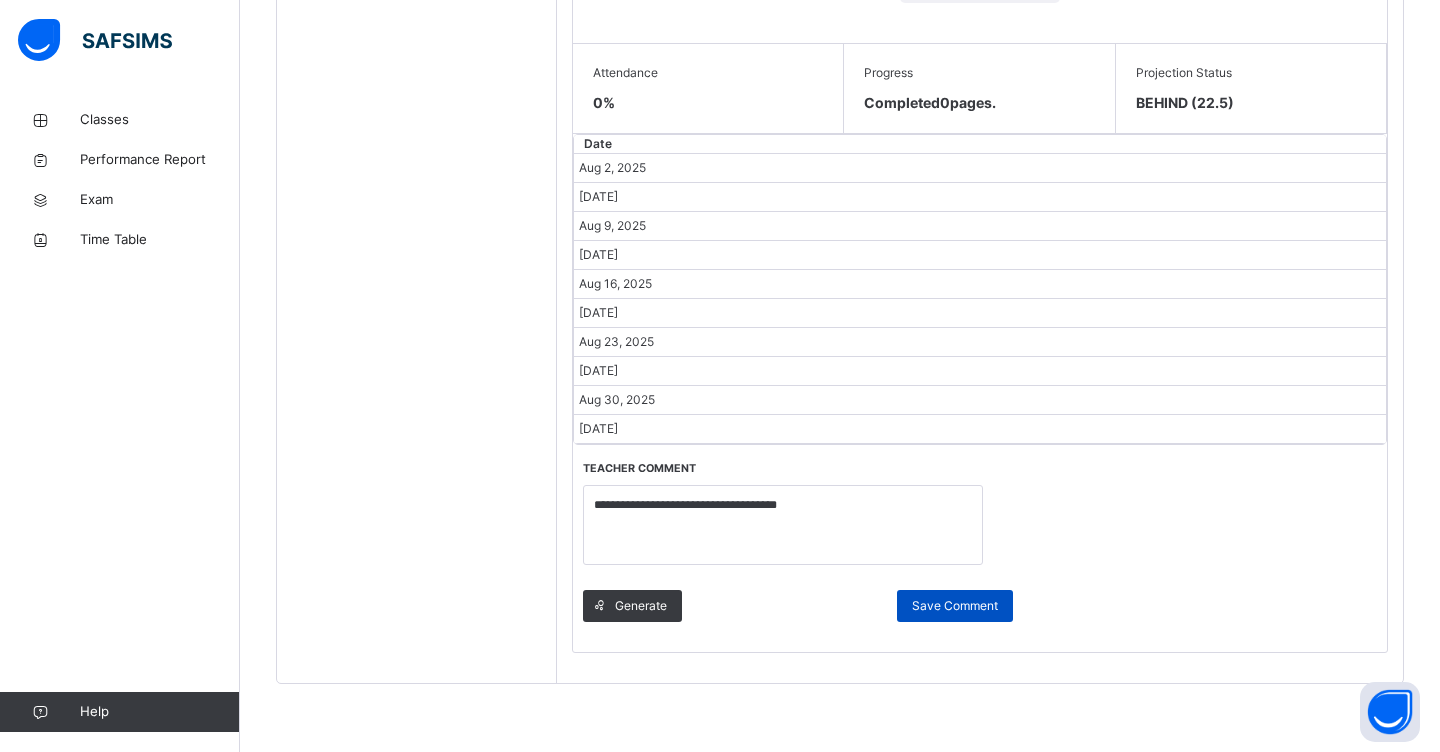 click on "Save Comment" at bounding box center (955, 606) 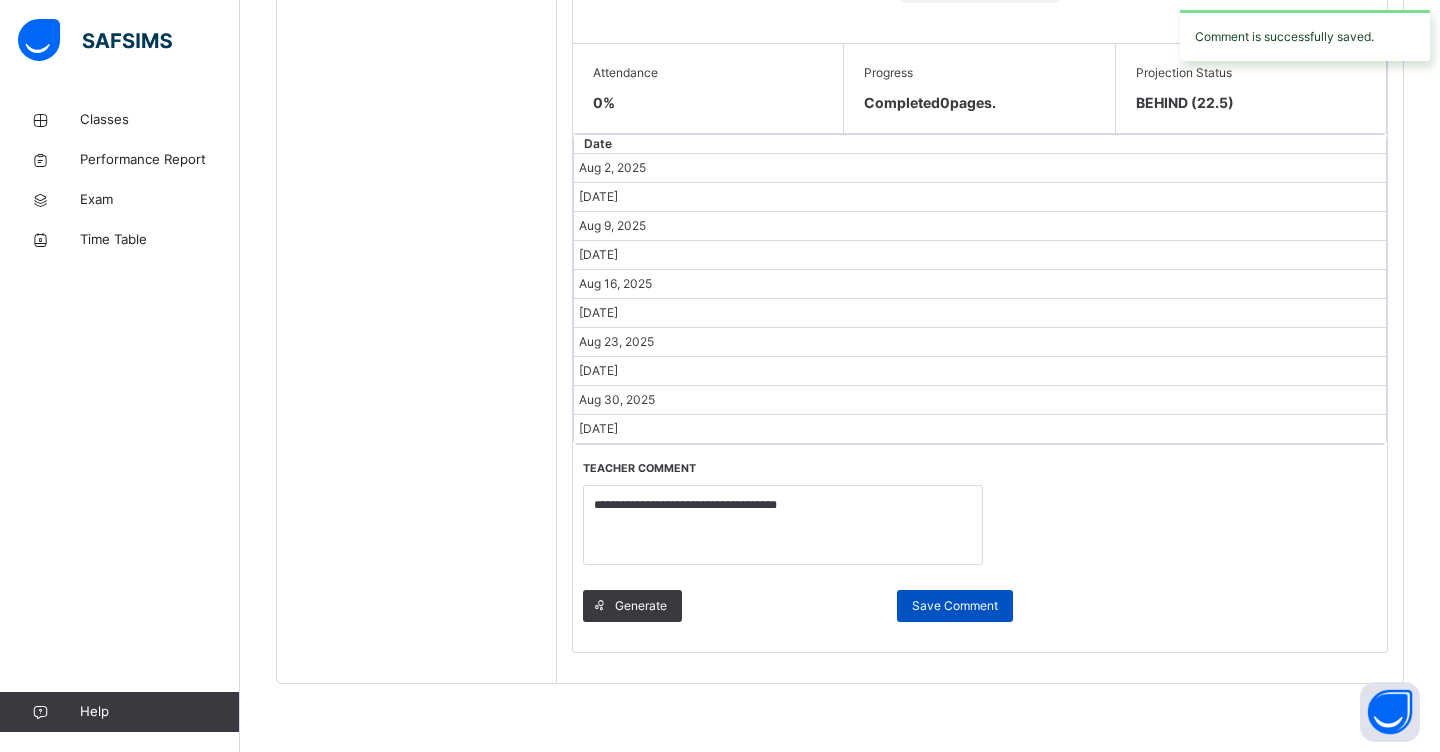 click on "Save Comment" at bounding box center [955, 606] 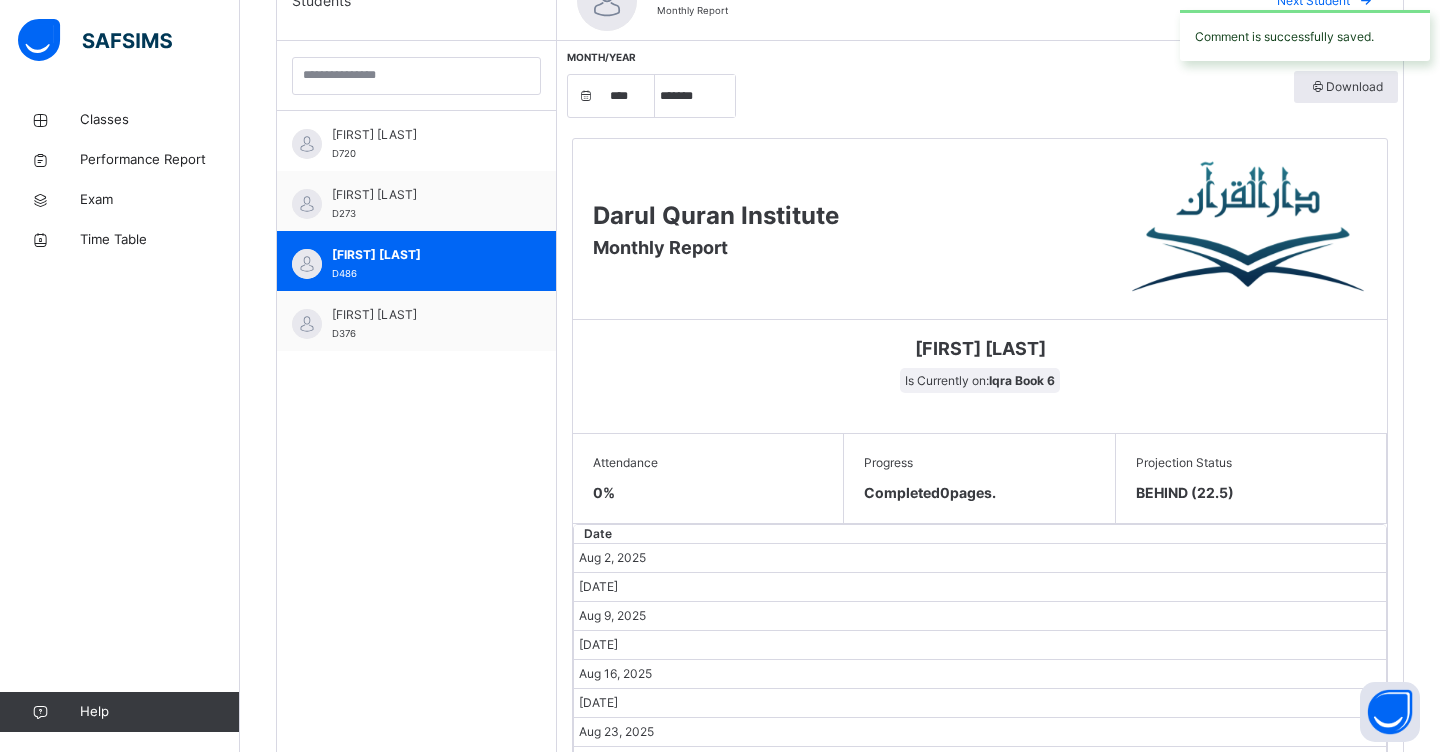 scroll, scrollTop: 539, scrollLeft: 0, axis: vertical 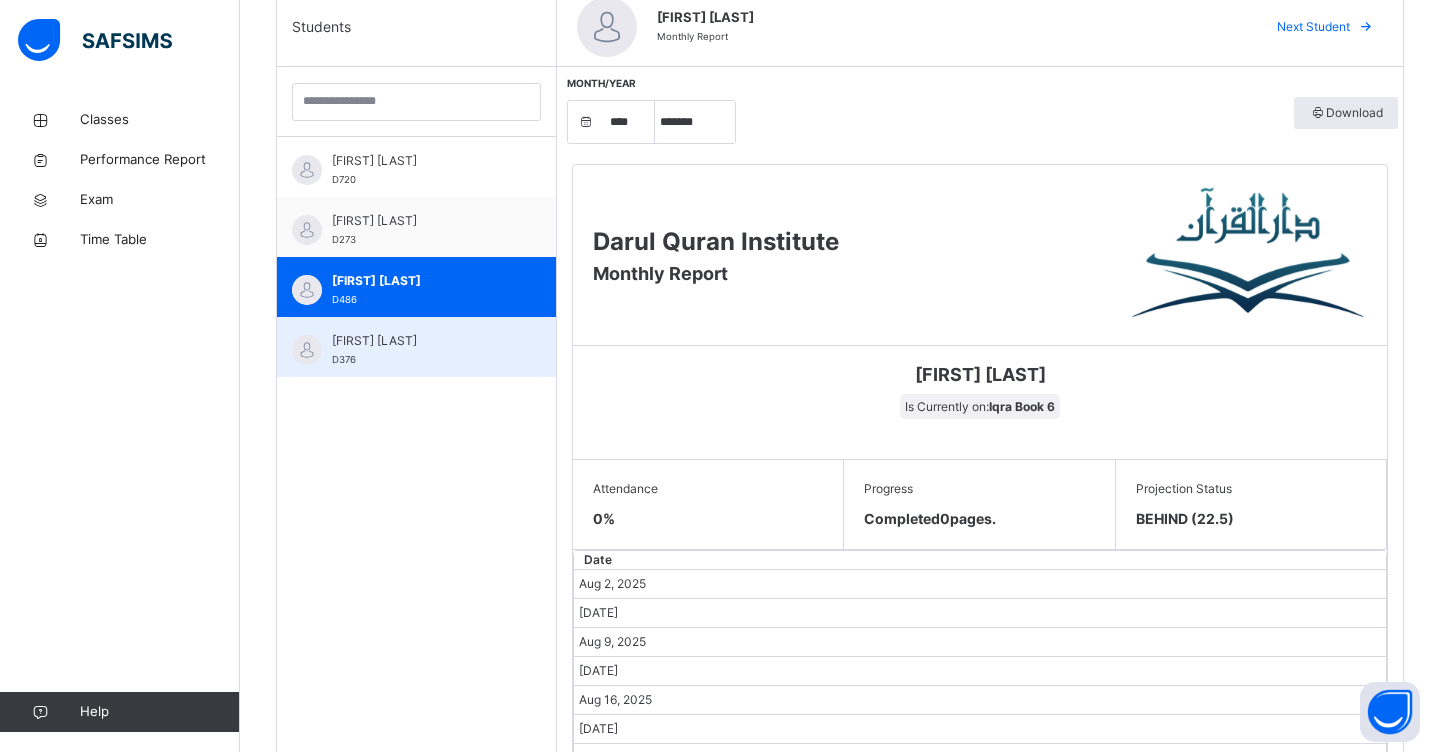 click on "[FIRST]  [LAST]" at bounding box center (421, 341) 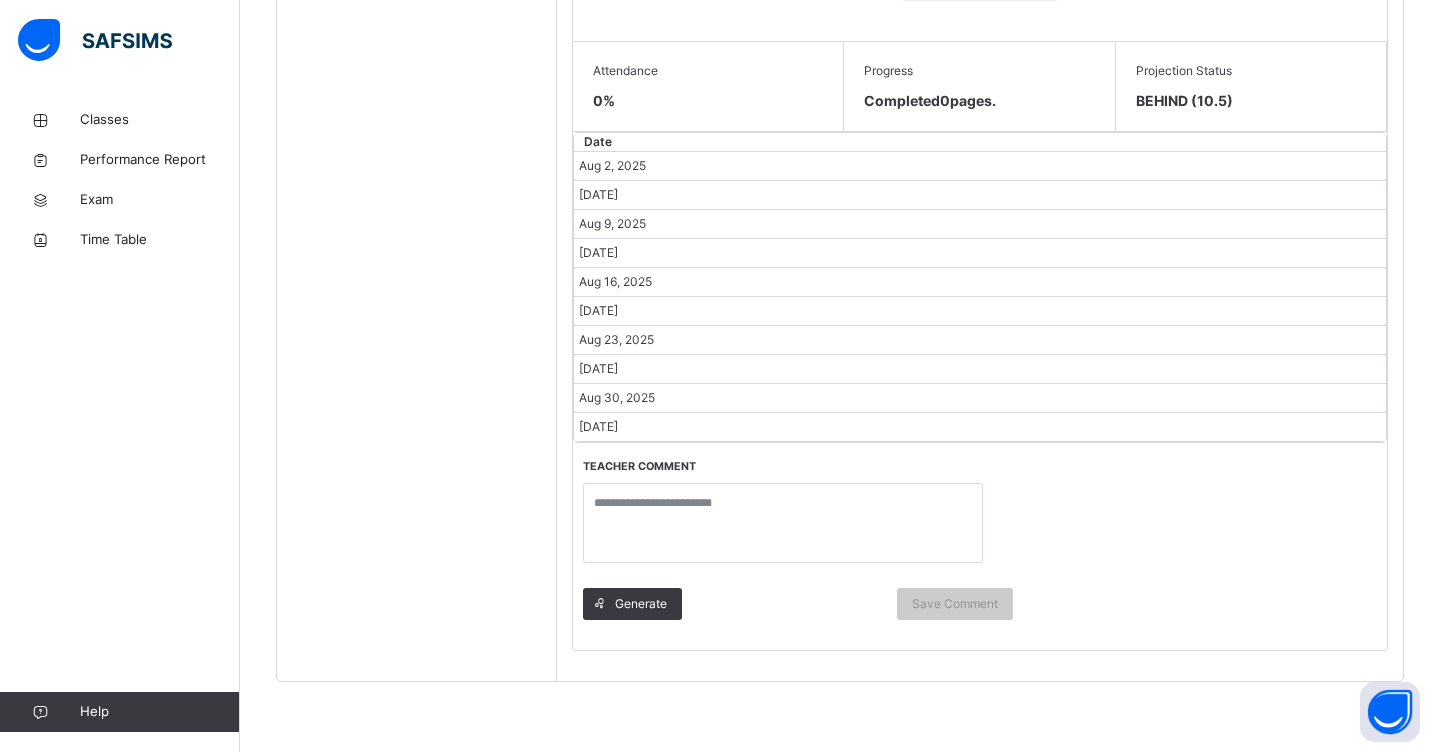 scroll, scrollTop: 955, scrollLeft: 0, axis: vertical 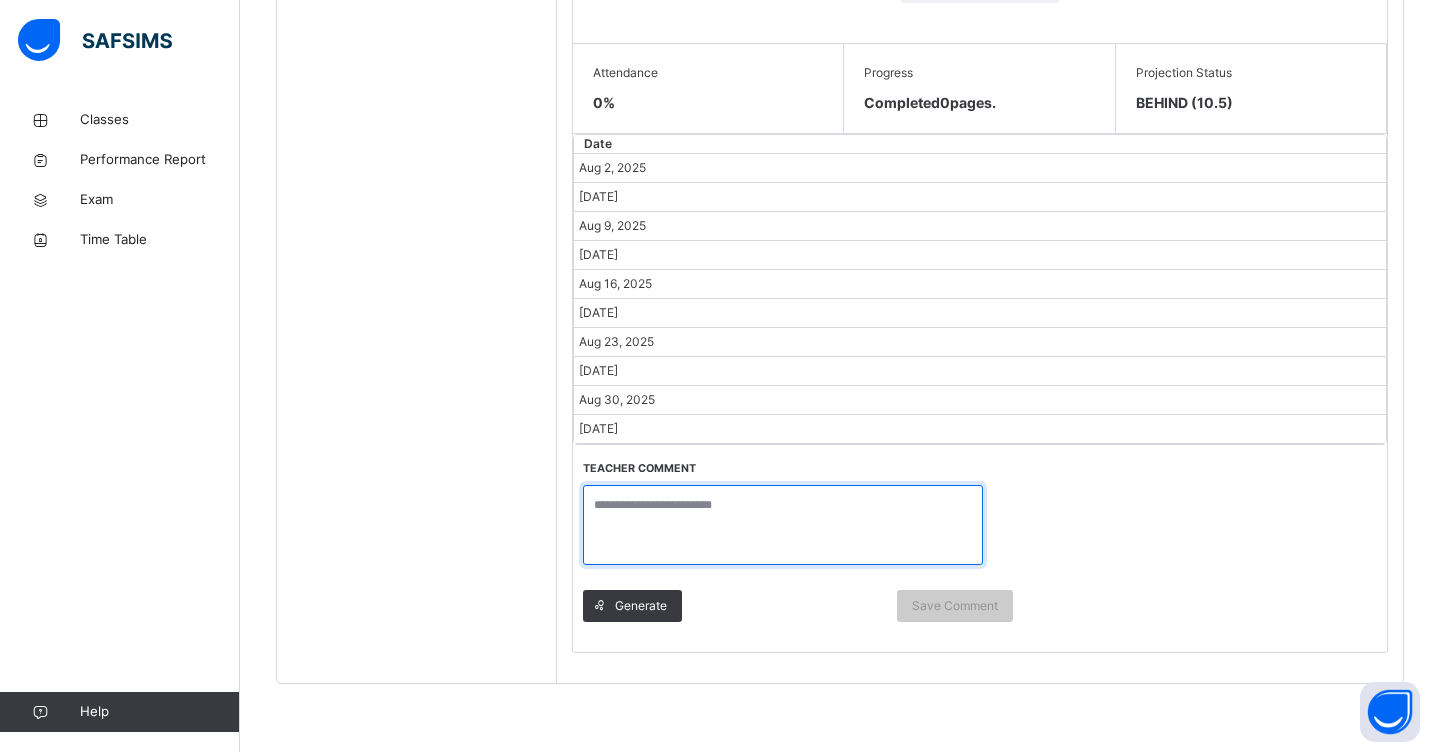 click at bounding box center [783, 525] 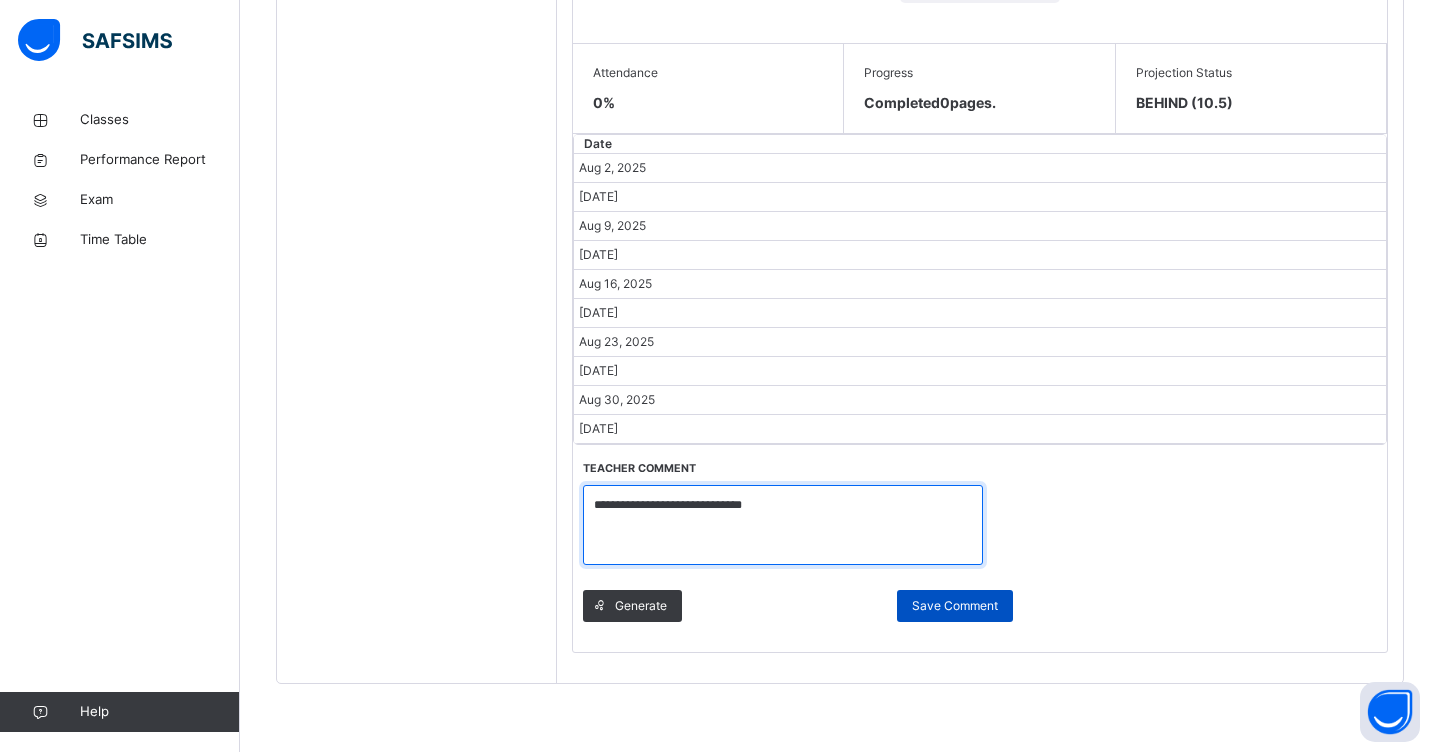type on "**********" 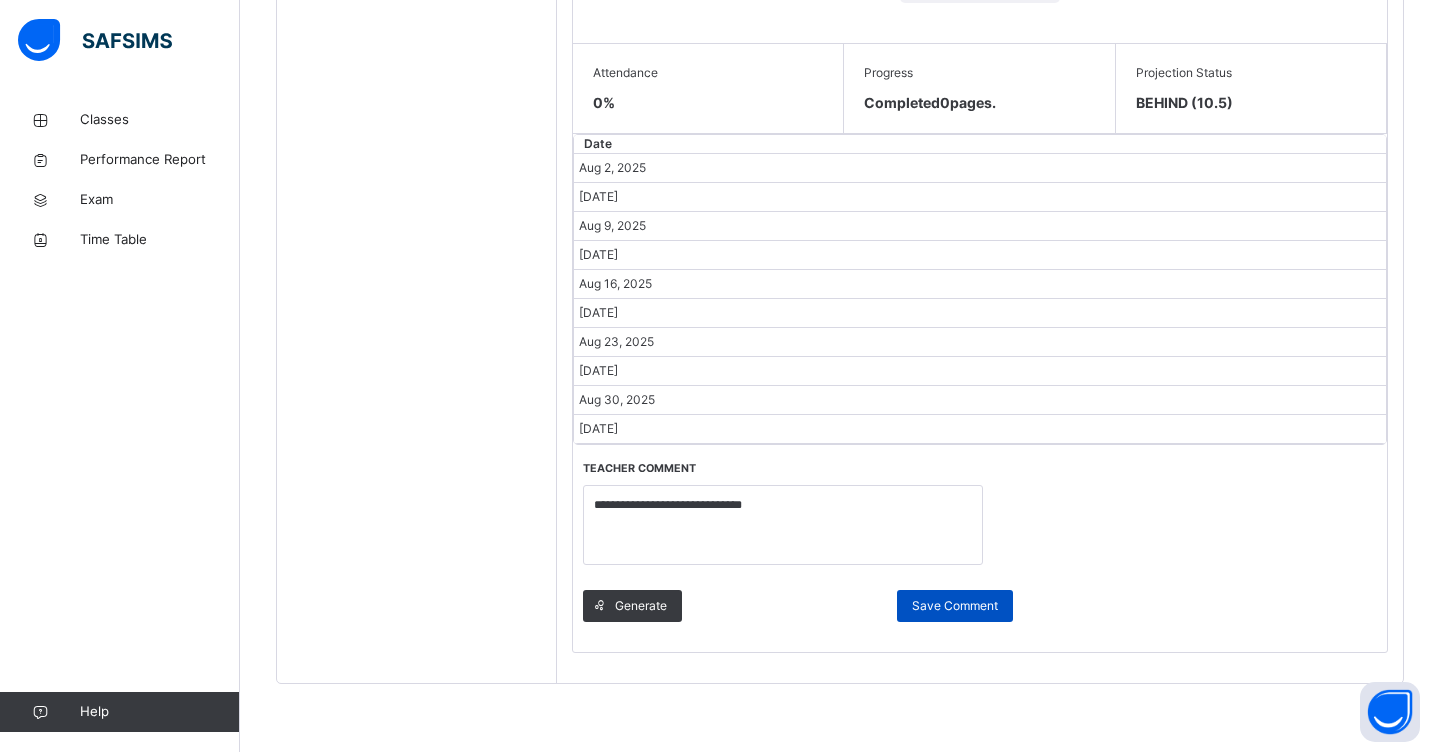 click on "Save Comment" at bounding box center (955, 606) 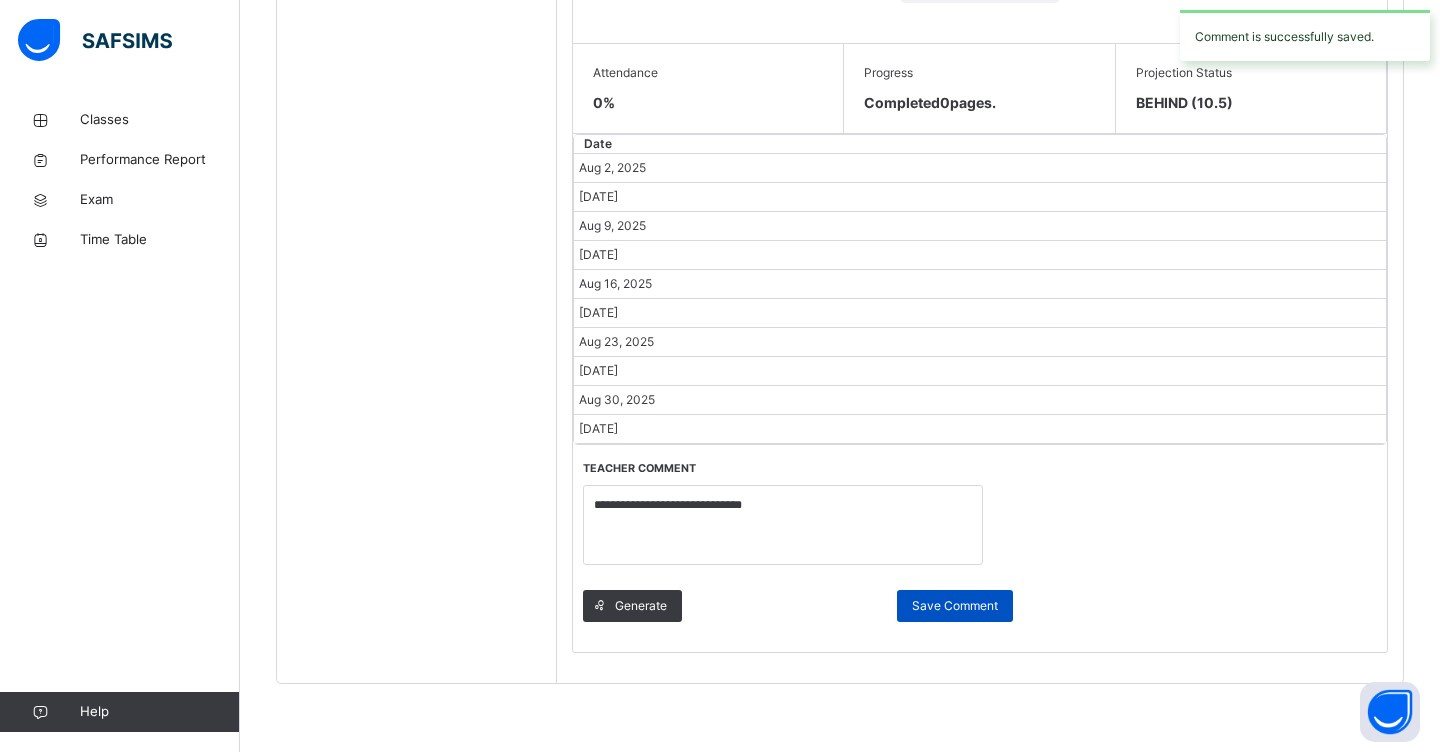 click on "Save Comment" at bounding box center [955, 606] 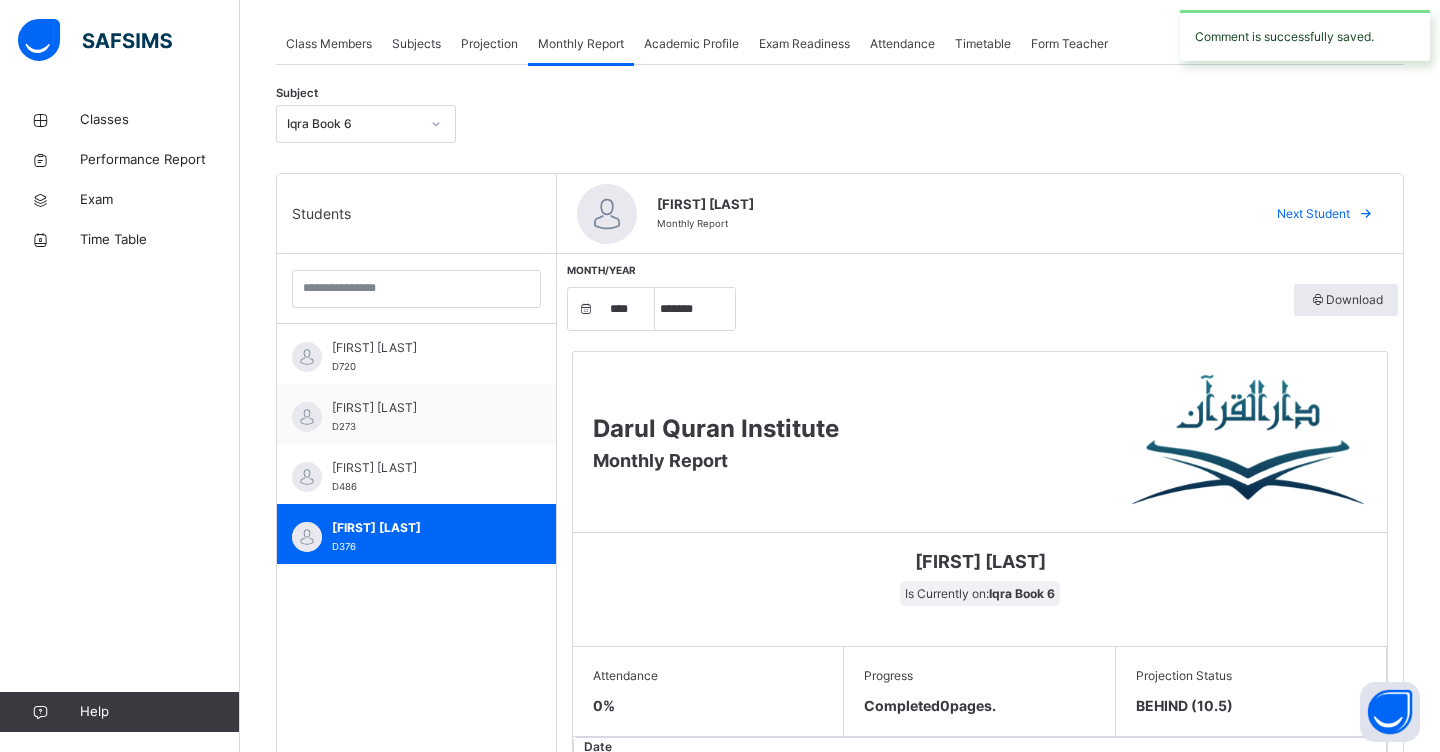 scroll, scrollTop: 351, scrollLeft: 0, axis: vertical 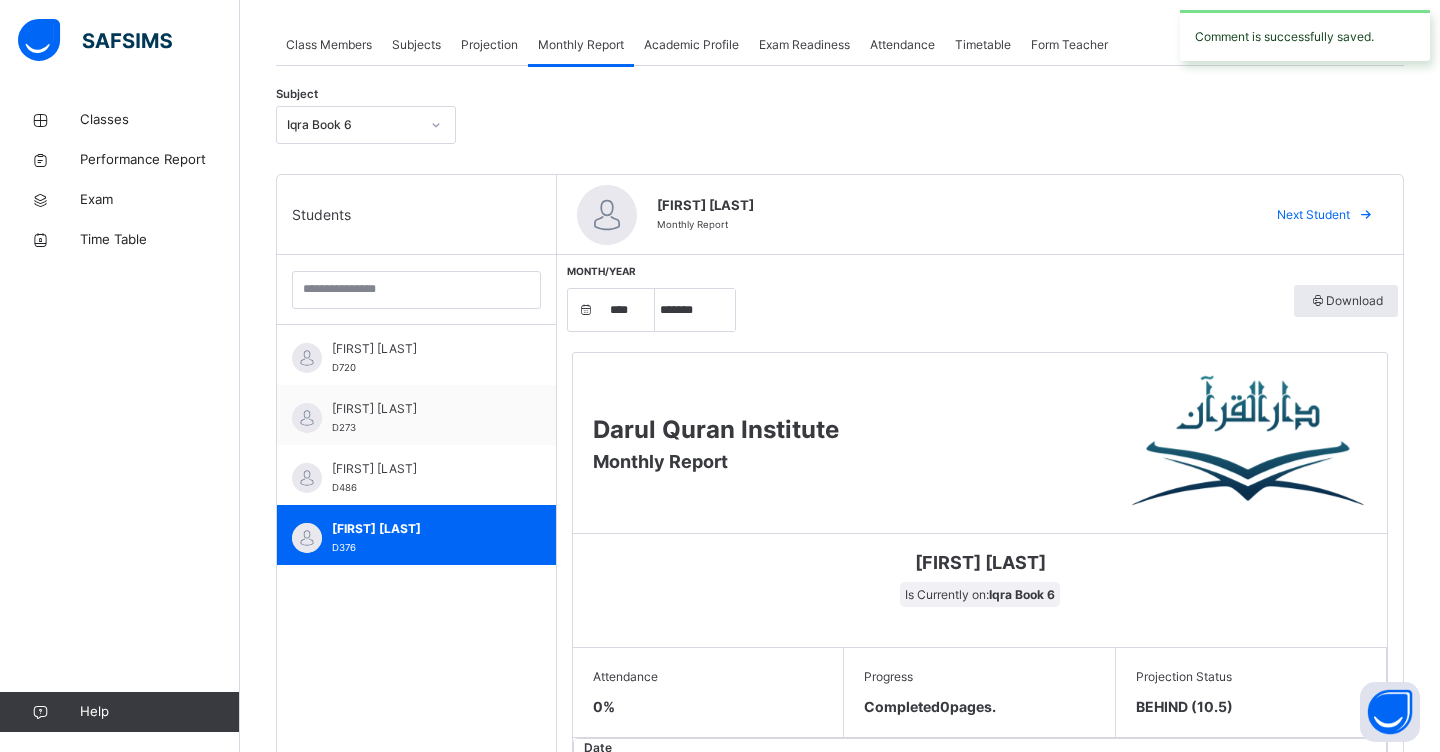 click 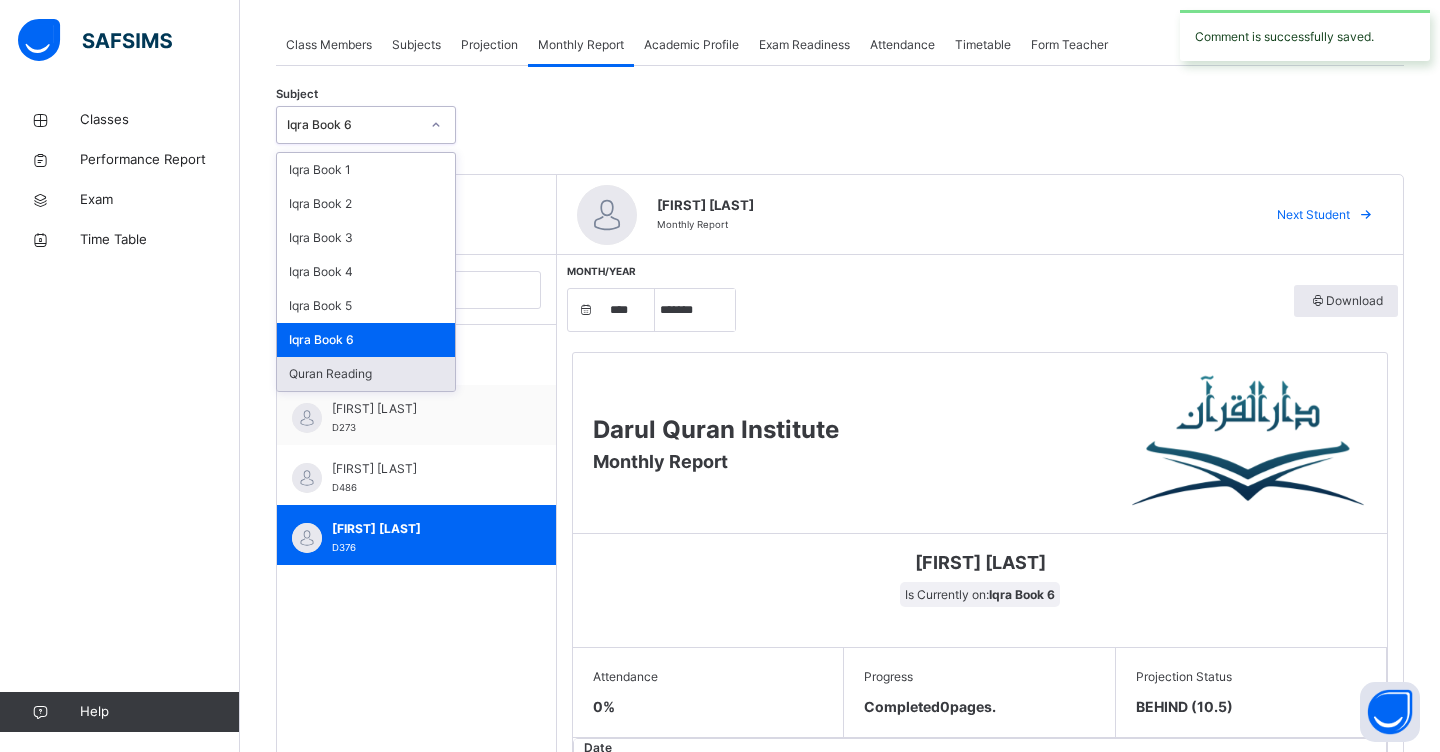 click on "Quran Reading" at bounding box center [366, 374] 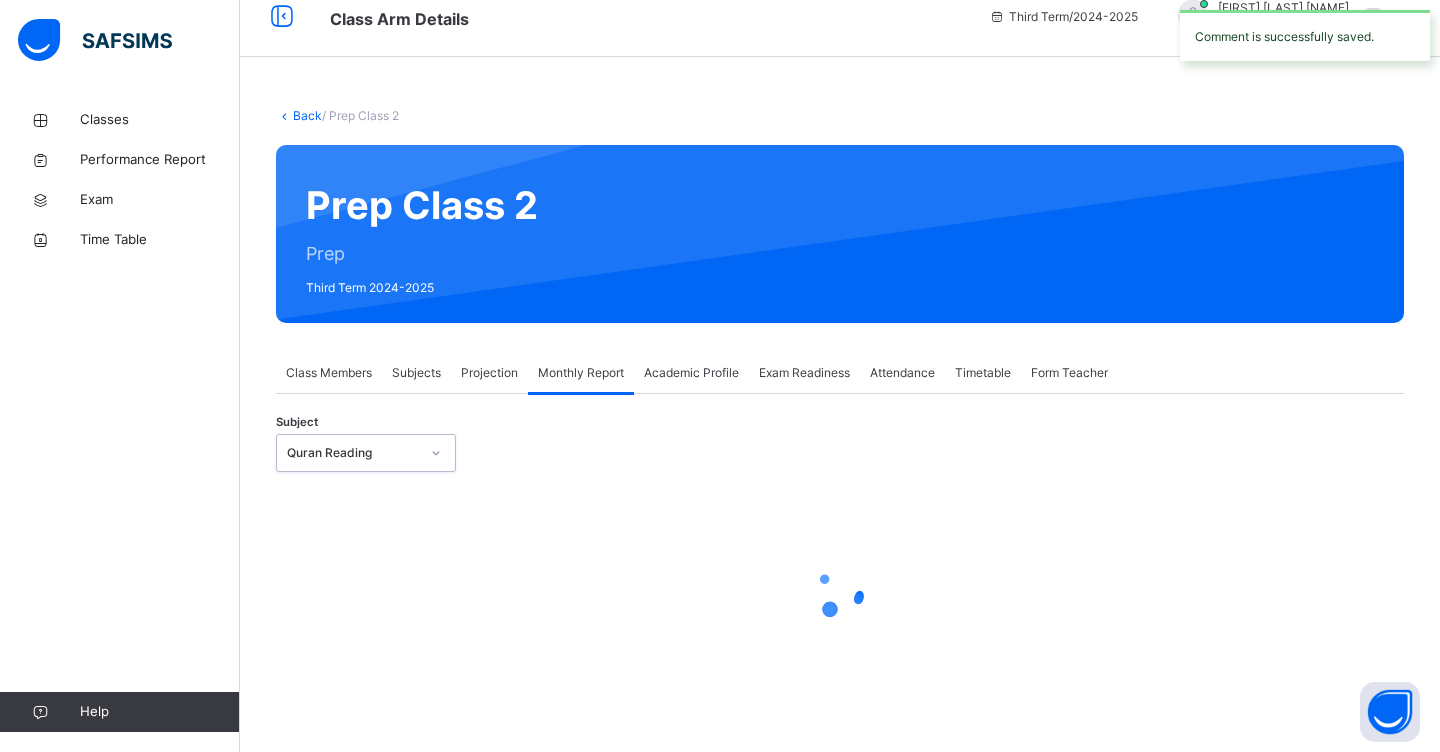 select on "****" 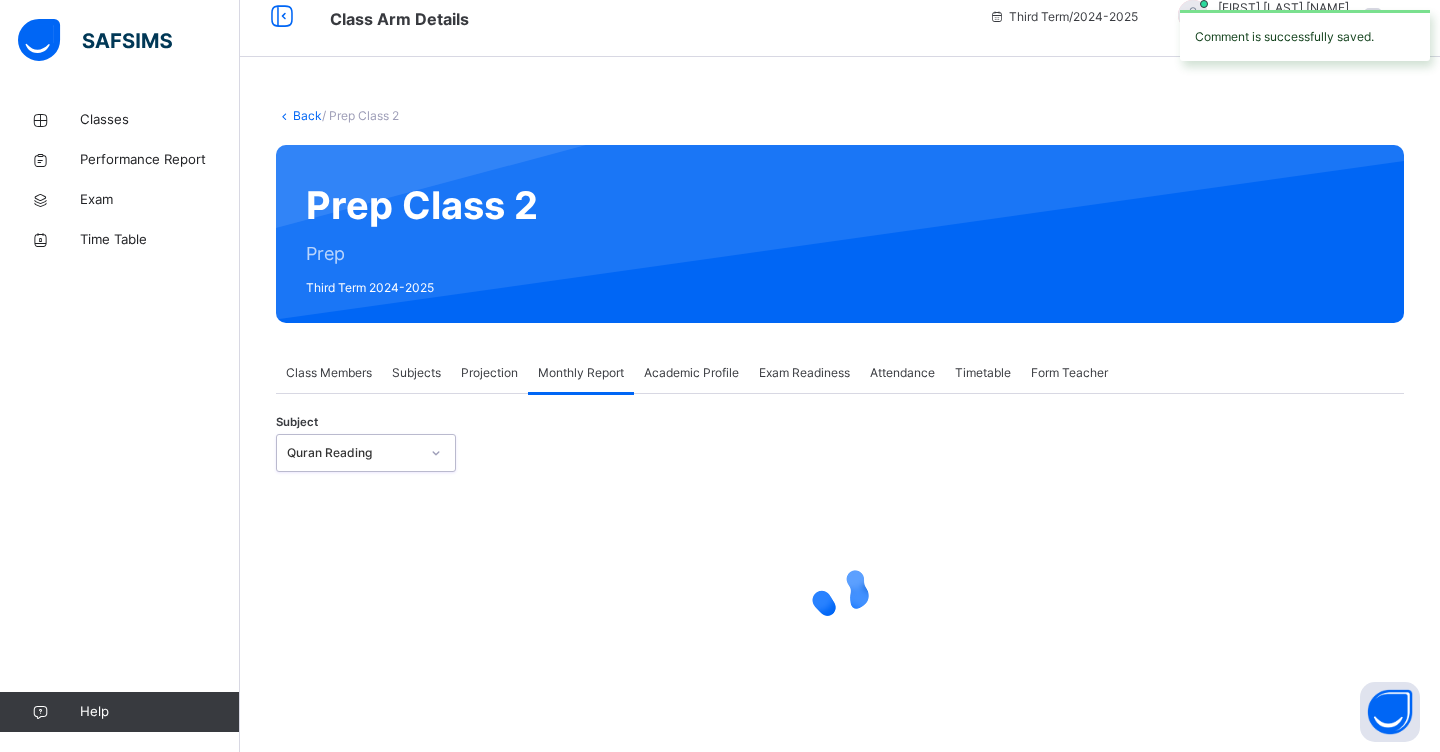 select on "*" 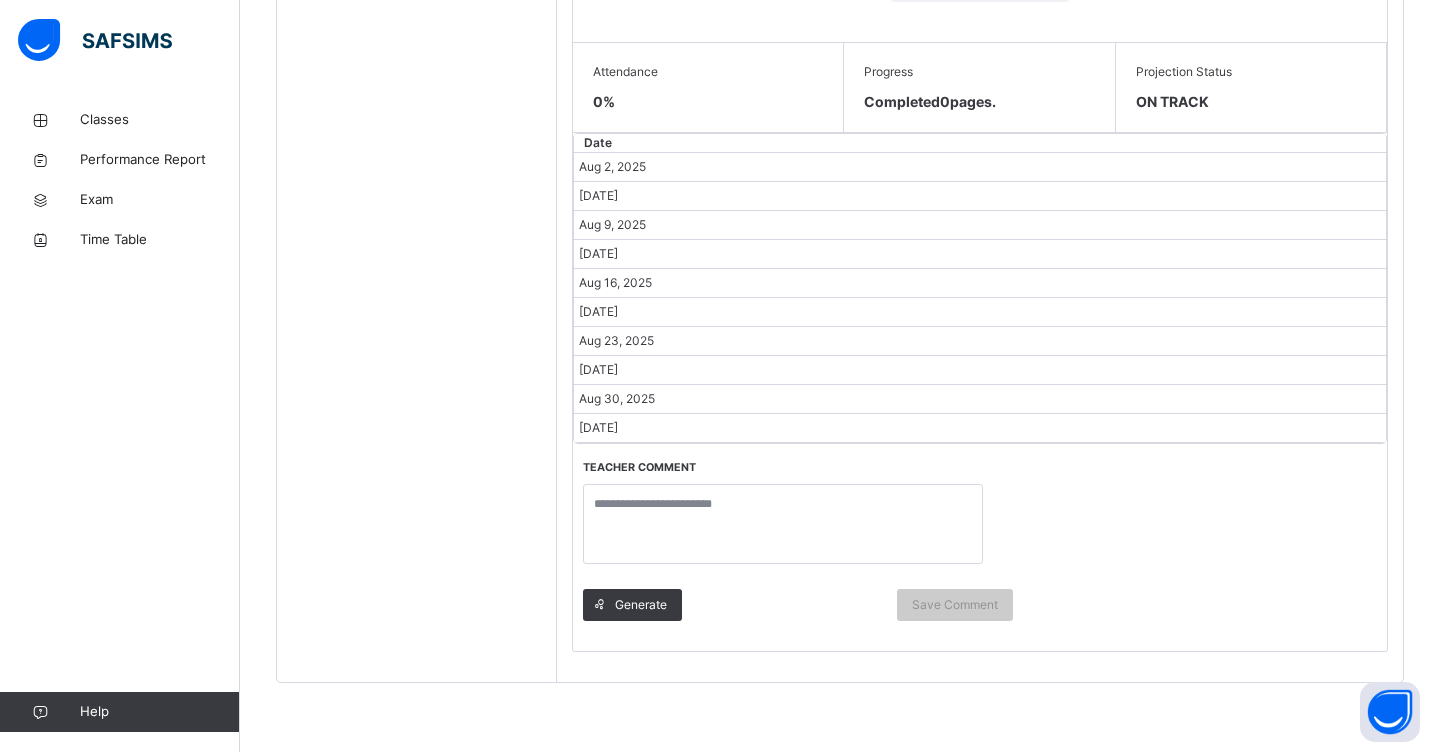 scroll, scrollTop: 955, scrollLeft: 0, axis: vertical 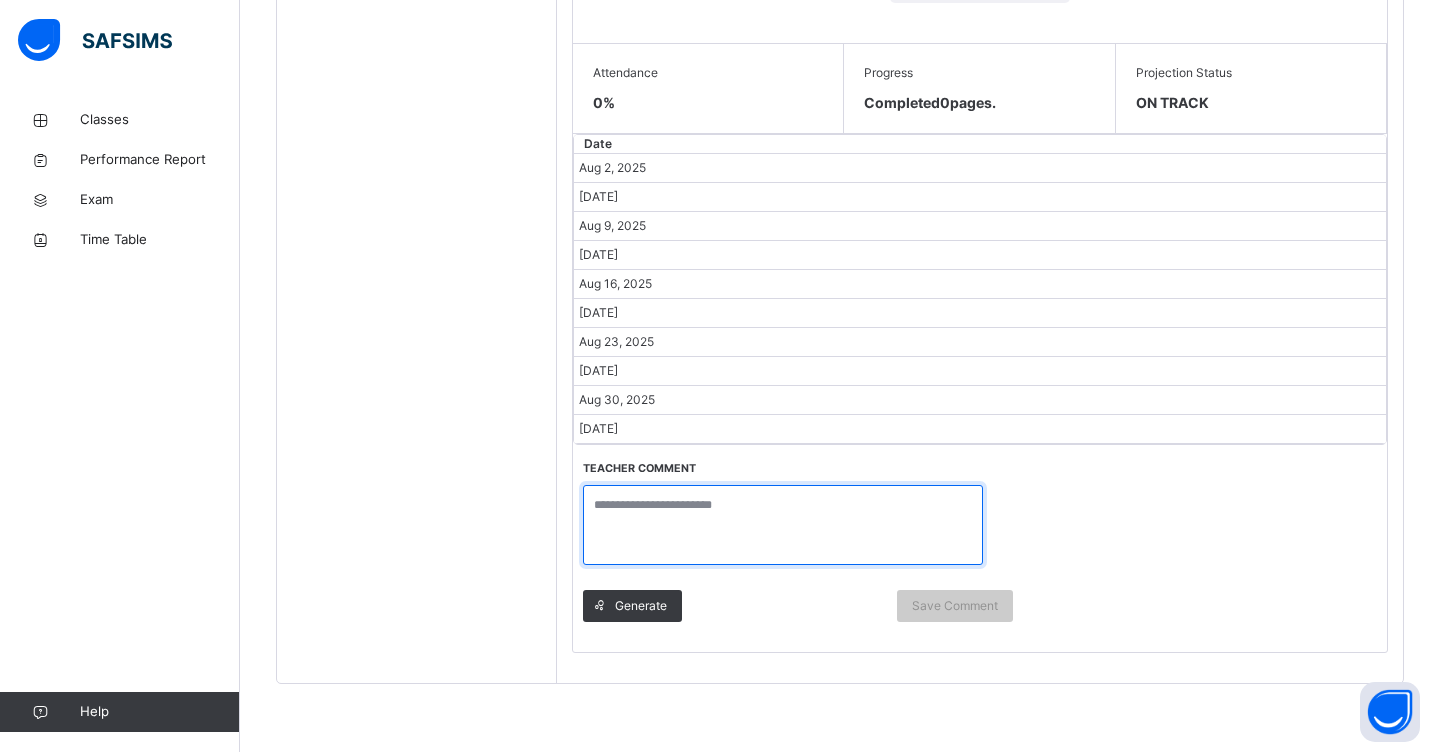 click at bounding box center [783, 525] 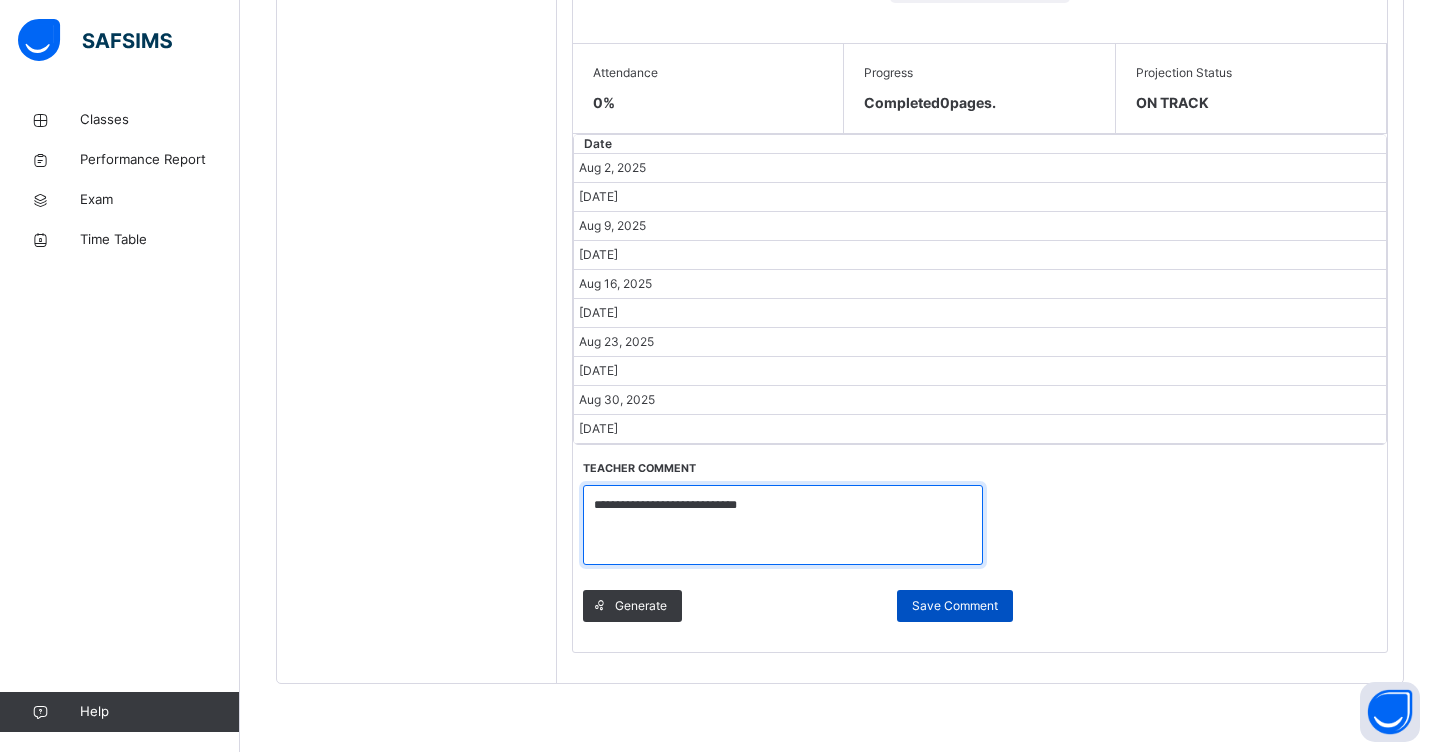 type on "**********" 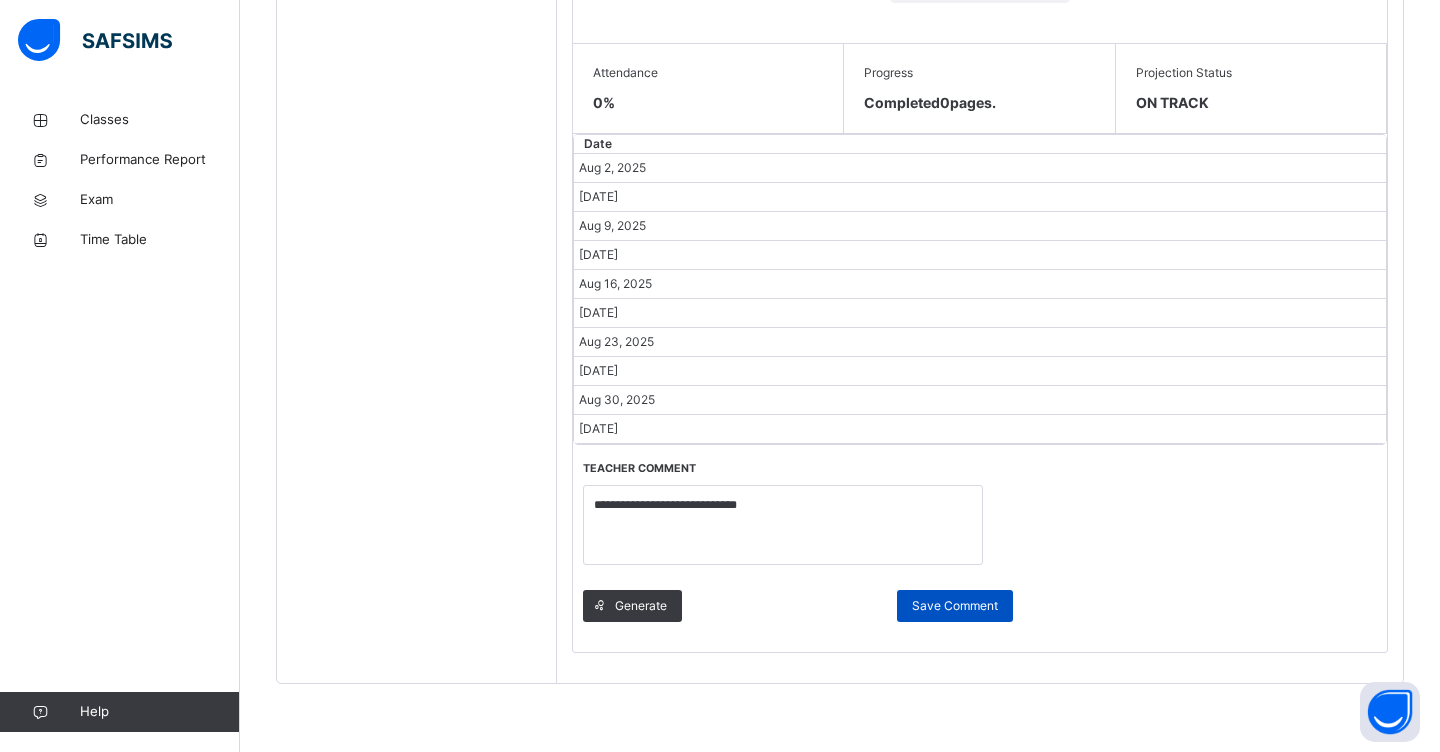 click on "Save Comment" at bounding box center (955, 606) 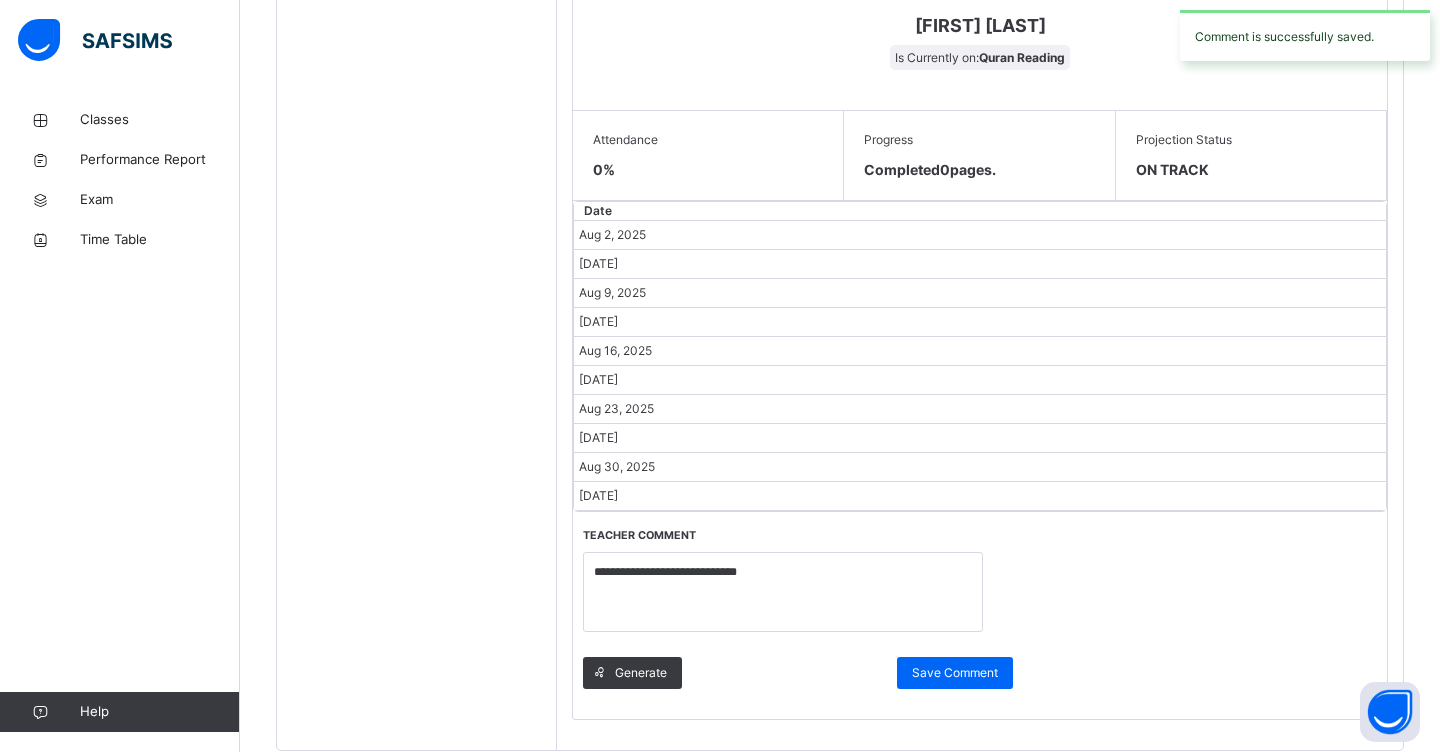 scroll, scrollTop: 888, scrollLeft: 0, axis: vertical 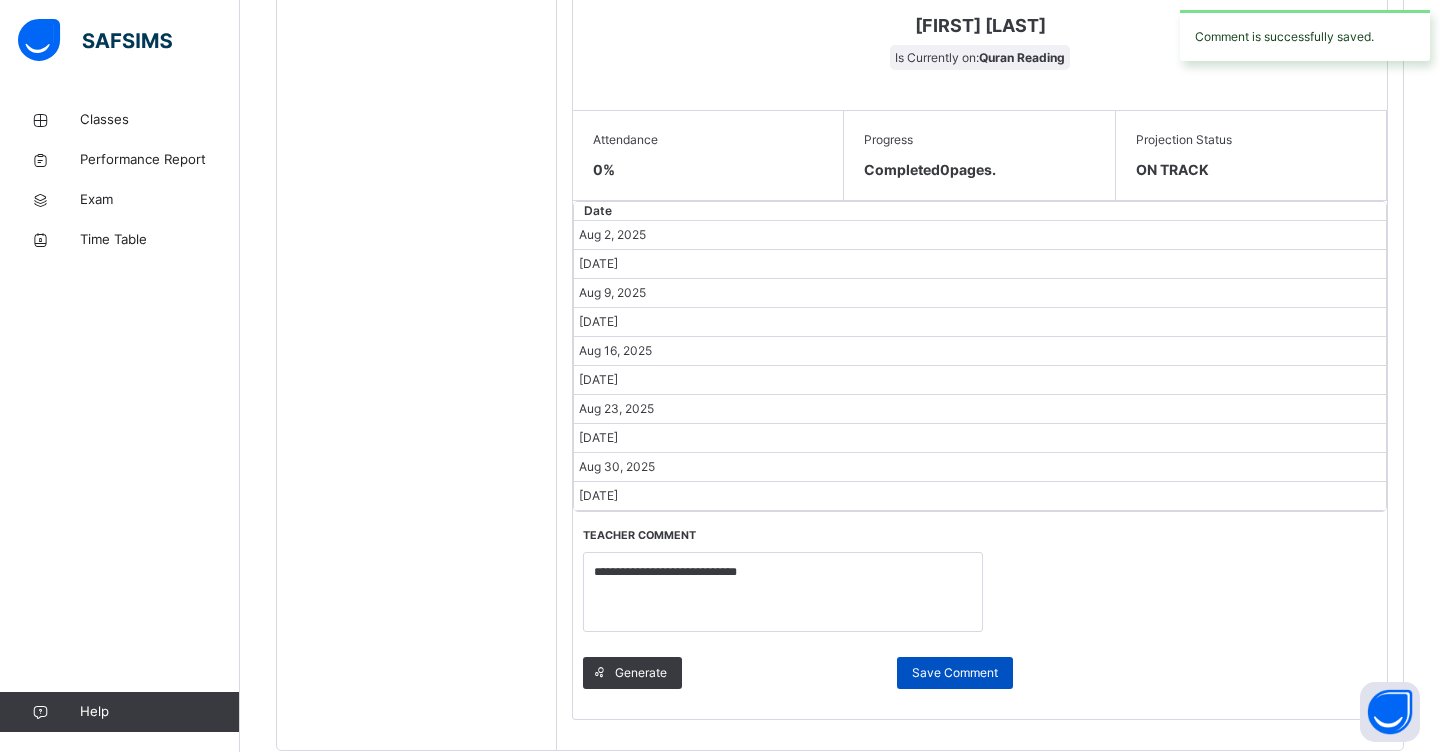 click on "Save Comment" at bounding box center [955, 673] 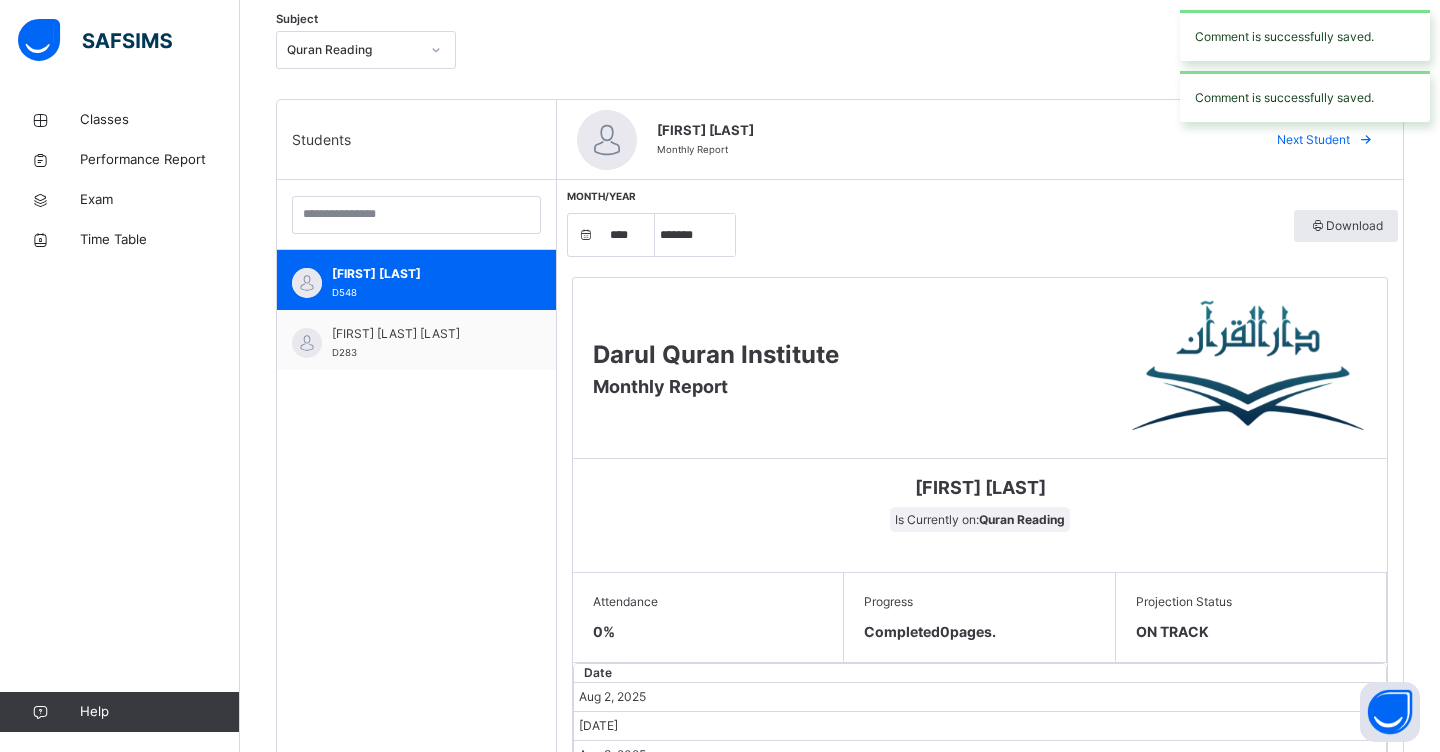 scroll, scrollTop: 335, scrollLeft: 0, axis: vertical 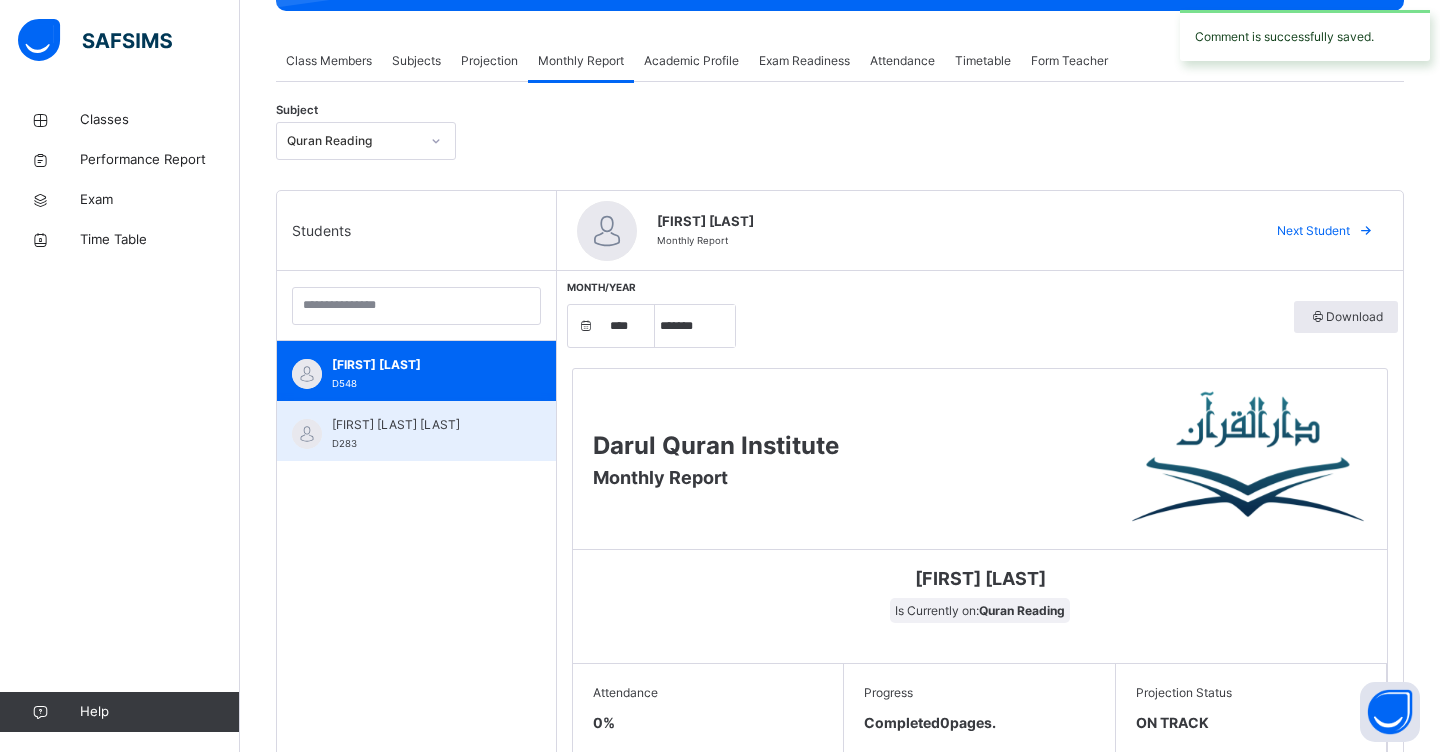 click on "[FIRST] [LAST] [LAST] [ID]" at bounding box center [421, 434] 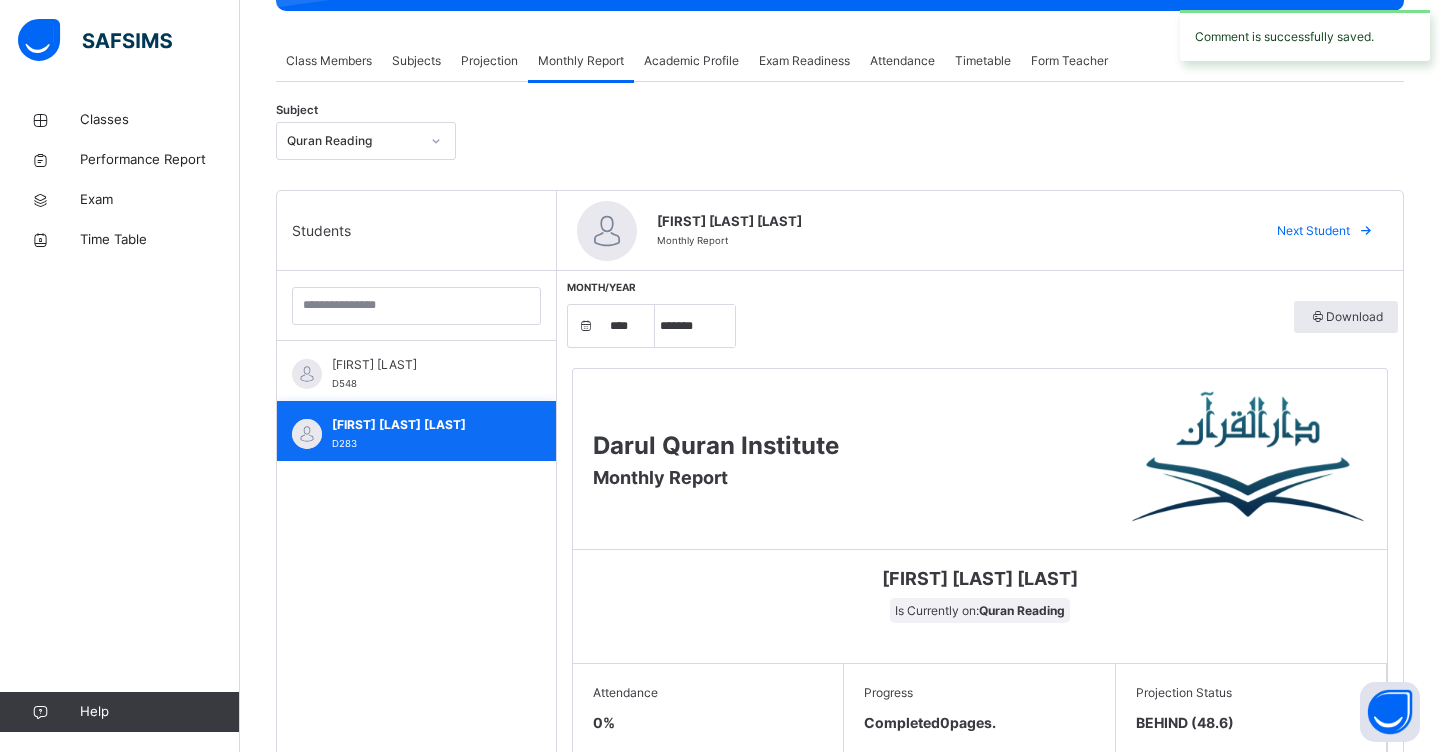 scroll, scrollTop: 9, scrollLeft: 0, axis: vertical 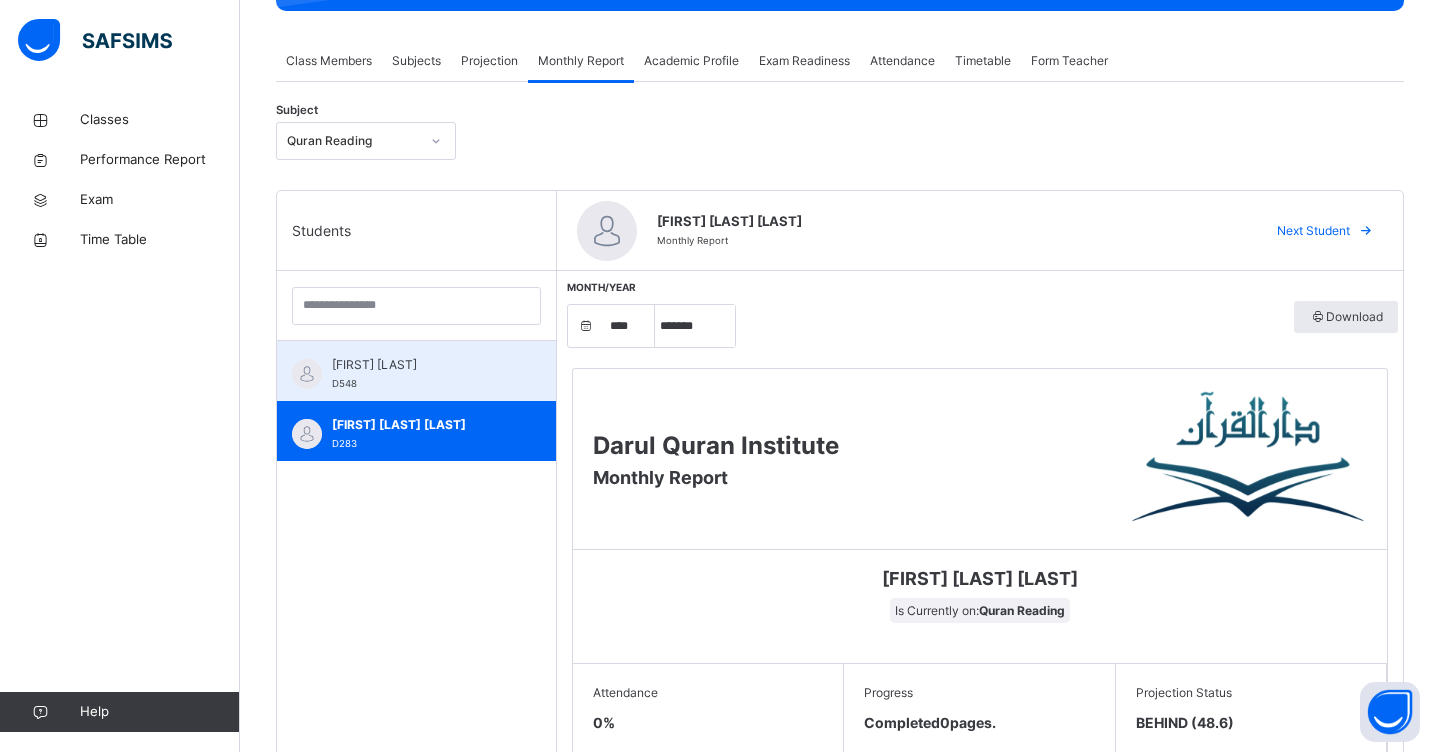 click on "[FIRST] [LAST]" at bounding box center (421, 365) 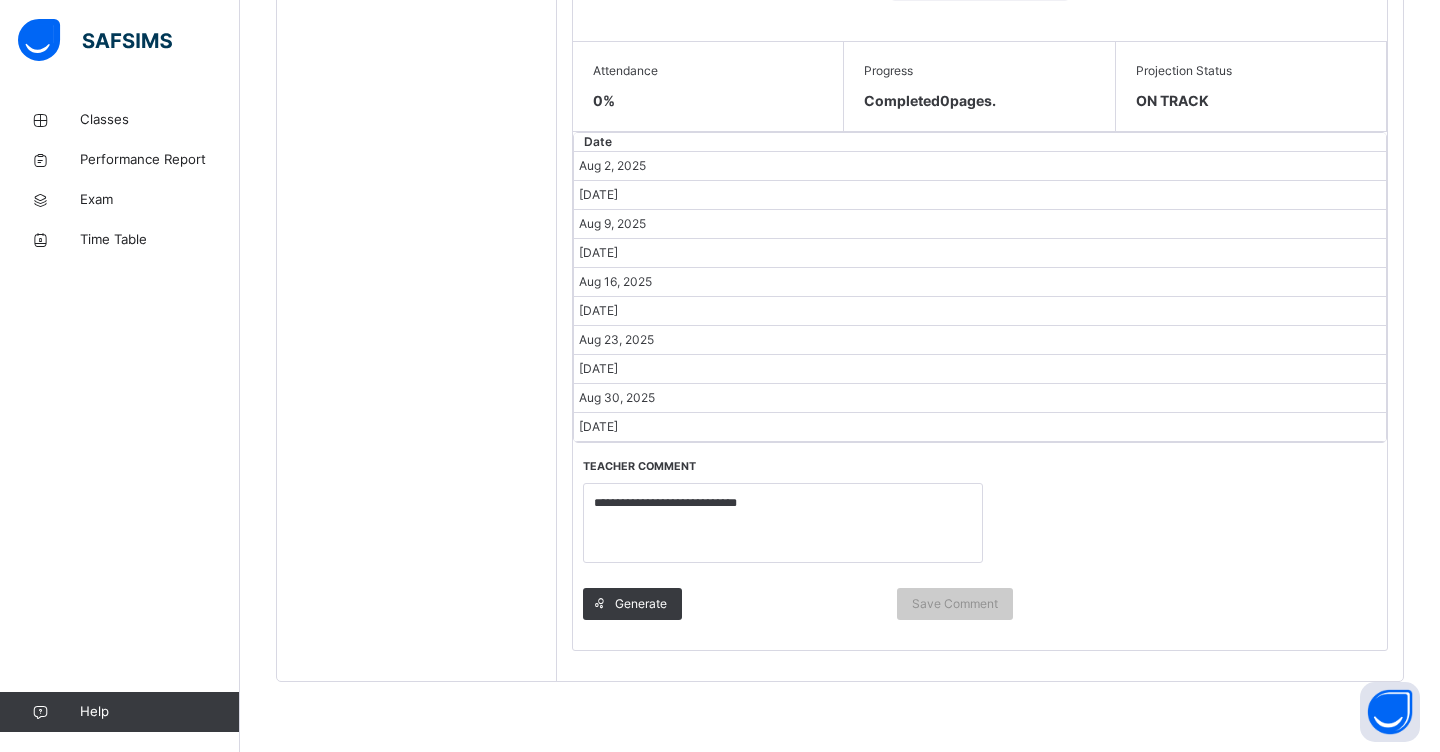scroll, scrollTop: 955, scrollLeft: 0, axis: vertical 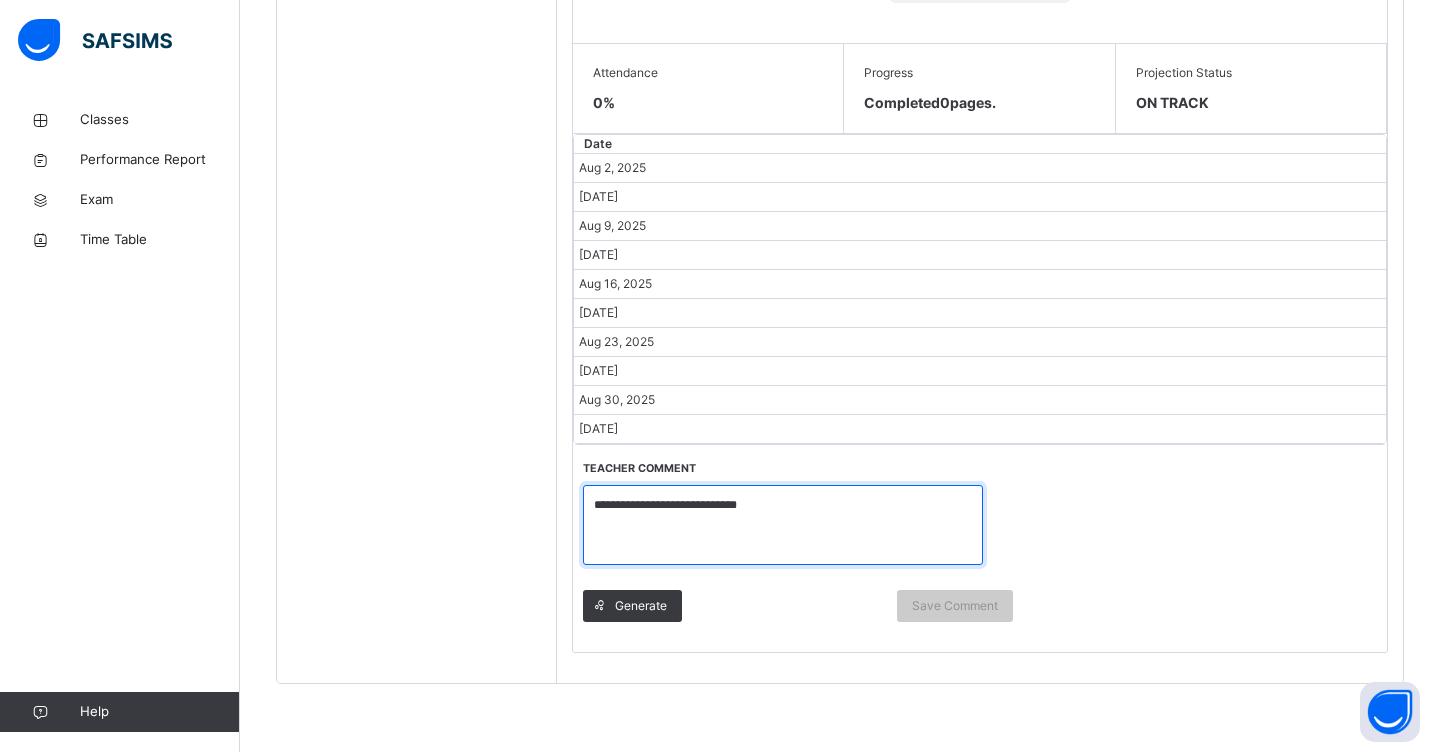 click on "**********" at bounding box center [783, 525] 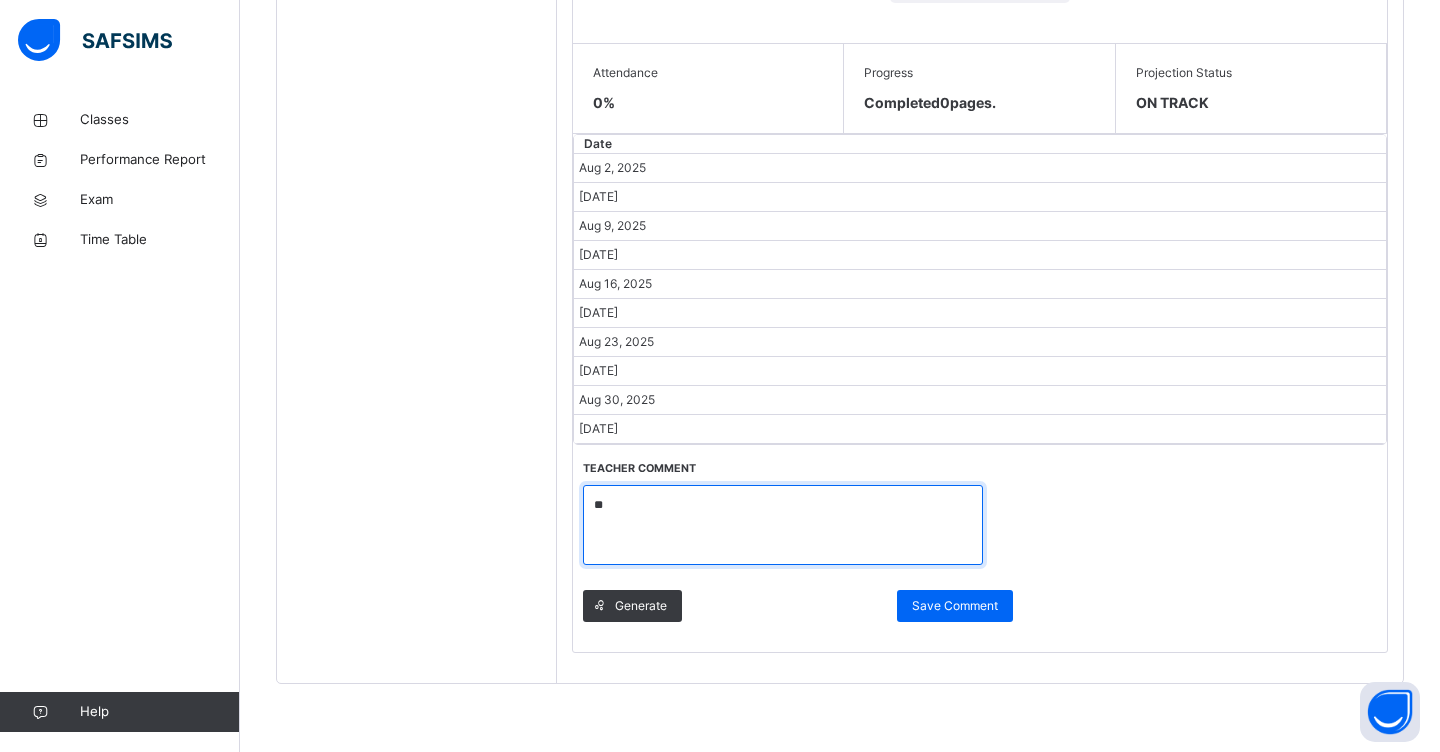 type on "*" 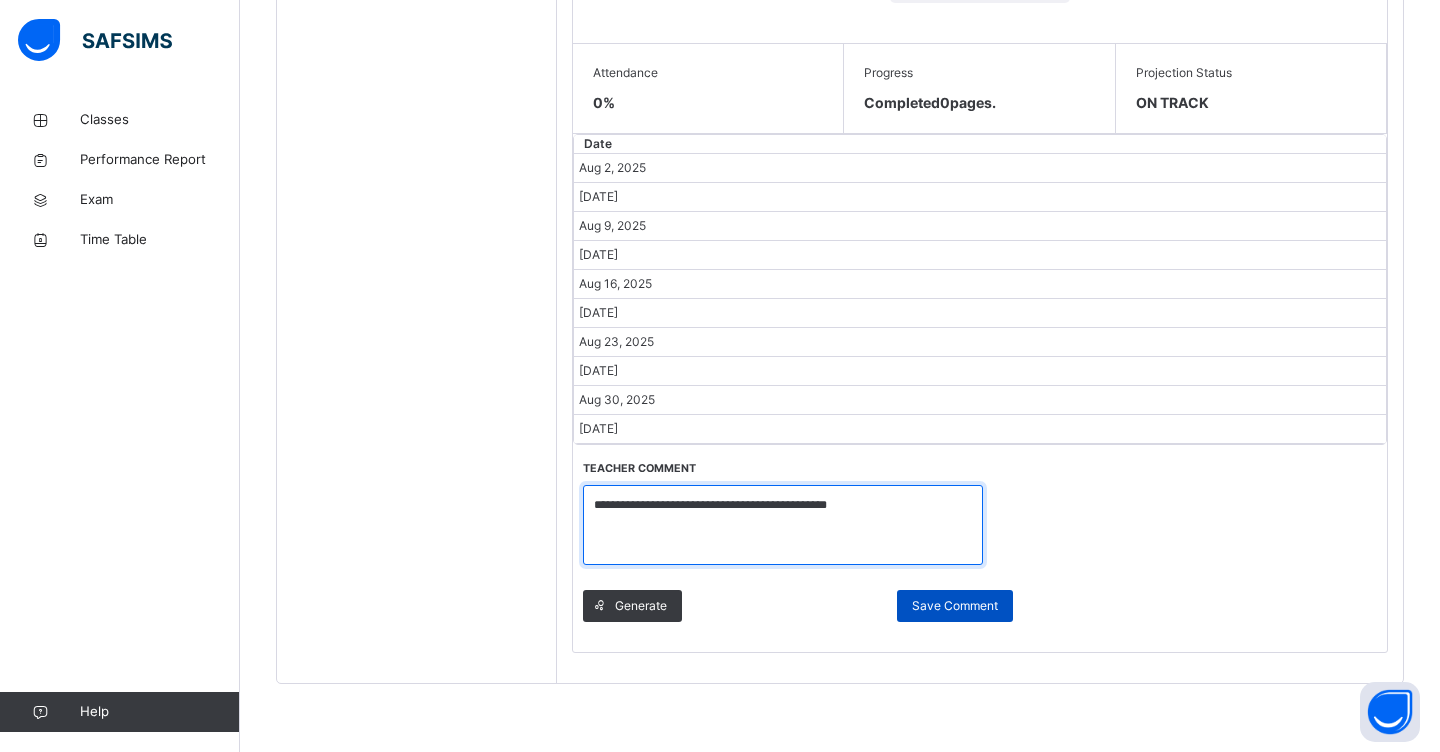 type on "**********" 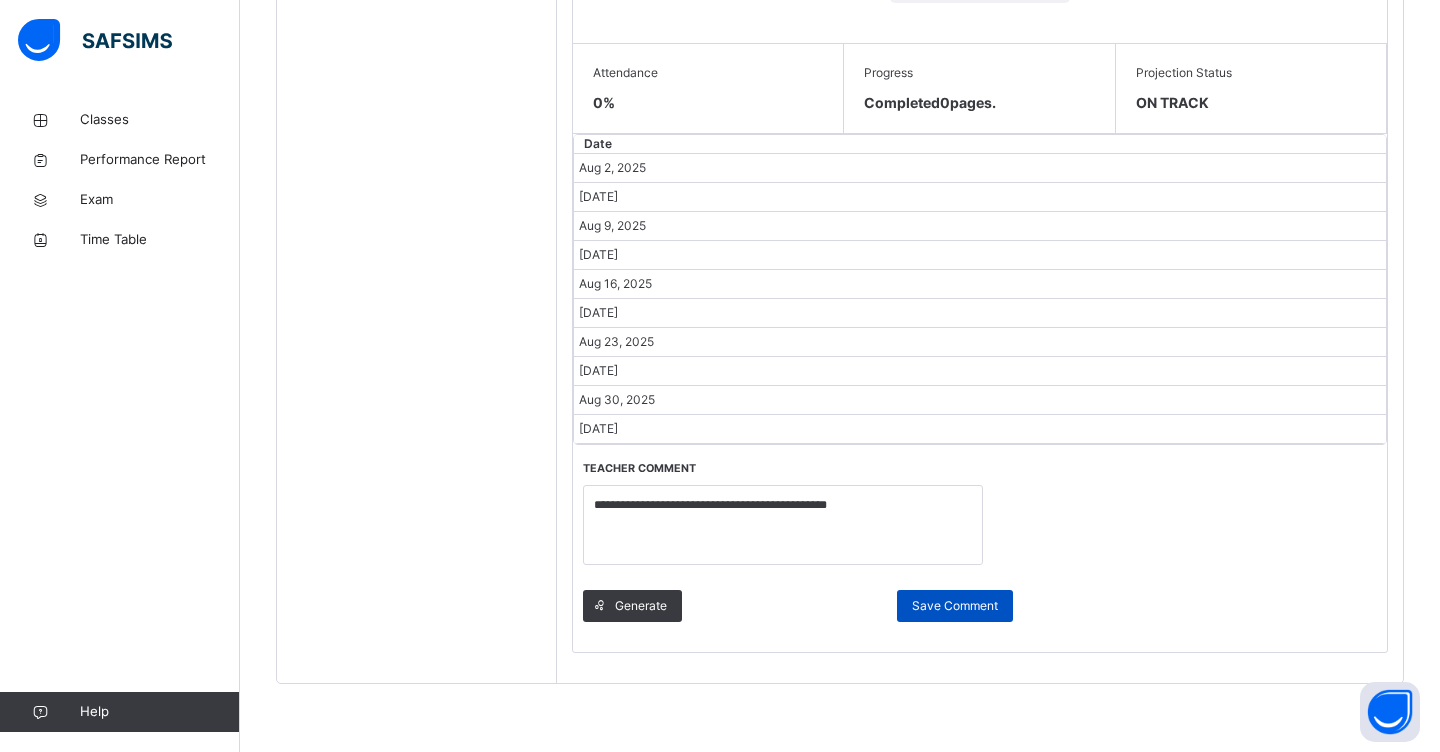 click on "Save Comment" at bounding box center [955, 606] 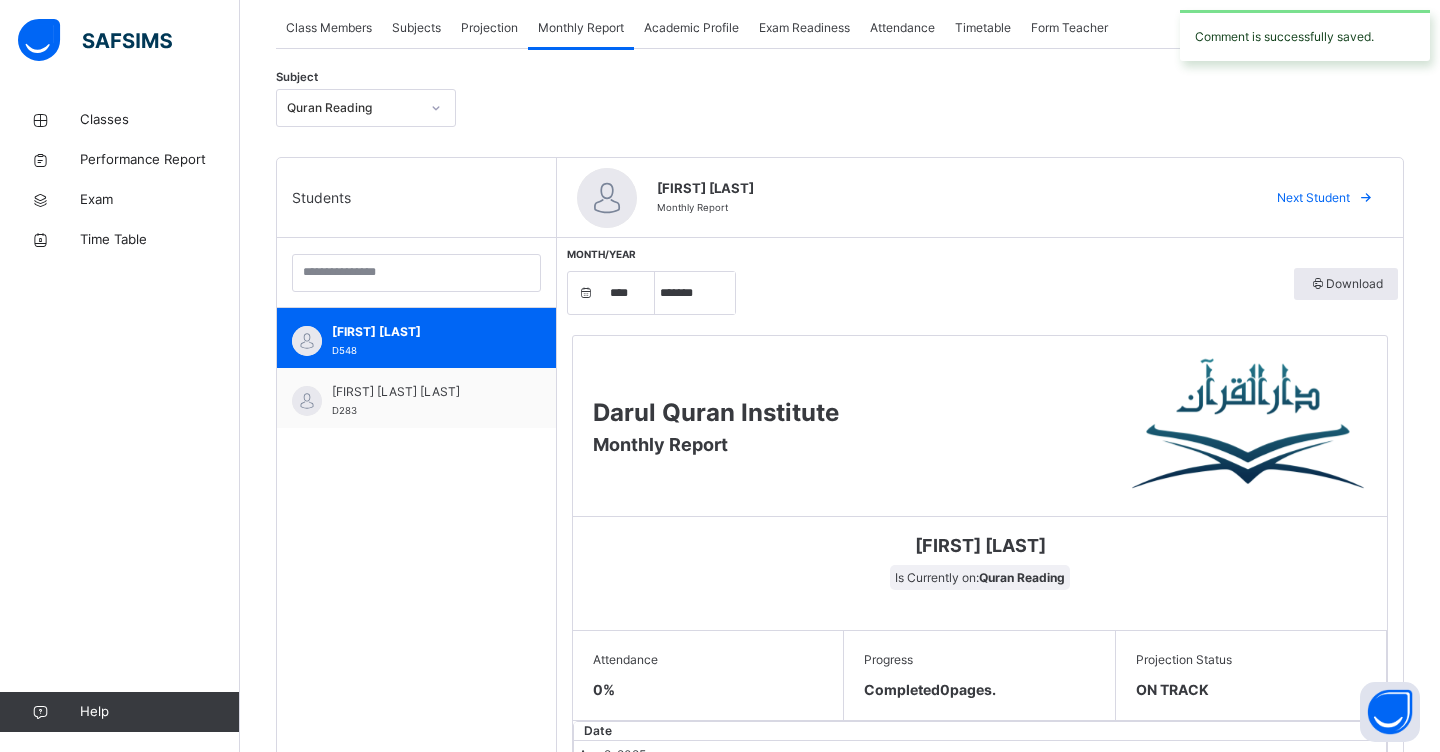 scroll, scrollTop: 351, scrollLeft: 0, axis: vertical 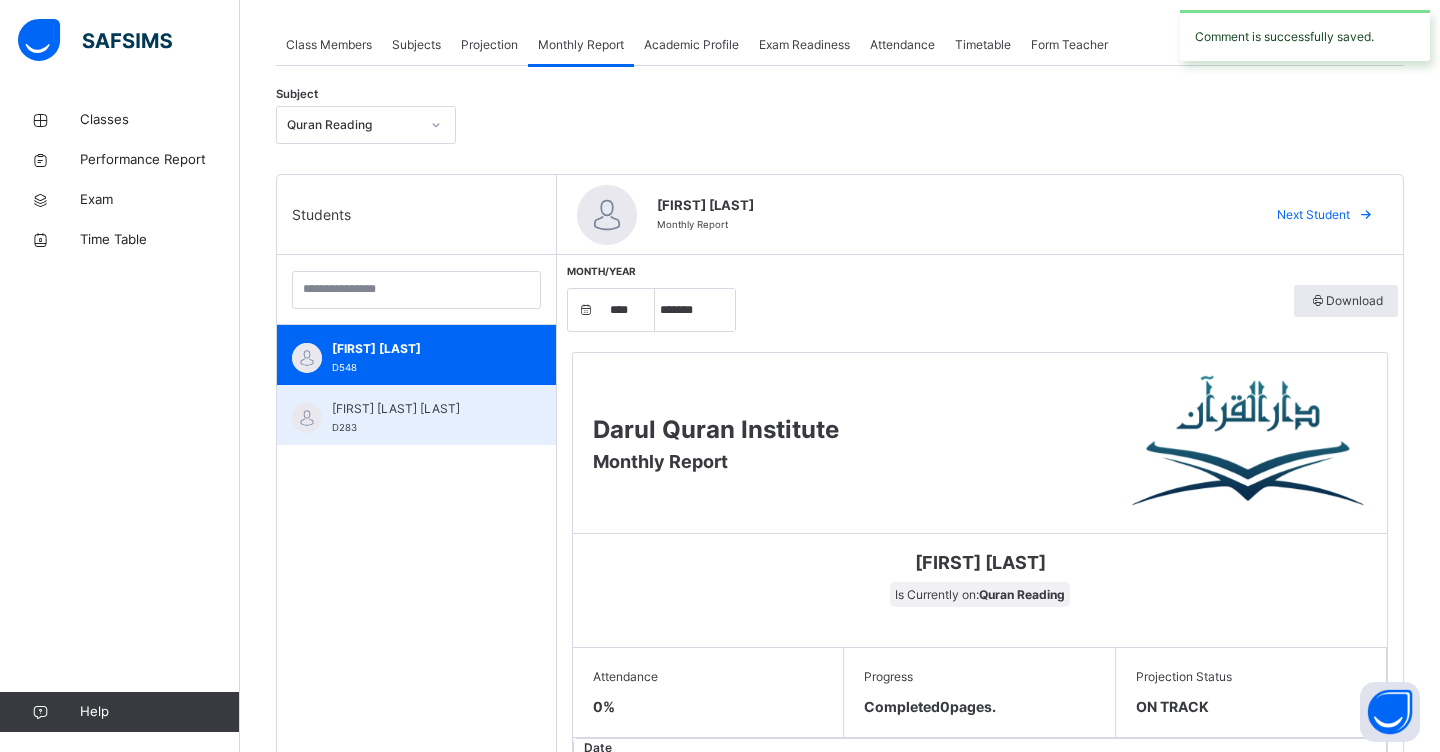click on "[FIRST] [LAST] [LAST]" at bounding box center [421, 409] 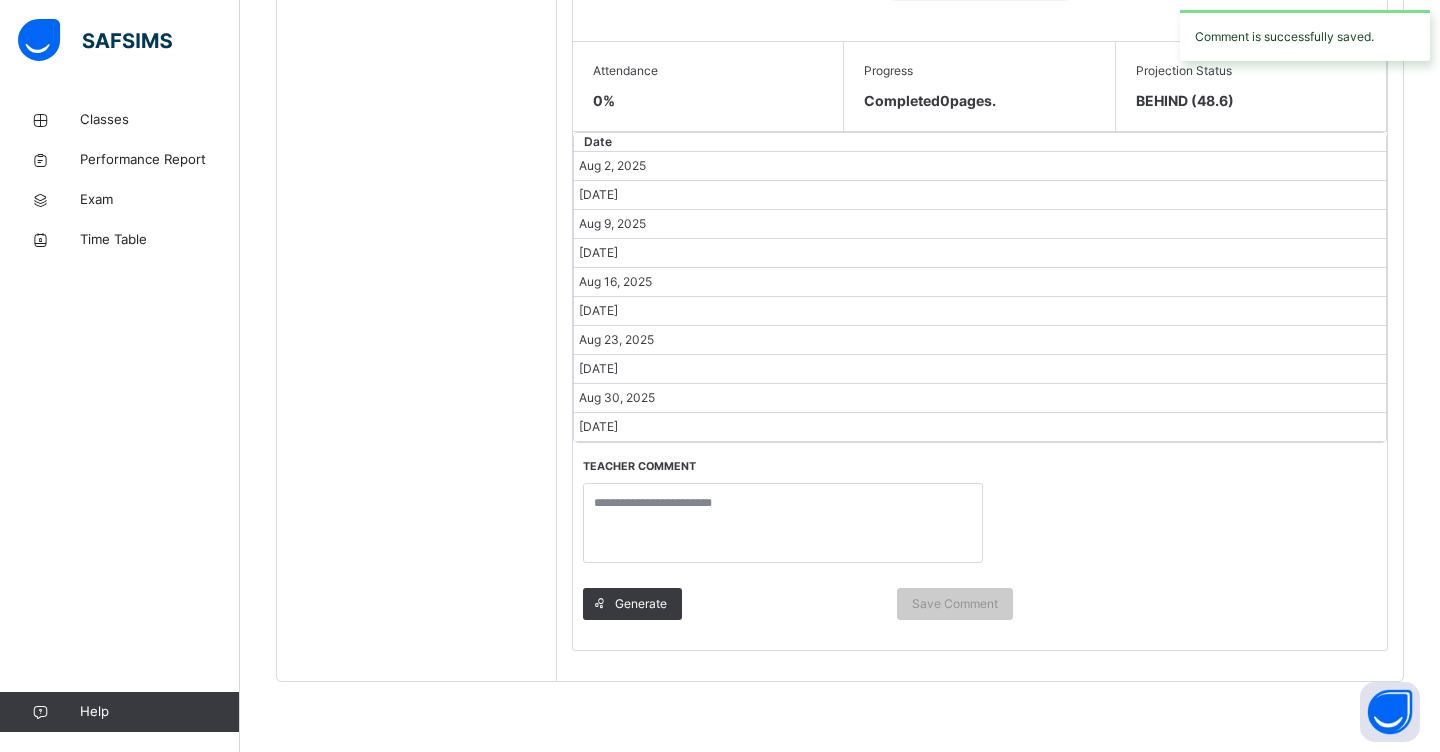 scroll, scrollTop: 955, scrollLeft: 0, axis: vertical 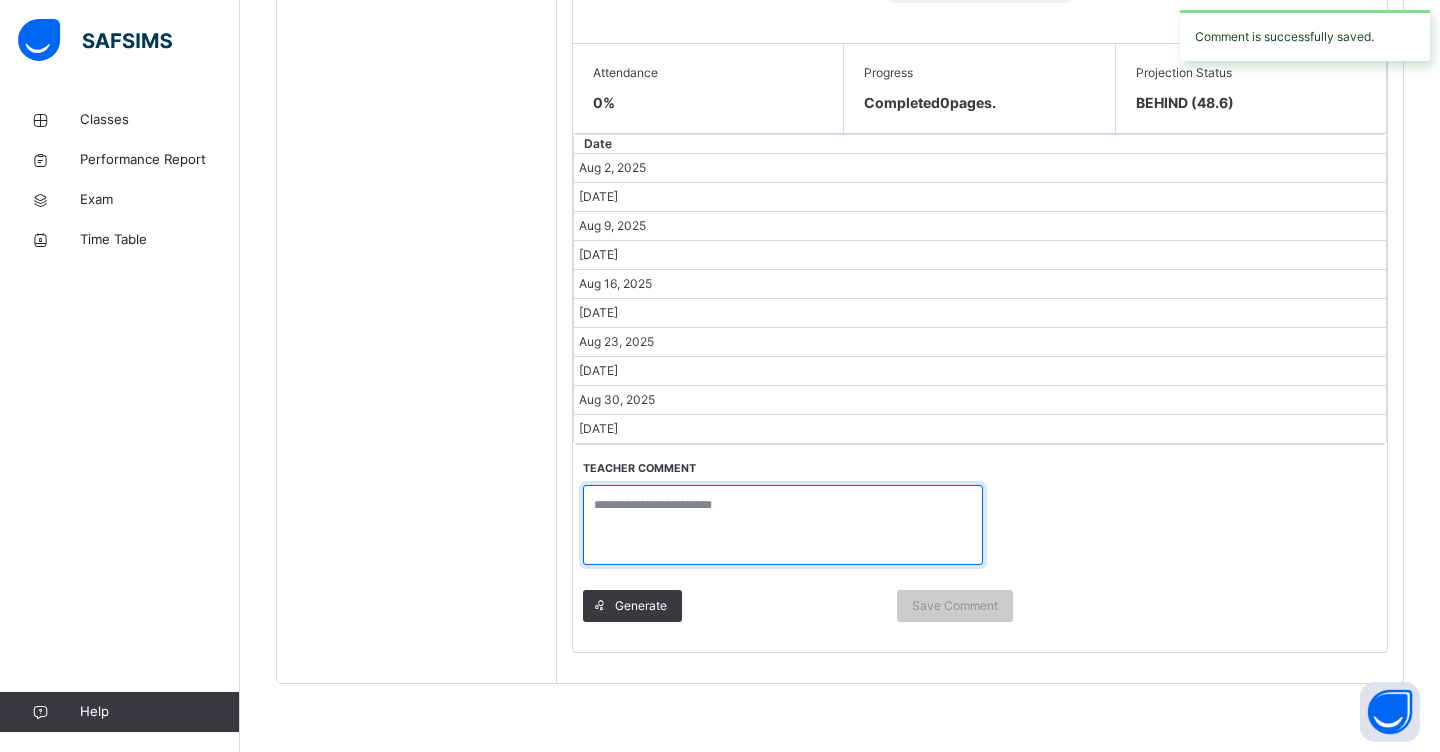 click at bounding box center [783, 525] 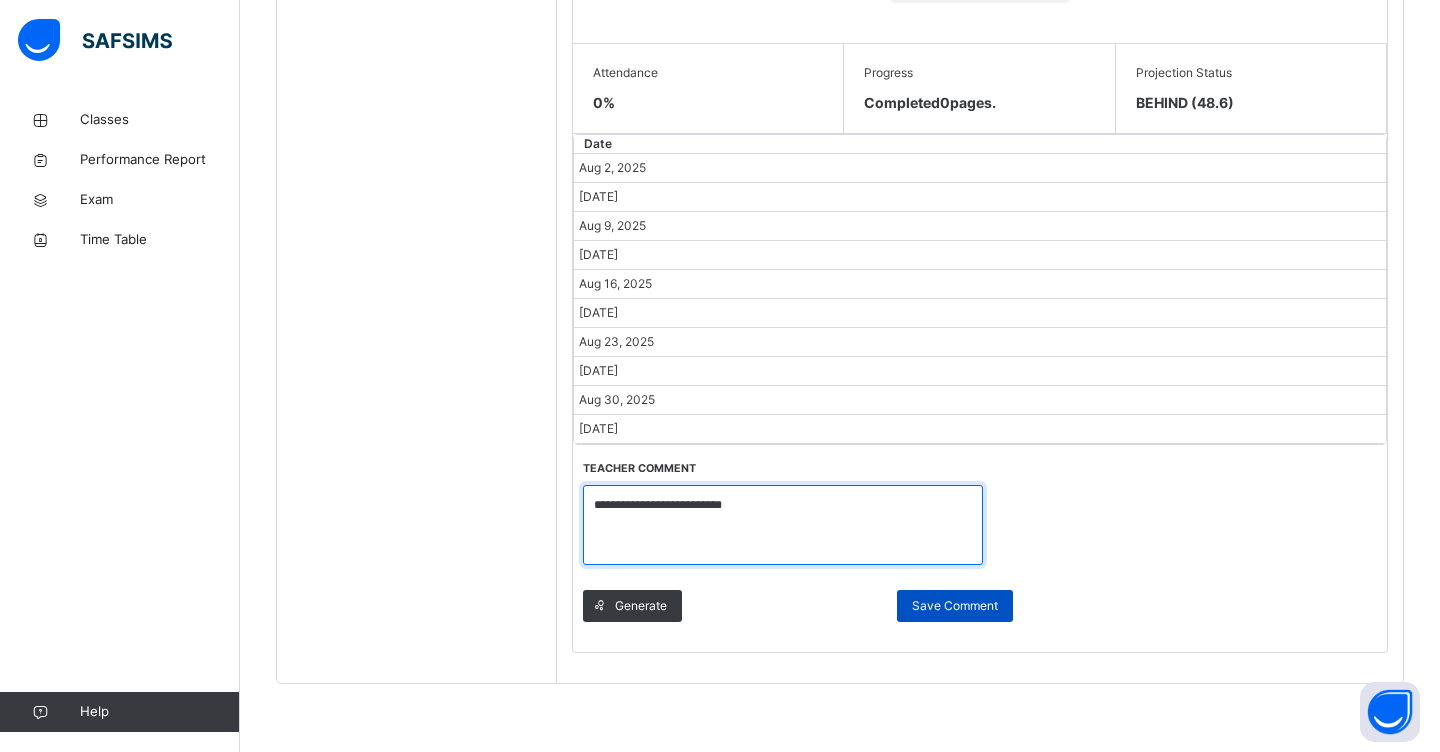 type on "**********" 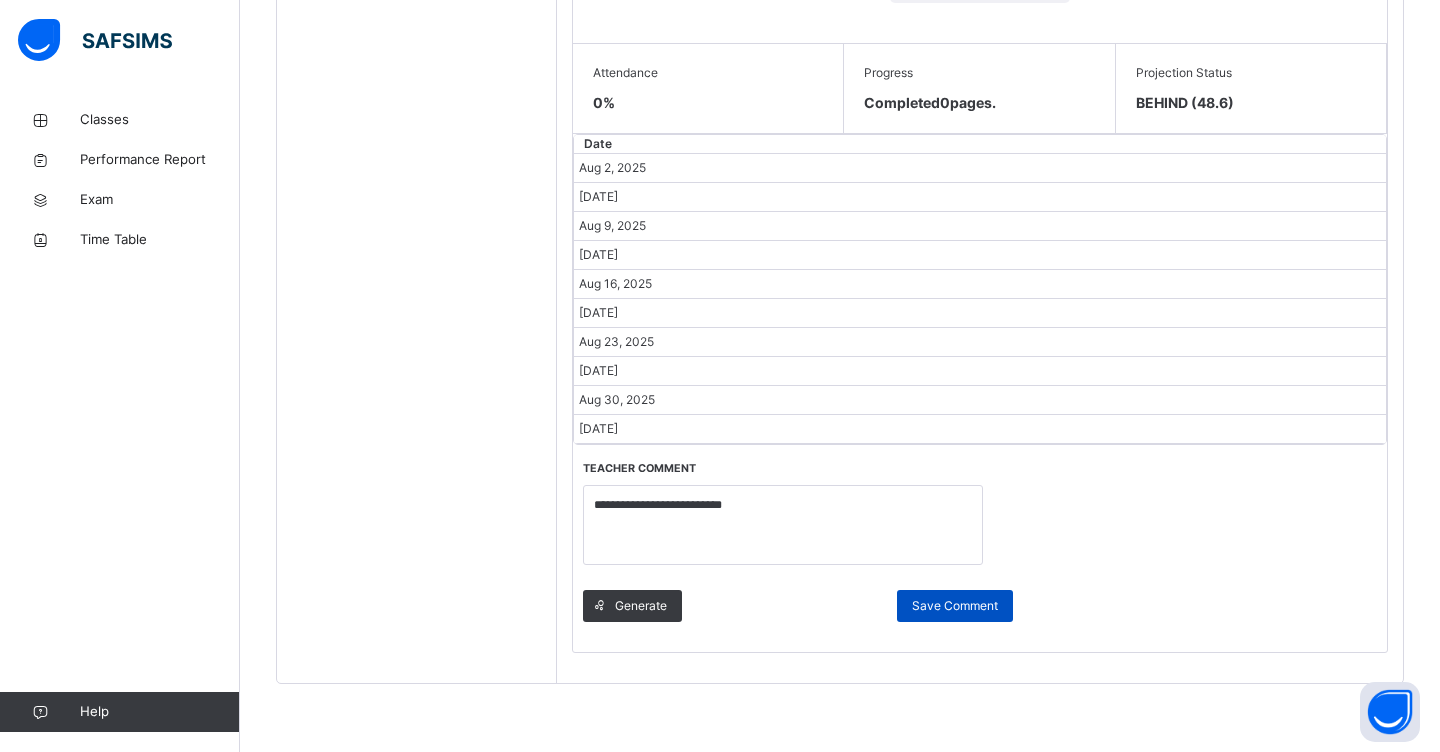 click on "Save Comment" at bounding box center (955, 606) 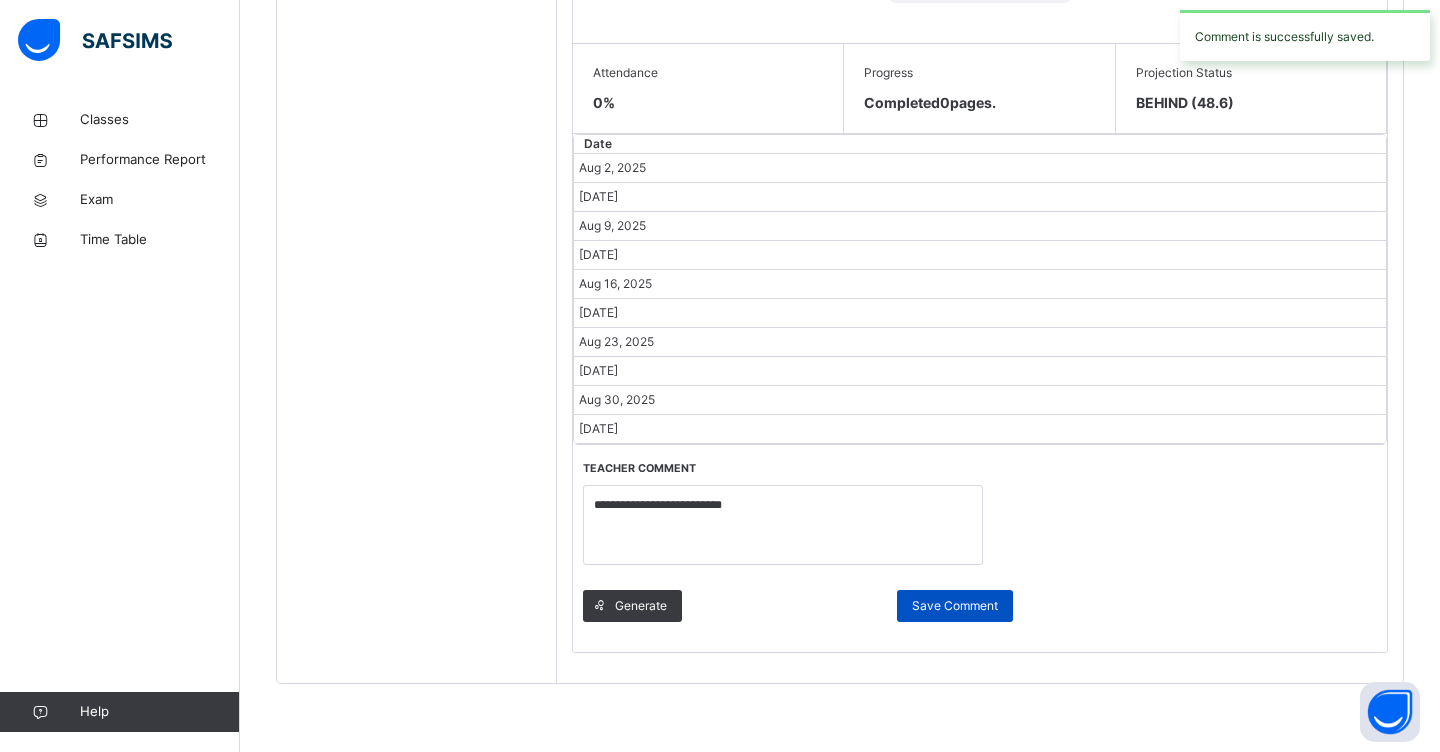 click on "Save Comment" at bounding box center [955, 606] 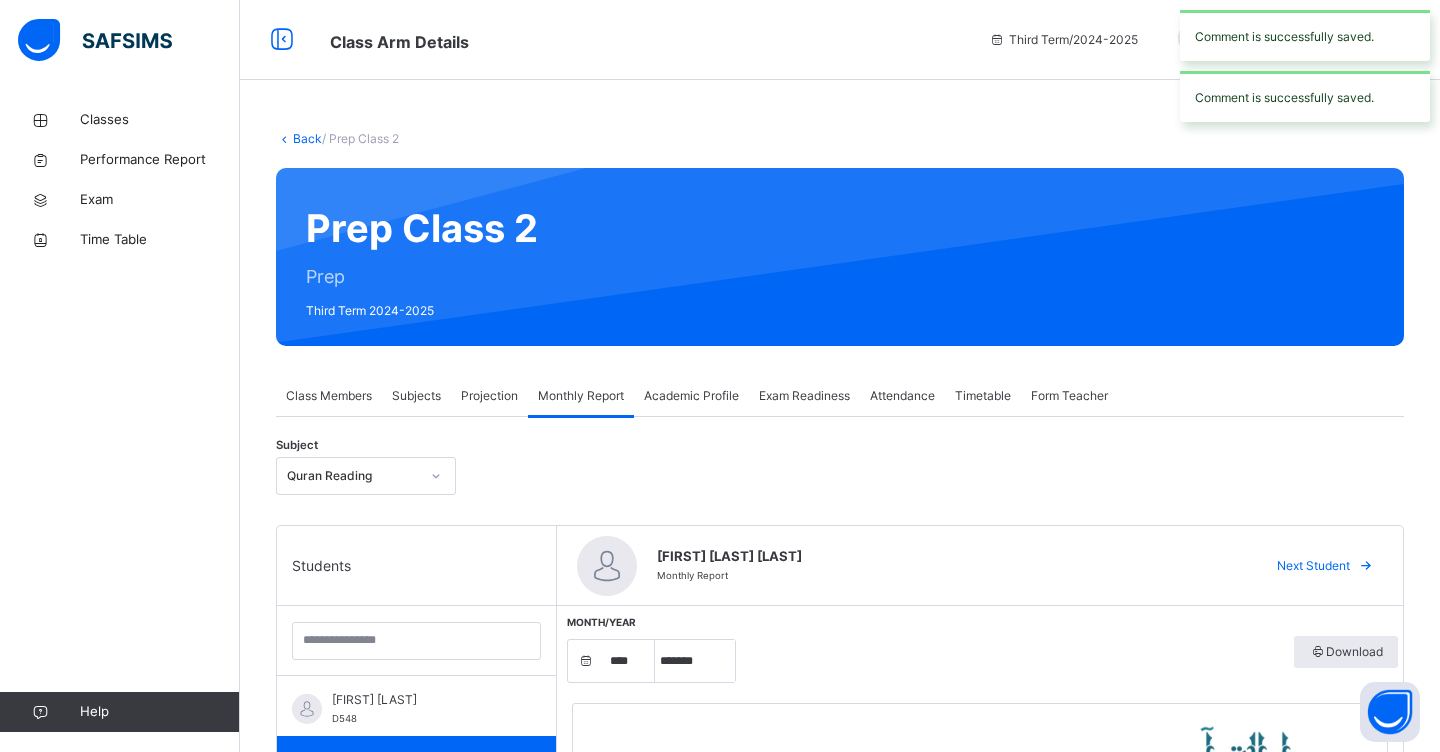 scroll, scrollTop: 0, scrollLeft: 0, axis: both 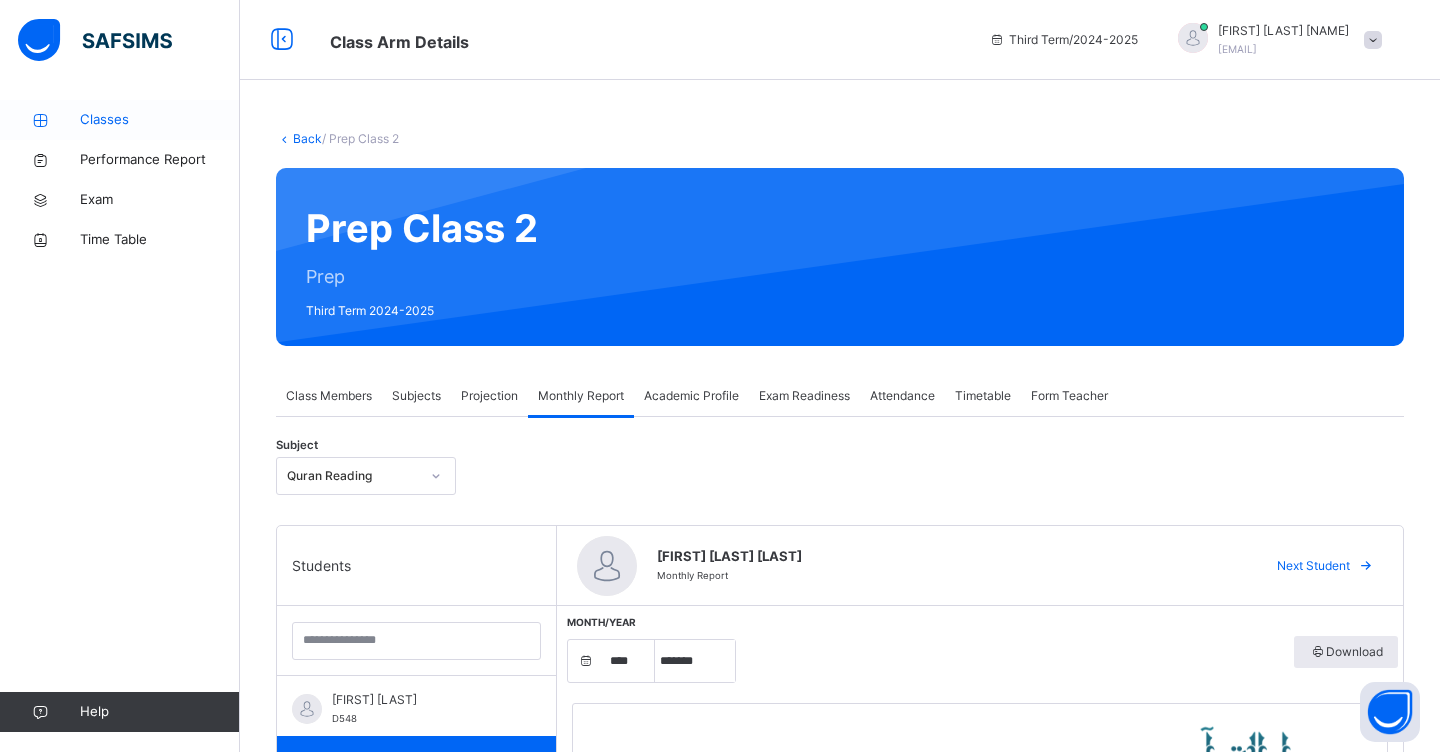 click on "Classes" at bounding box center [160, 120] 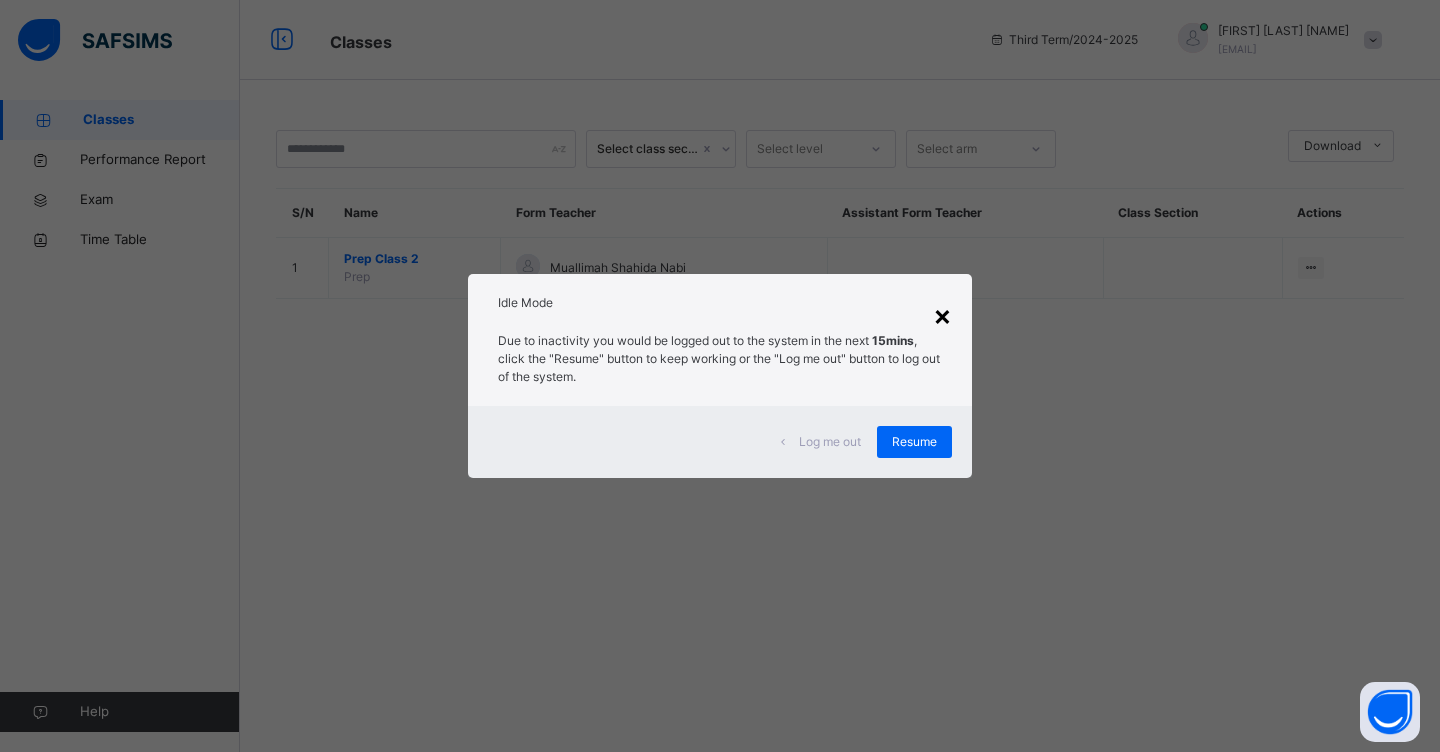 click on "×" at bounding box center (942, 315) 